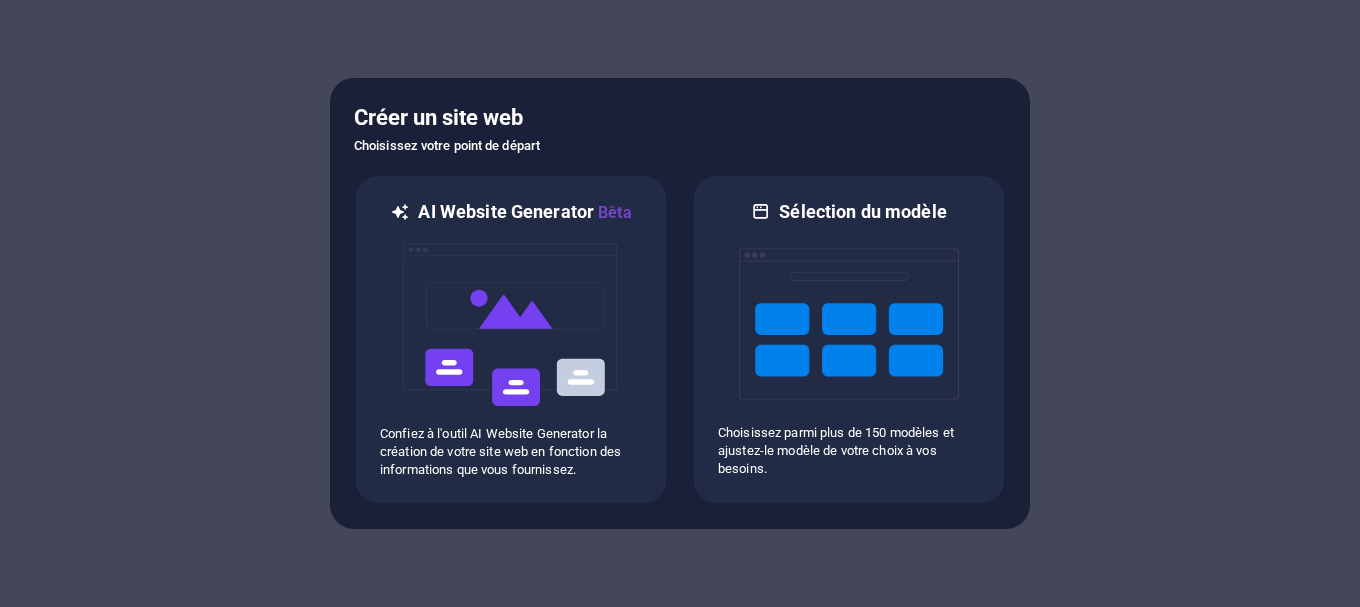 scroll, scrollTop: 0, scrollLeft: 0, axis: both 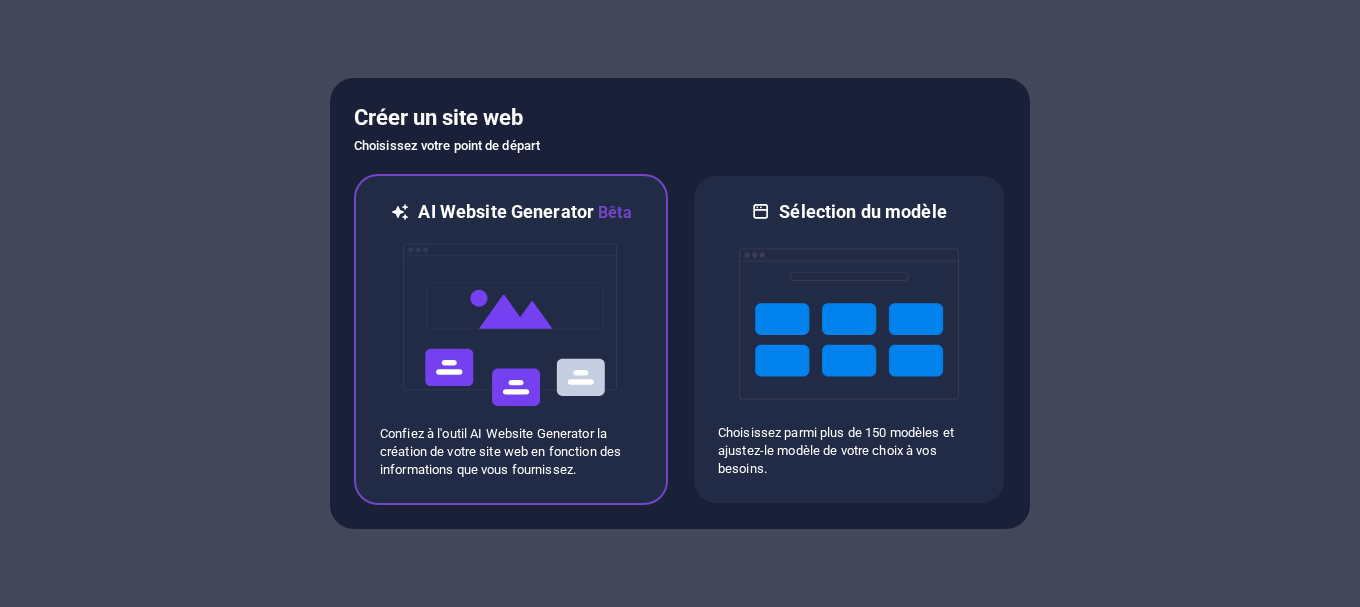 click at bounding box center (511, 325) 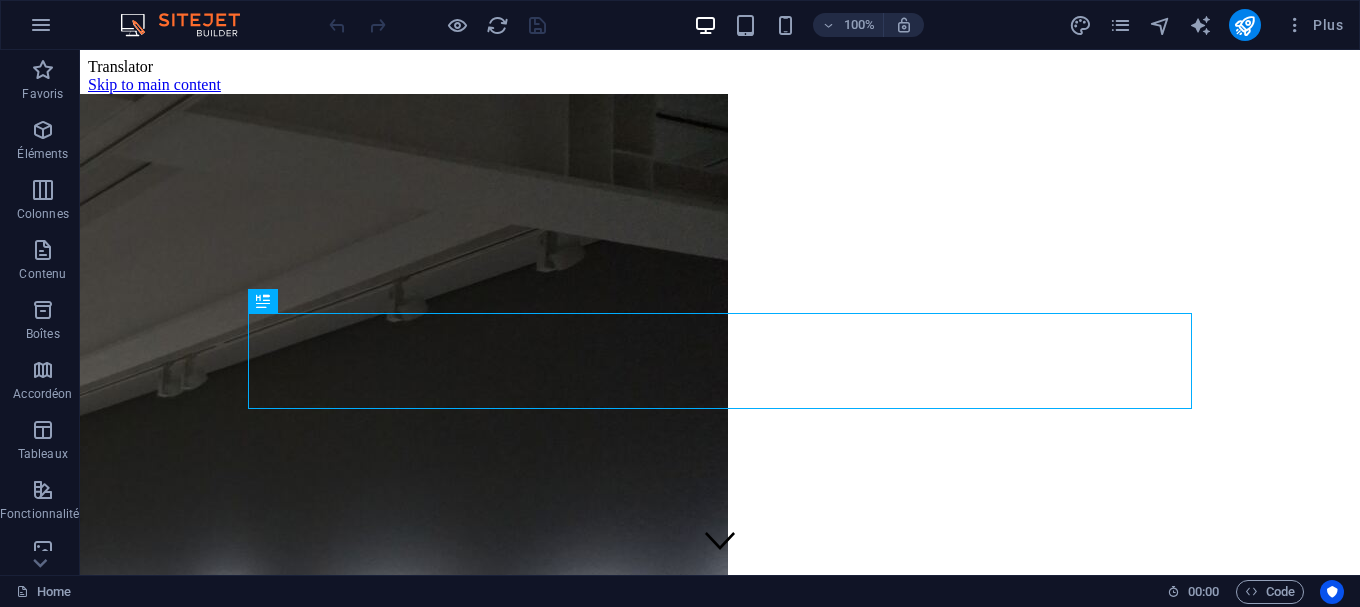 scroll, scrollTop: 0, scrollLeft: 0, axis: both 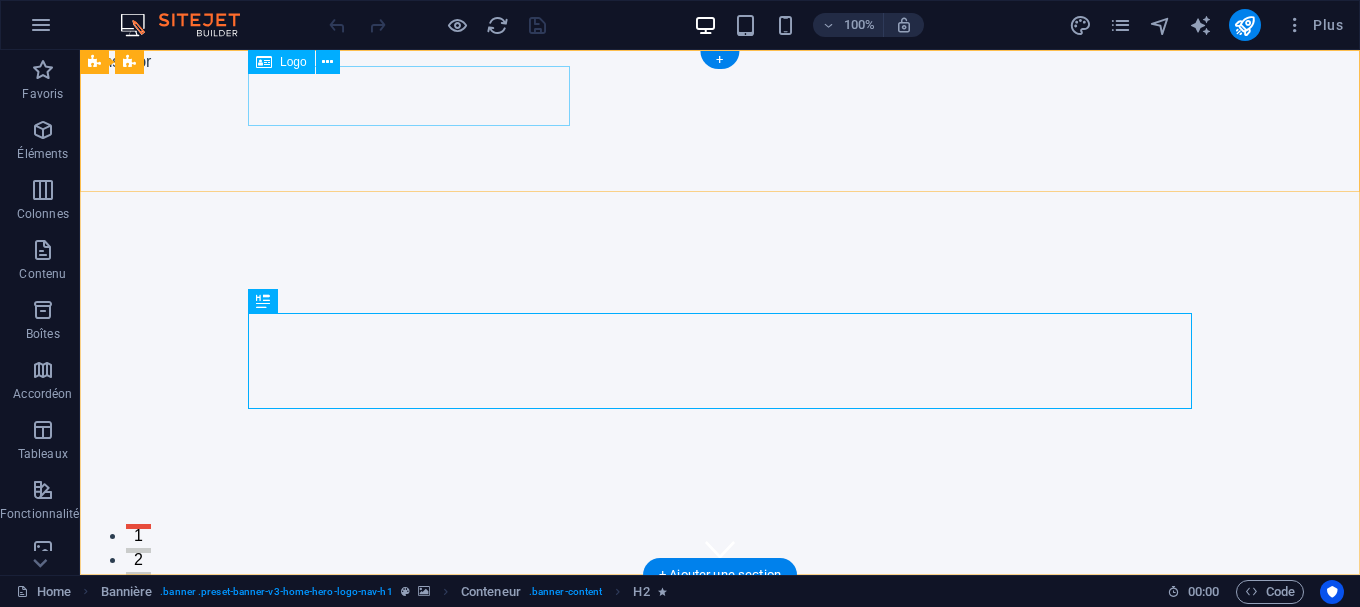 click on "example.com" at bounding box center [720, 645] 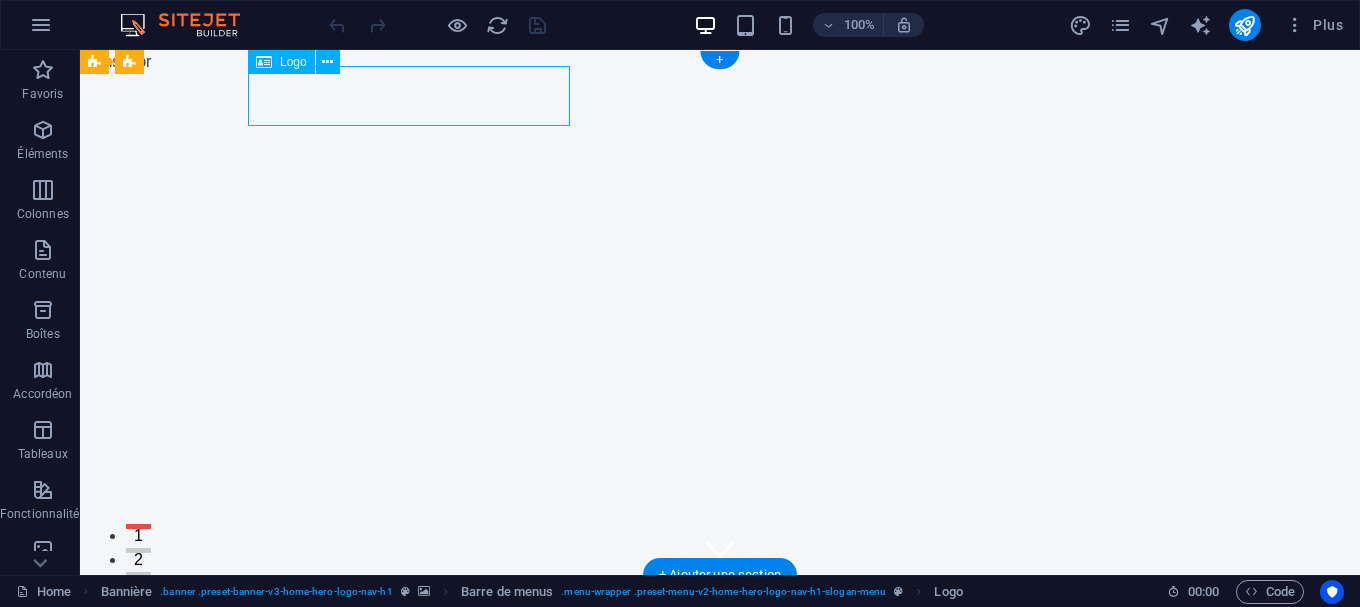 click on "example.com" at bounding box center (720, 645) 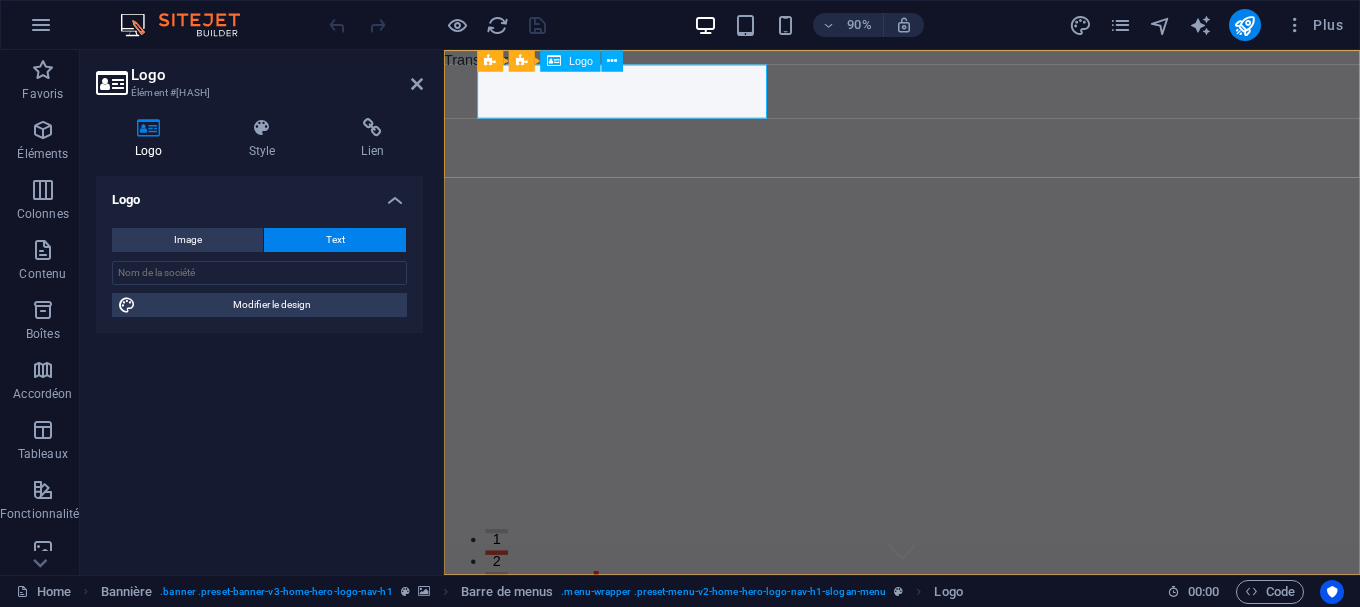 click on "example.com" at bounding box center [953, 645] 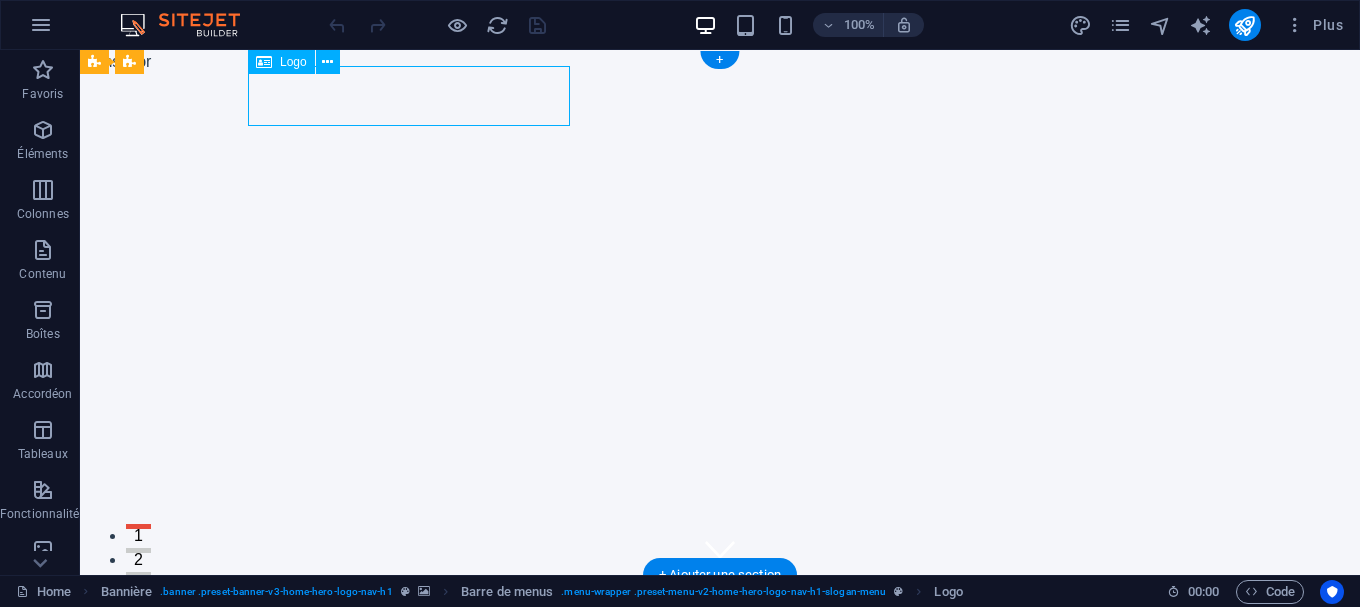 click on "example.com" at bounding box center [720, 645] 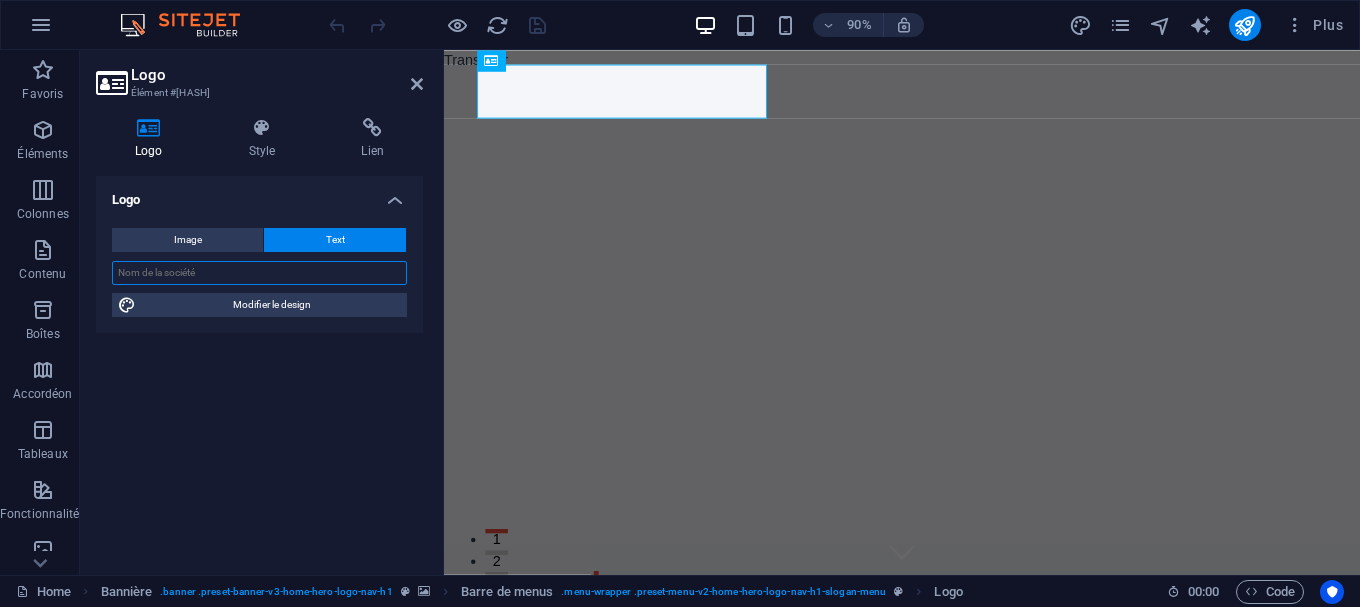 click at bounding box center [259, 273] 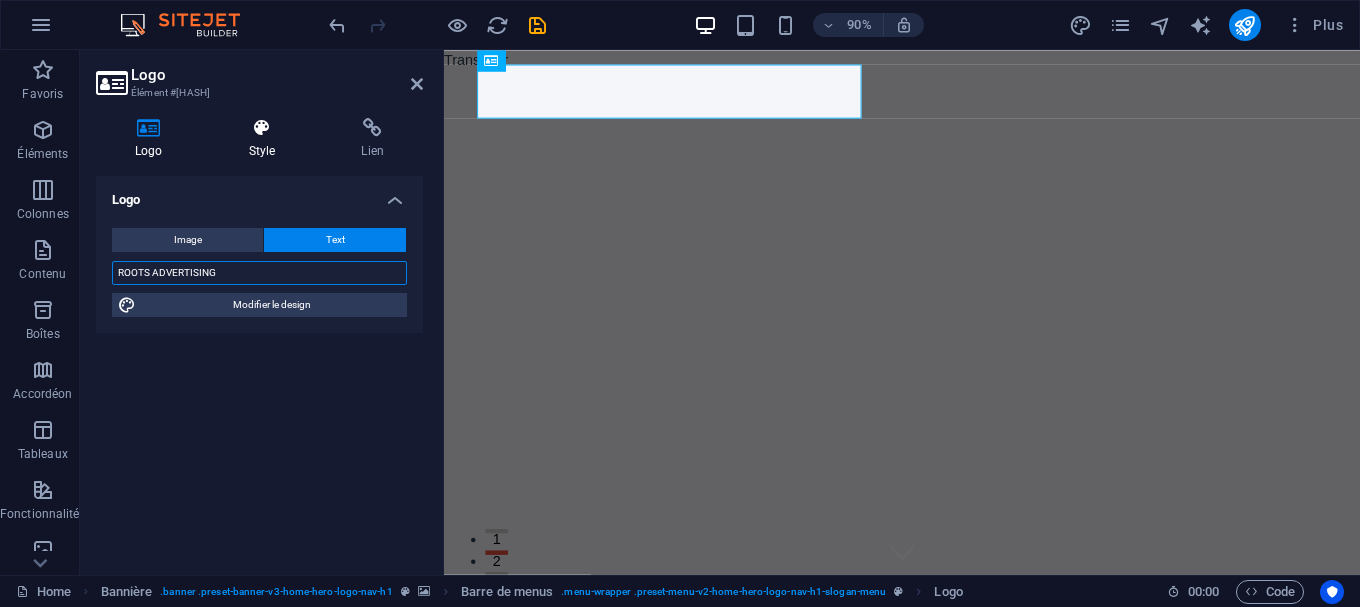 type on "ROOTS ADVERTISING" 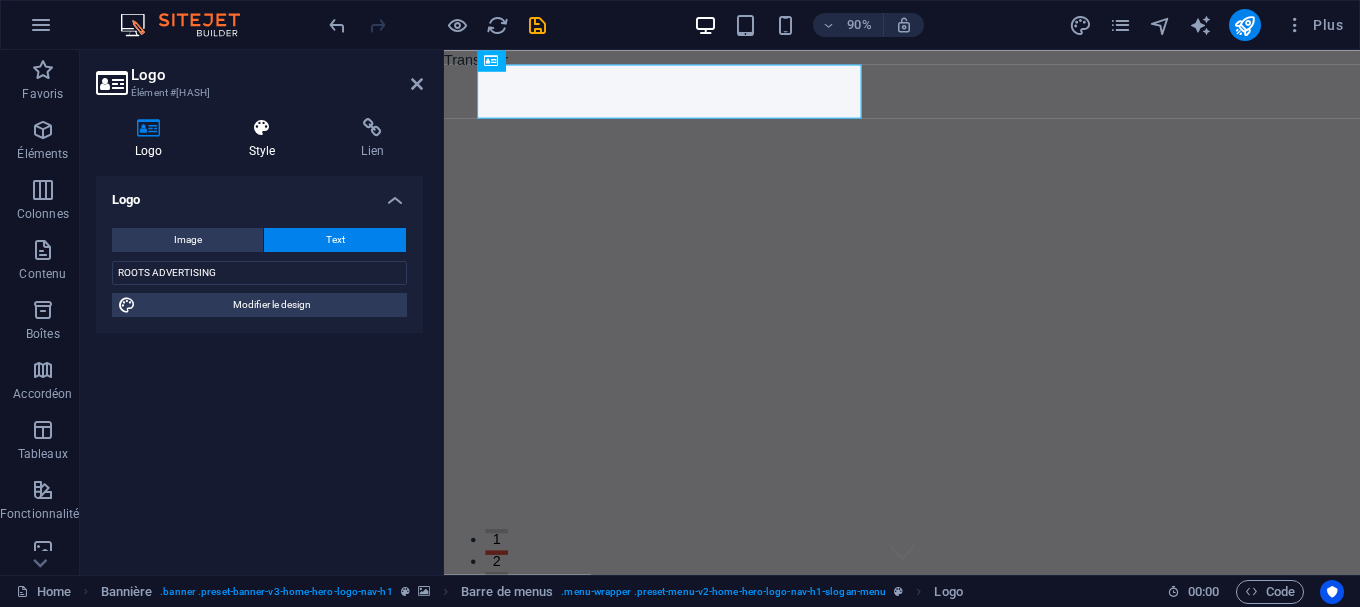 click at bounding box center (262, 128) 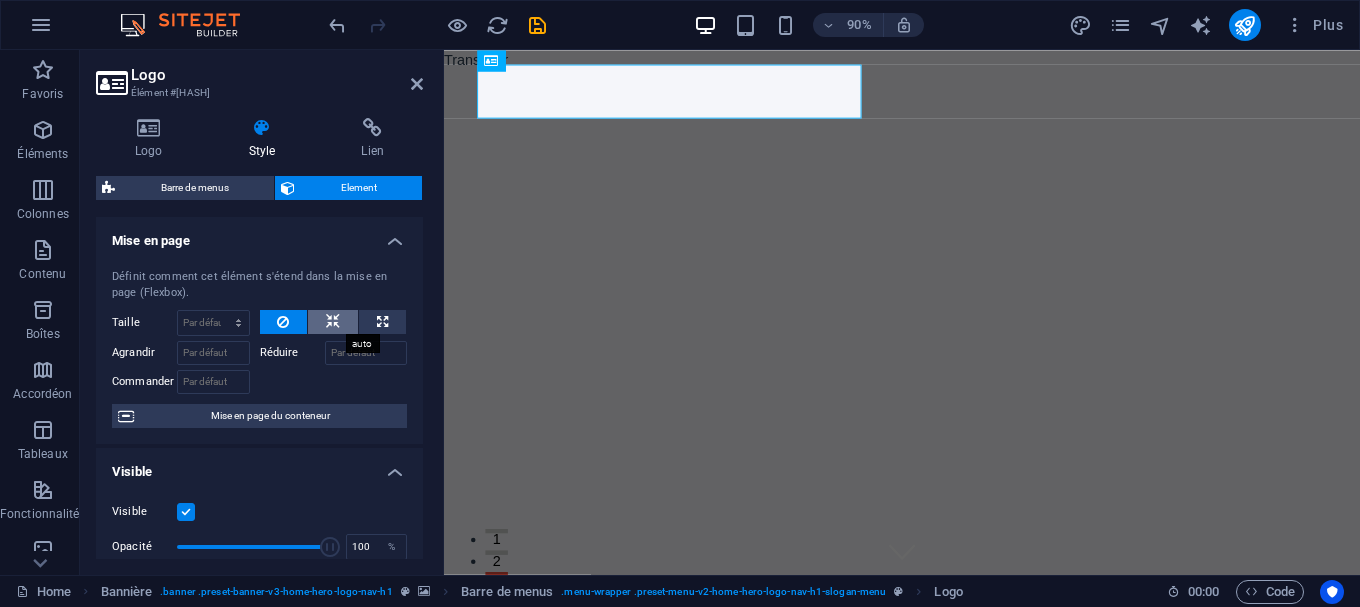 click at bounding box center [333, 322] 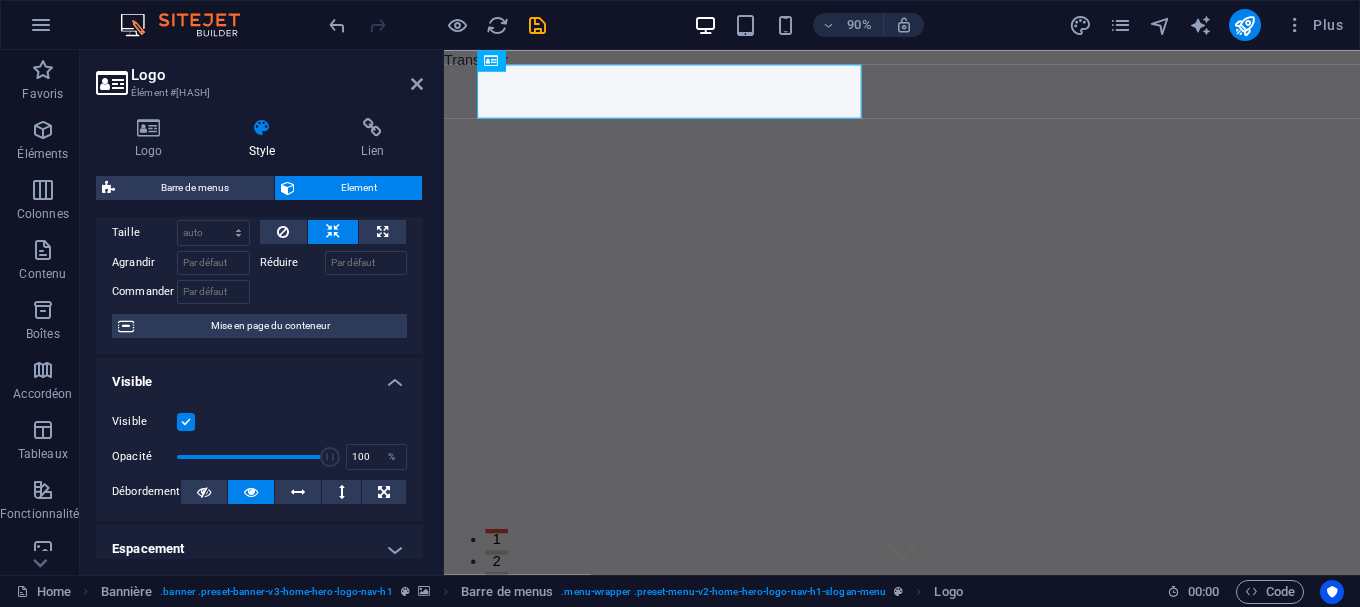 scroll, scrollTop: 180, scrollLeft: 0, axis: vertical 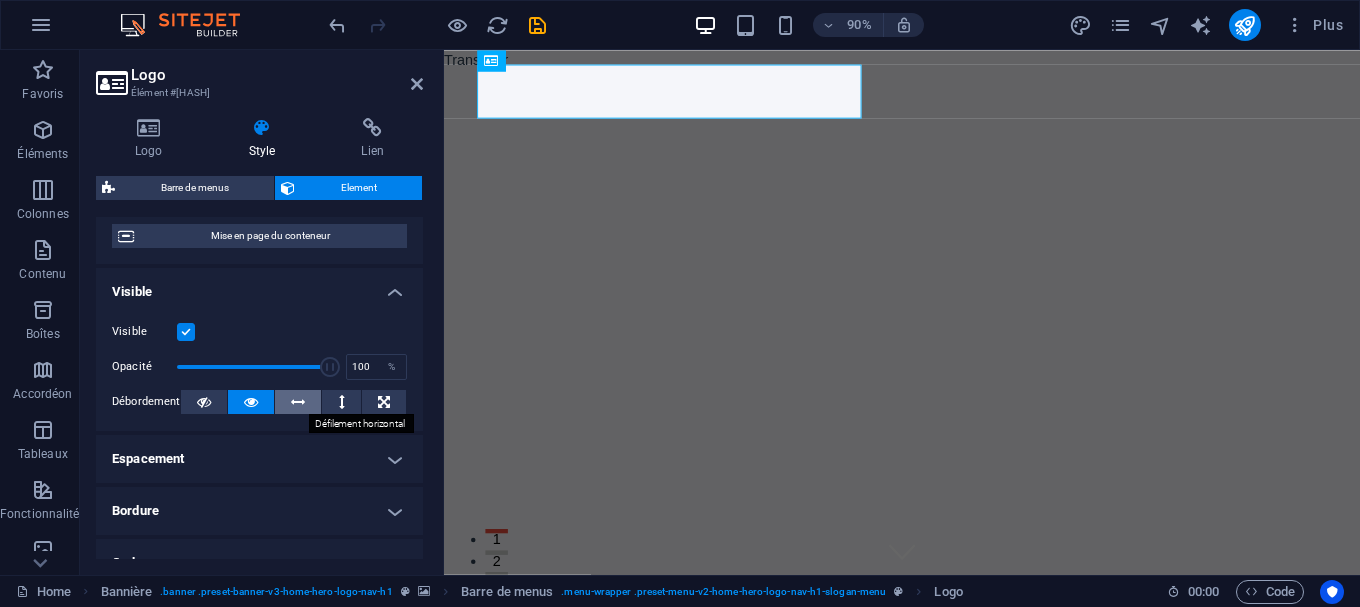 click at bounding box center (298, 402) 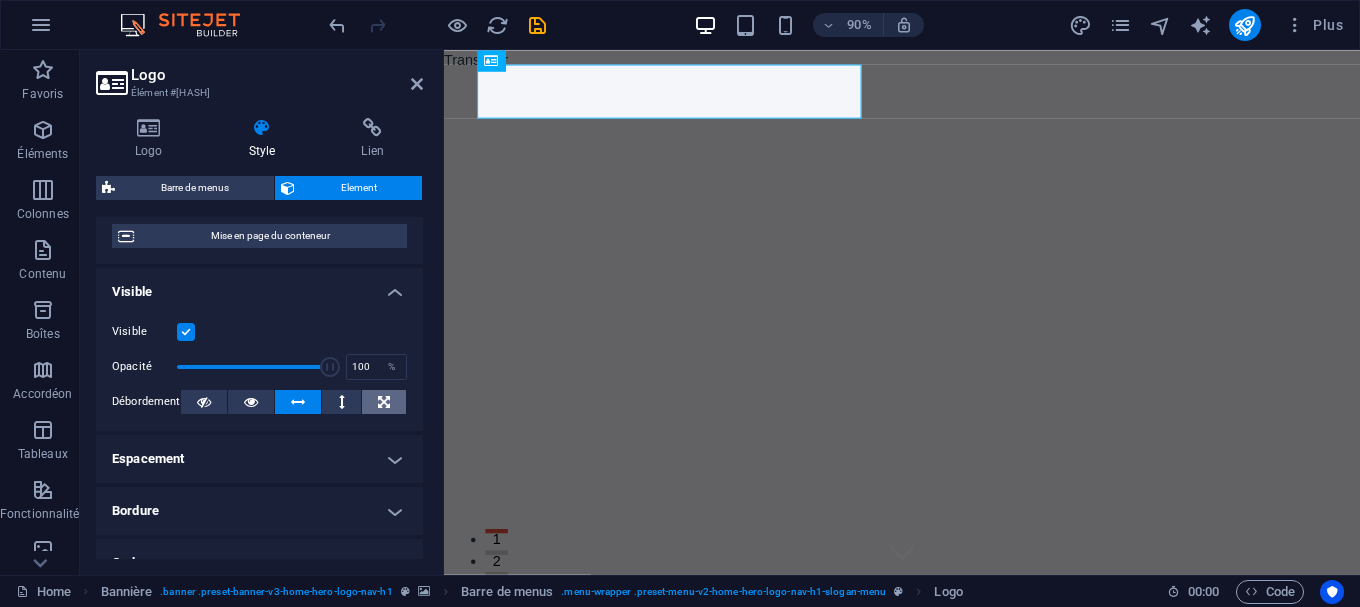 click at bounding box center [384, 402] 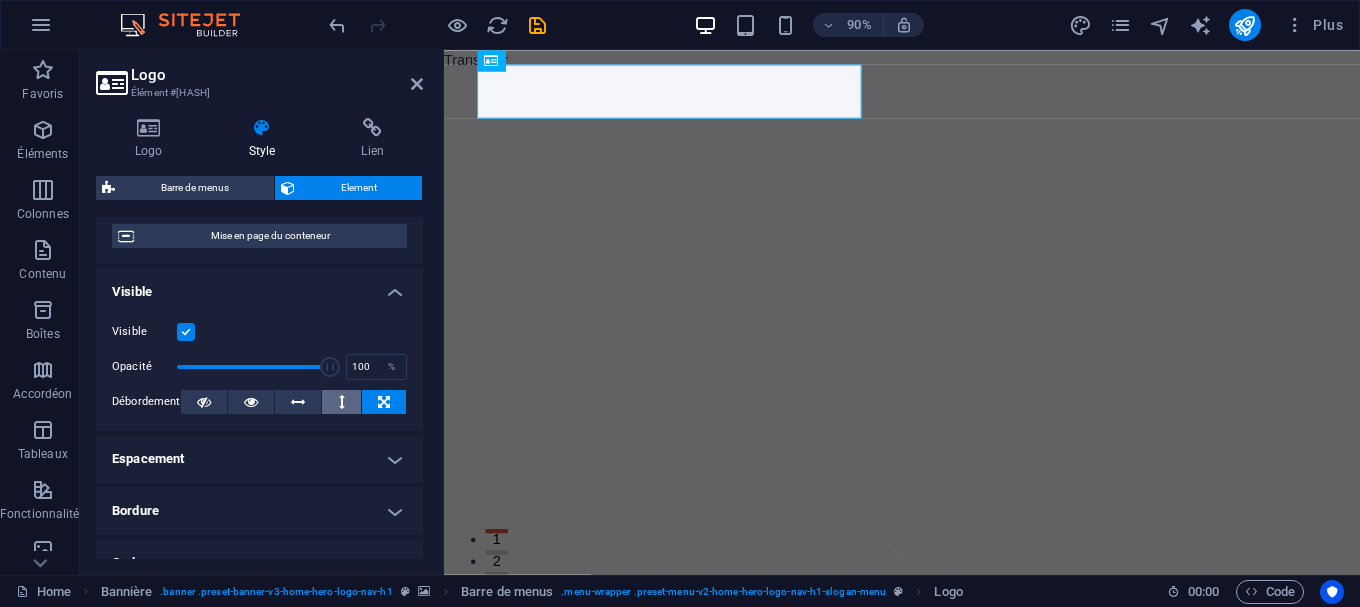click at bounding box center [342, 402] 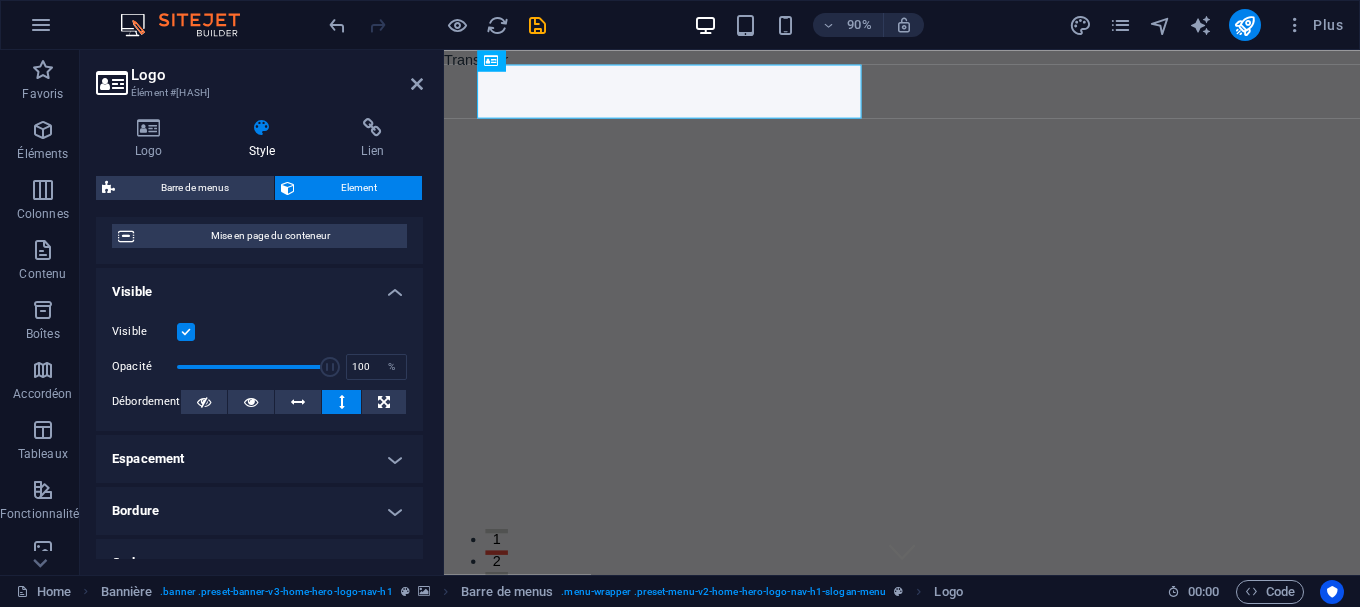 click on "Espacement" at bounding box center (259, 459) 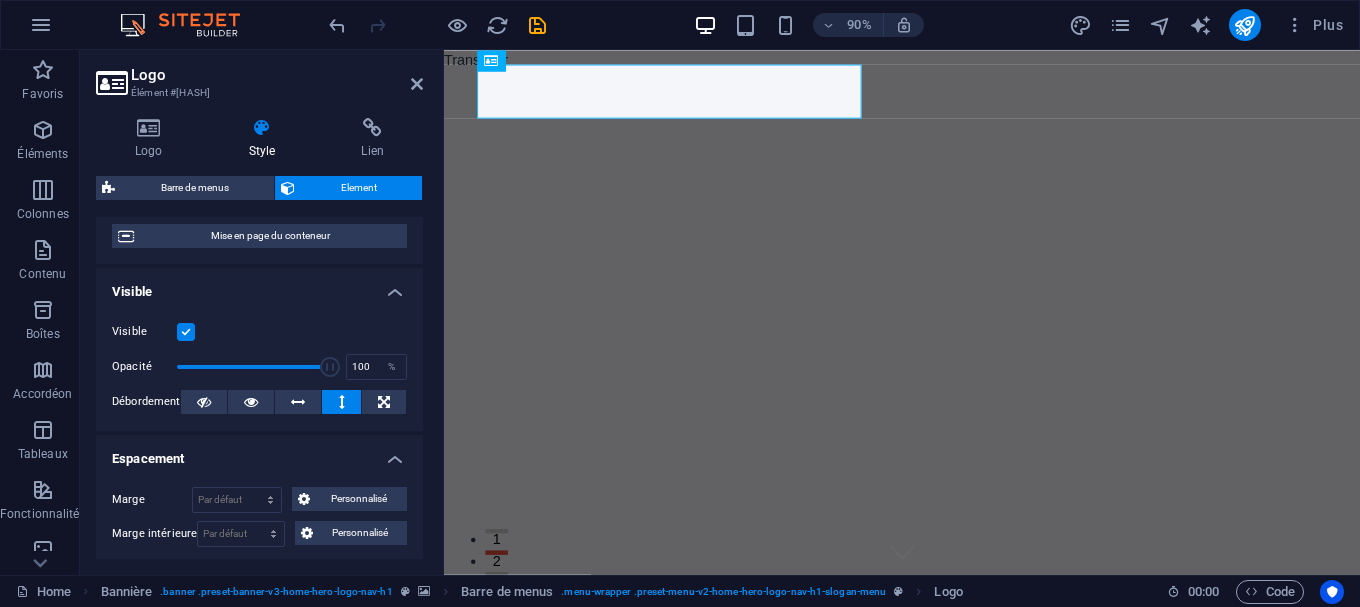 scroll, scrollTop: 270, scrollLeft: 0, axis: vertical 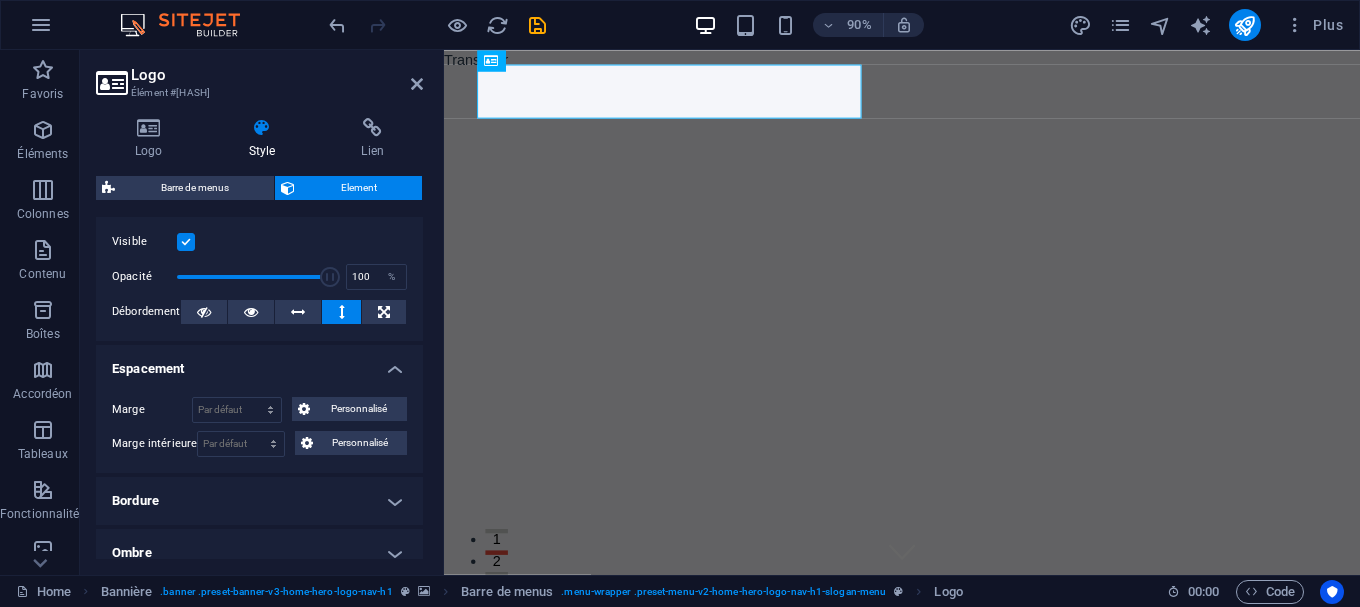 click on "Espacement" at bounding box center [259, 363] 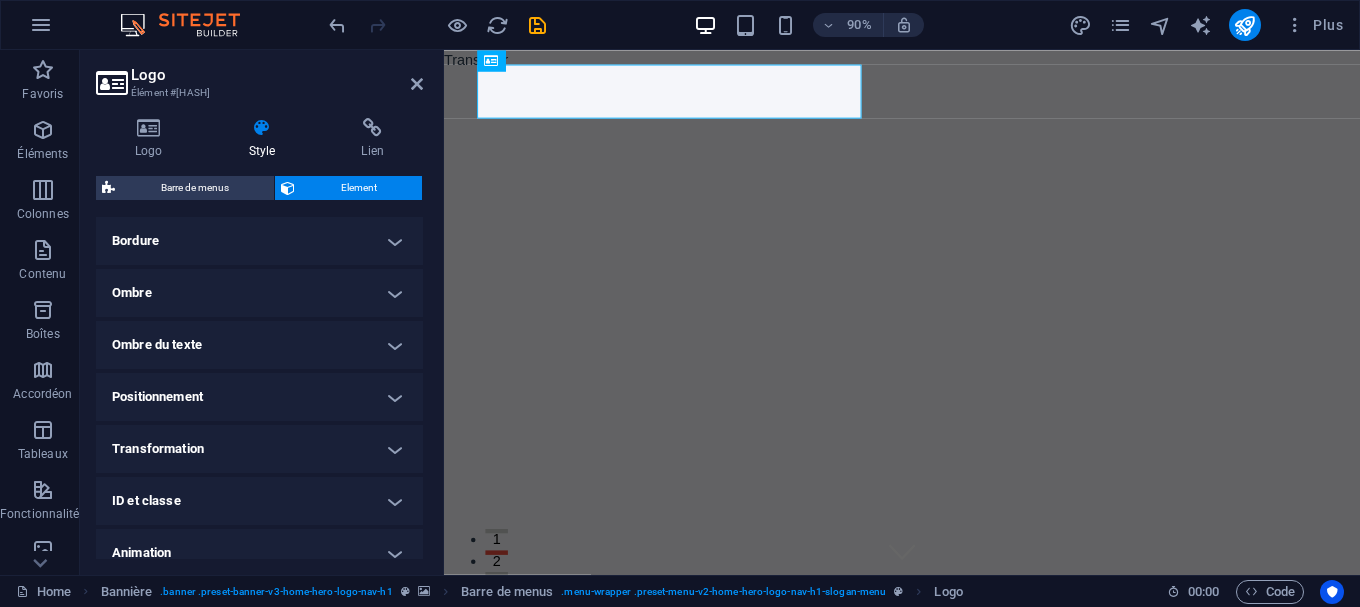 scroll, scrollTop: 520, scrollLeft: 0, axis: vertical 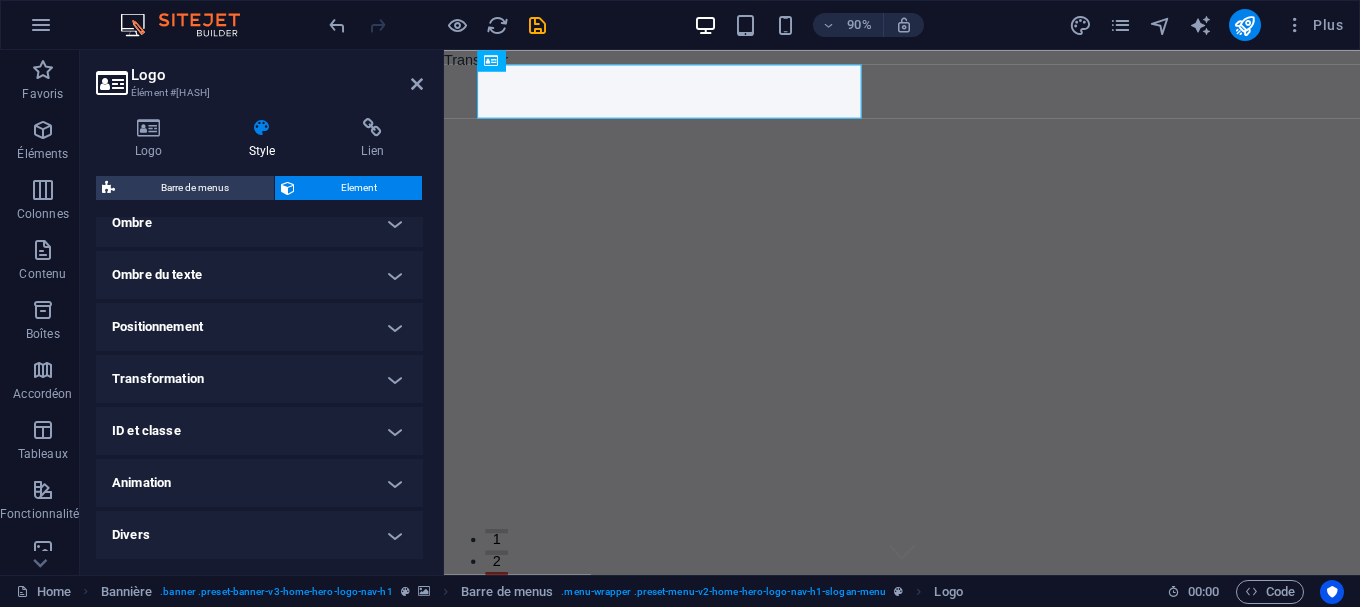 click on "Animation" at bounding box center (259, 483) 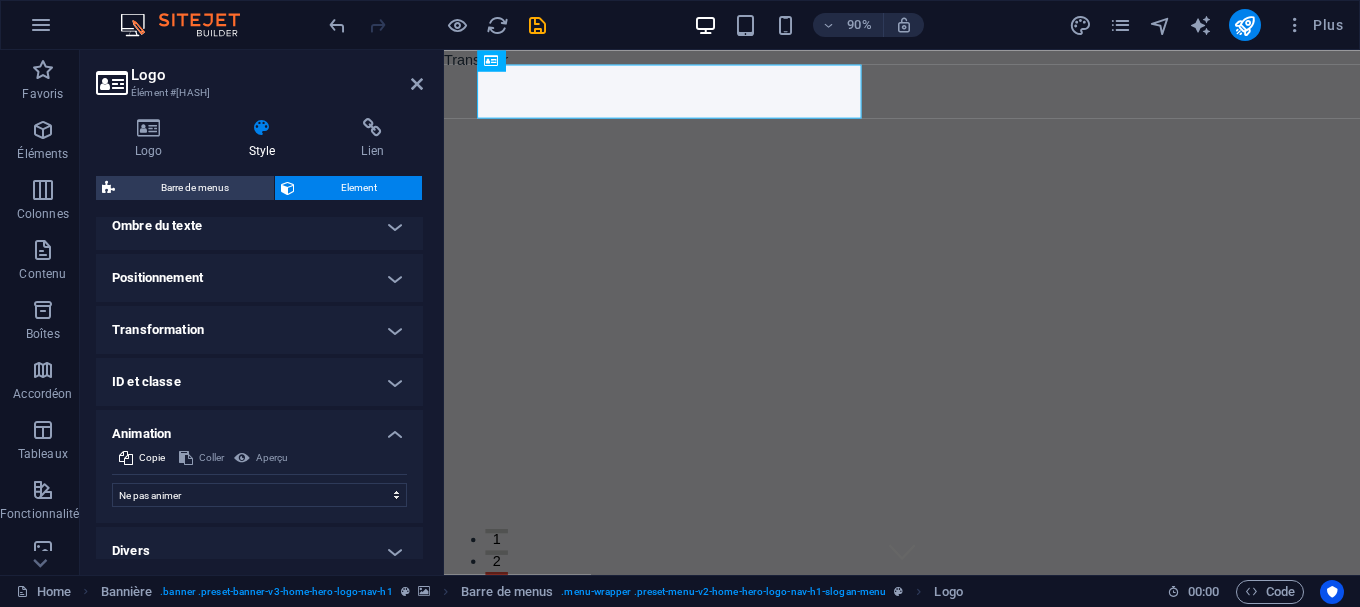 scroll, scrollTop: 585, scrollLeft: 0, axis: vertical 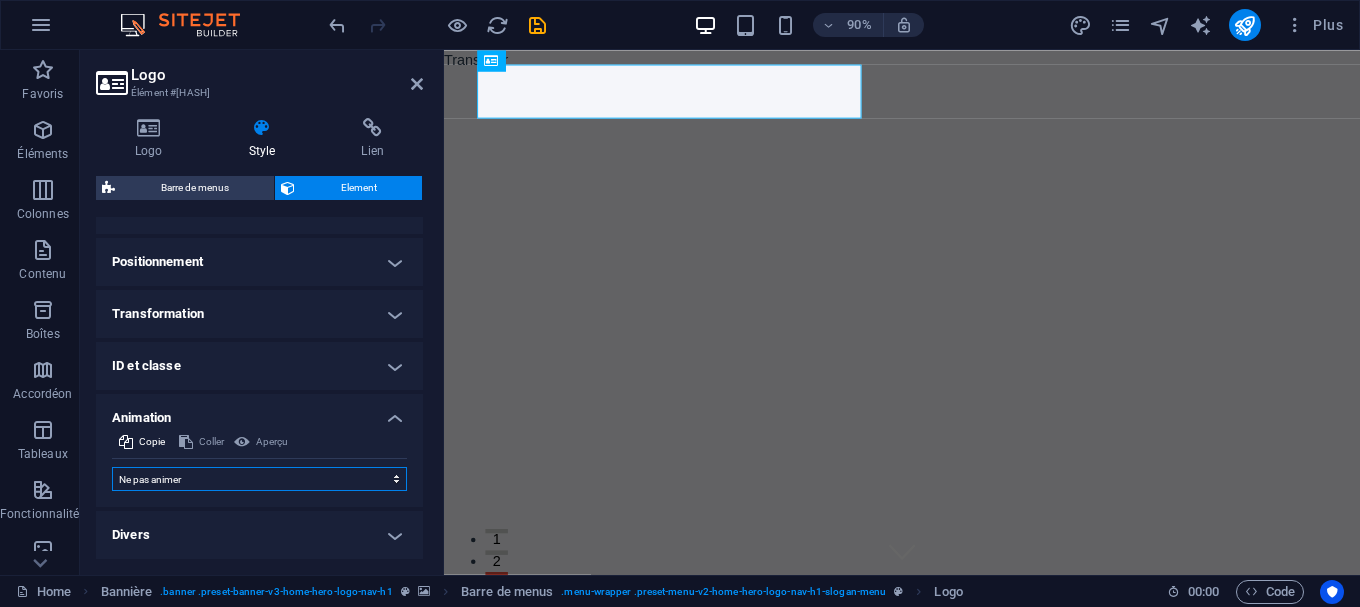 click on "Ne pas animer Afficher / Masquer Glisser vers le haut / le bas Zoomer/Dézoomer Glisser de gauche à droite Glisser de droite à gauche Slide du haut vers le bas Slide du bas vers le haut Impulsion Clignoter Ouvrir en tant que superposition" at bounding box center (259, 479) 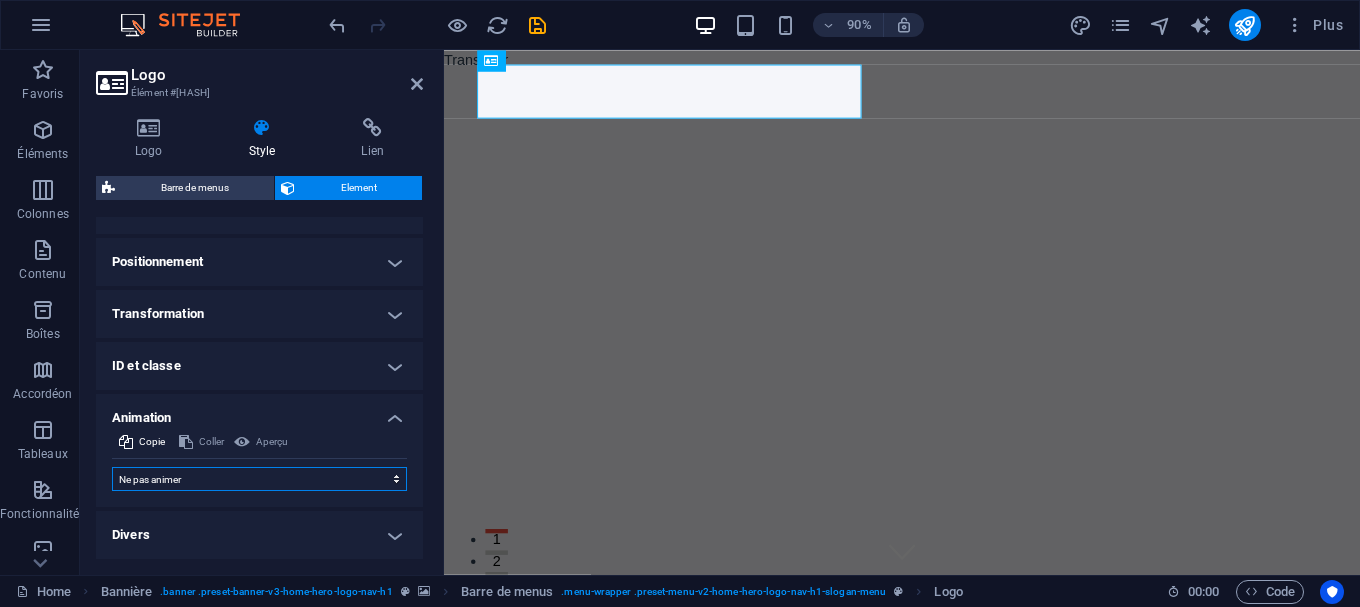 select on "fade" 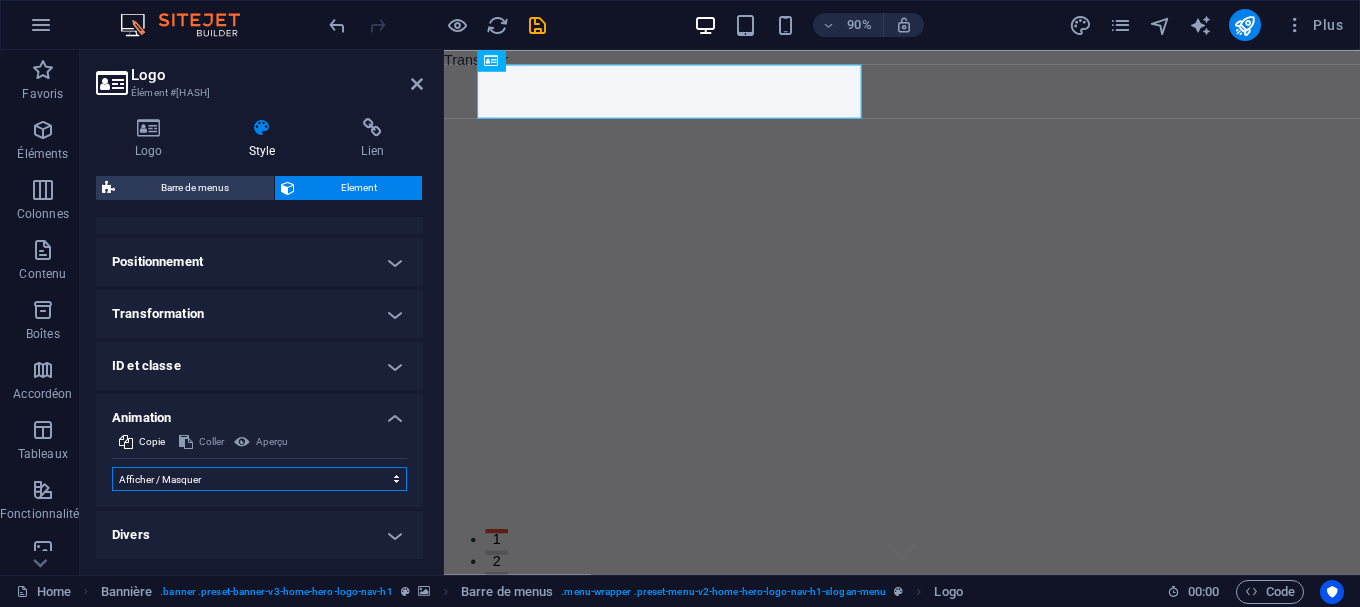 click on "Afficher / Masquer" at bounding box center (0, 0) 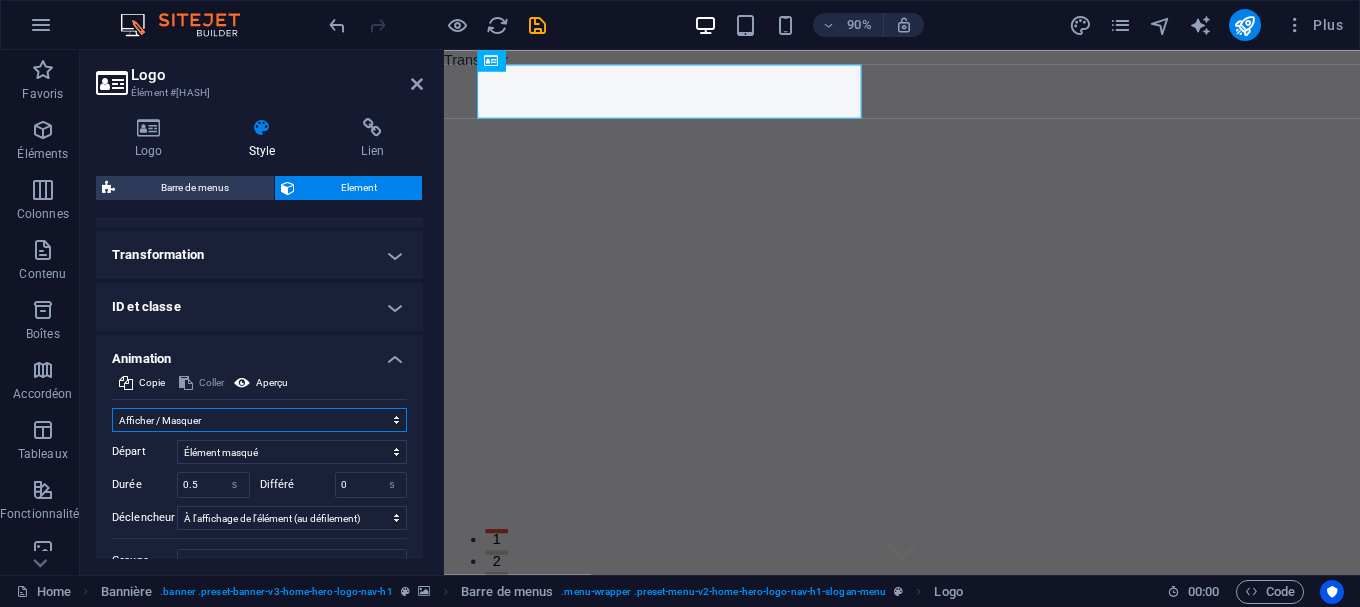 scroll, scrollTop: 675, scrollLeft: 0, axis: vertical 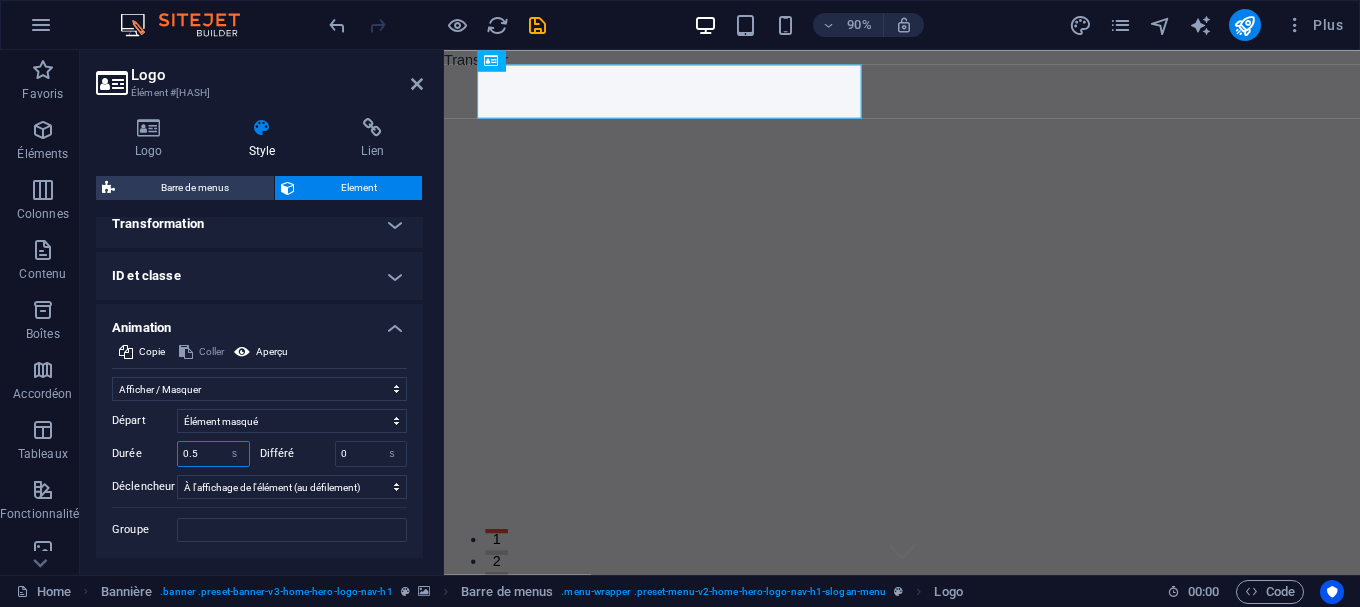 click on "0.5" at bounding box center (213, 454) 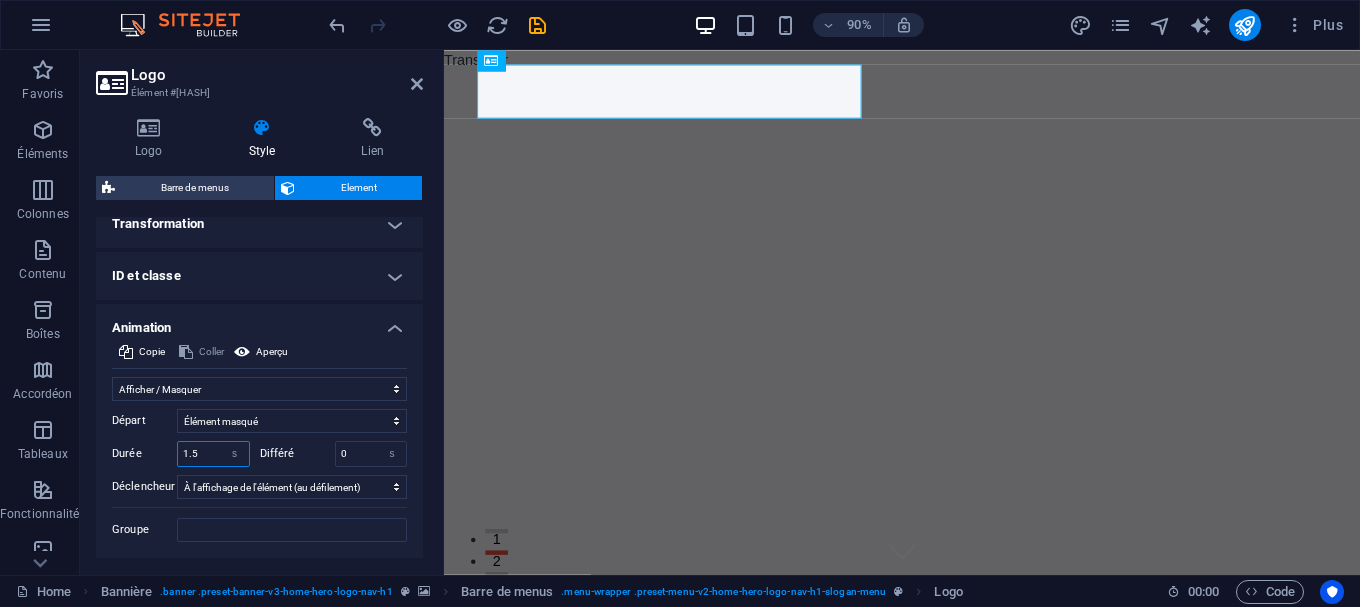 type on "1.5" 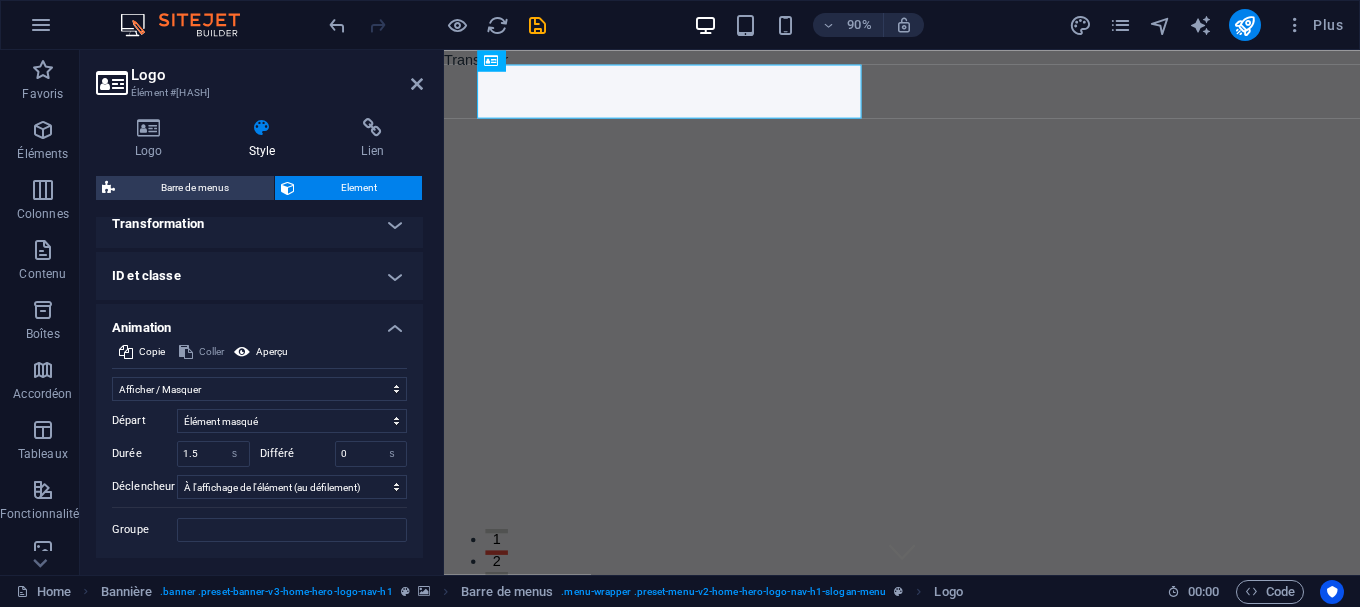 click on "Animation" at bounding box center [259, 322] 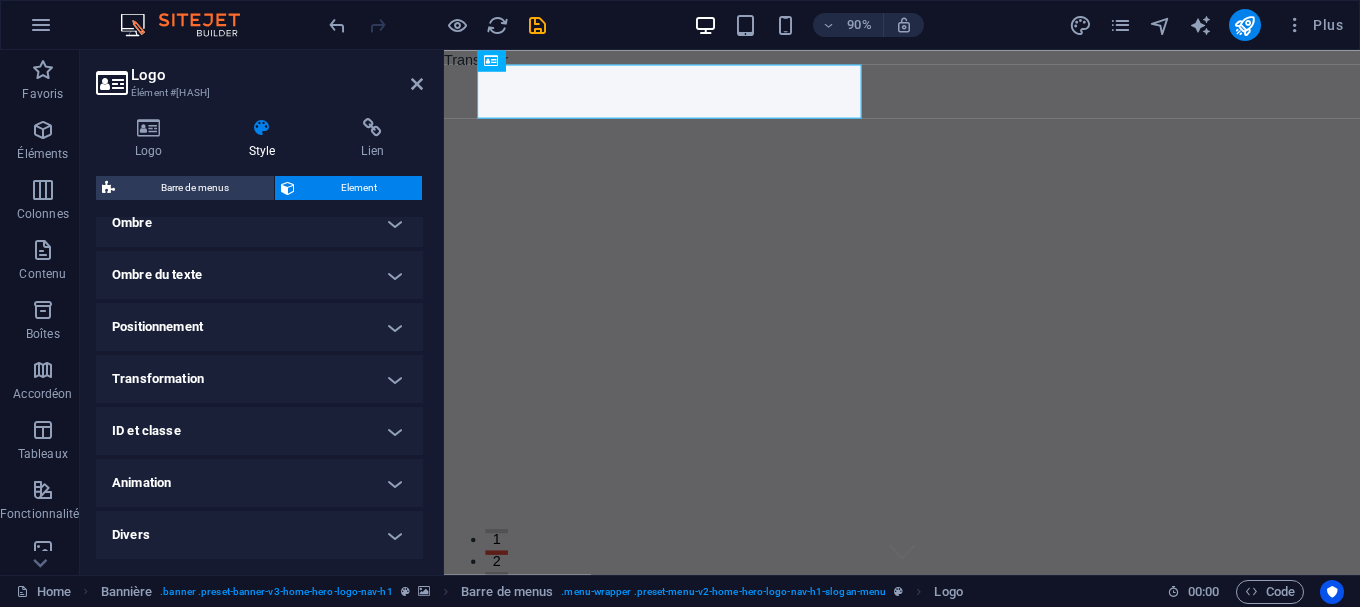 scroll, scrollTop: 520, scrollLeft: 0, axis: vertical 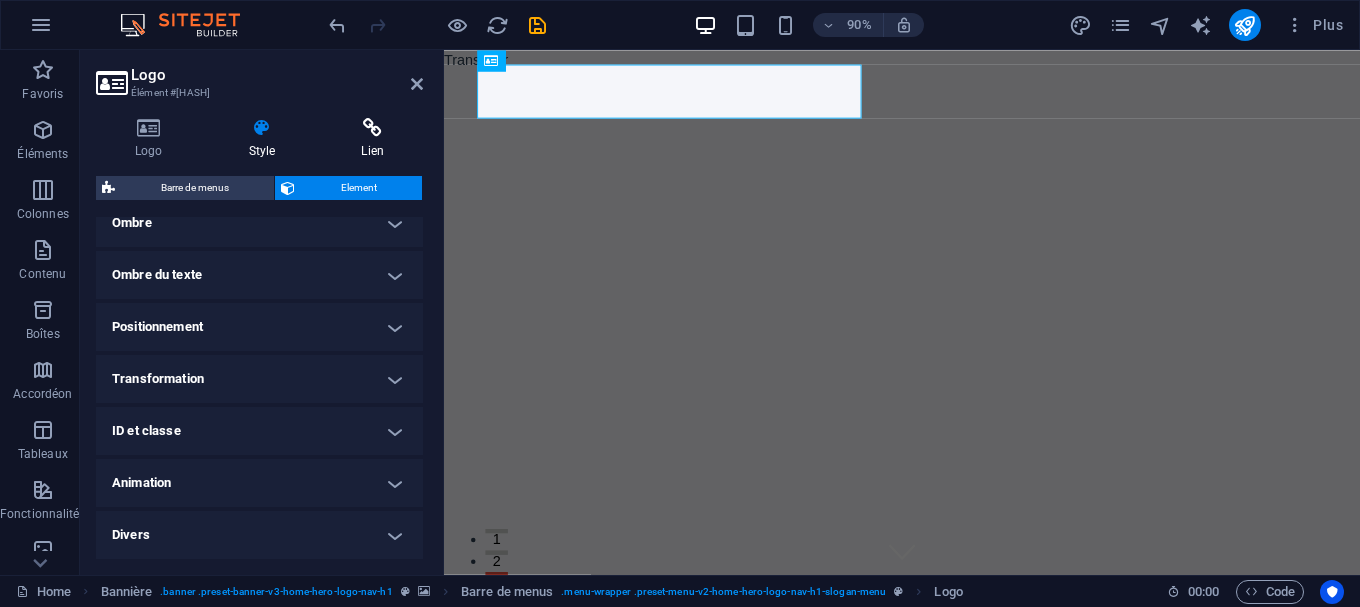 click on "Lien" at bounding box center (372, 139) 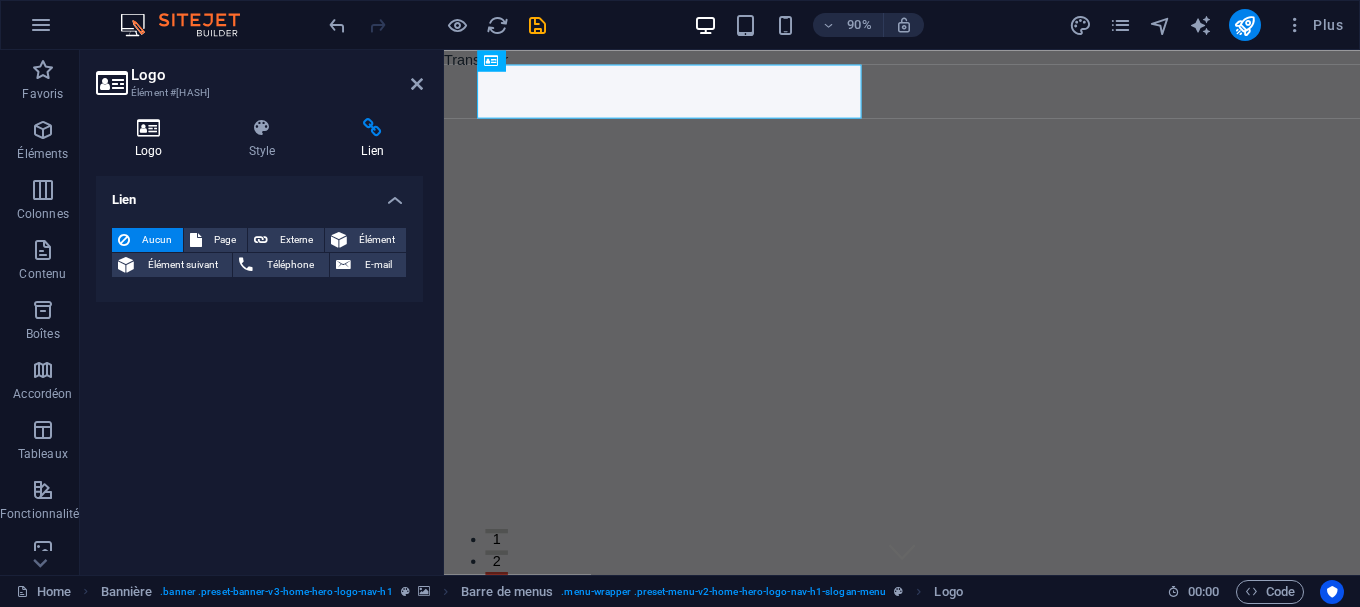 click on "Logo" at bounding box center [153, 139] 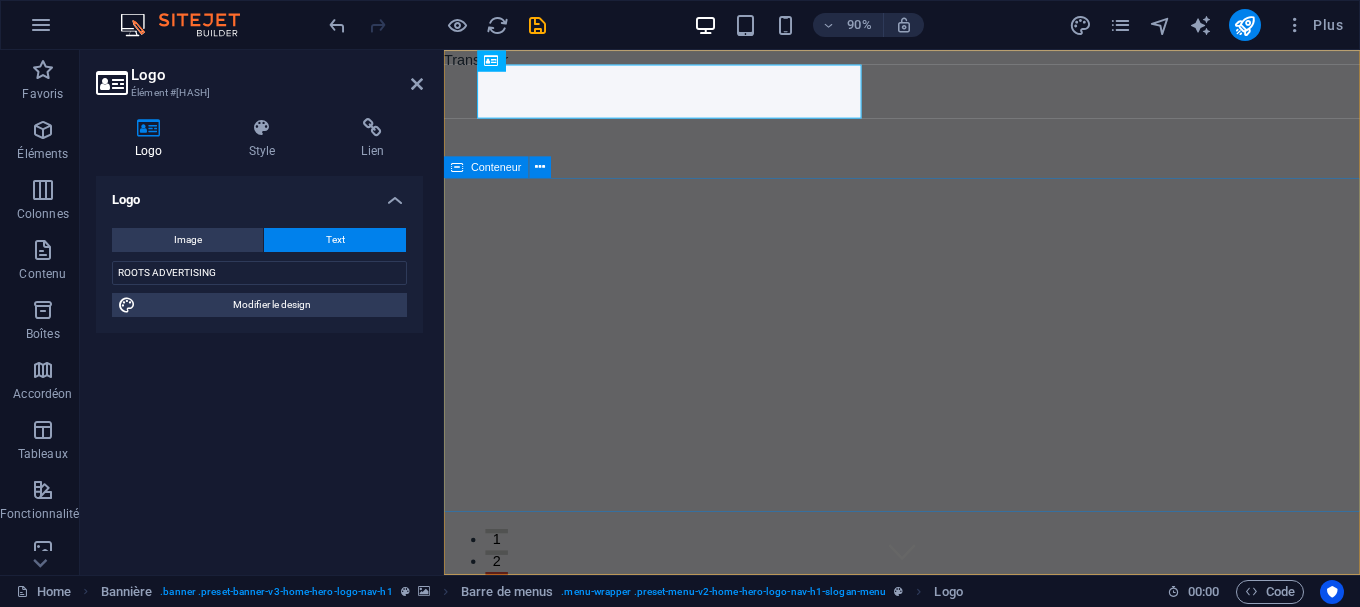 click on "Bienvenue sur Roots Algérie - votre spécialiste en production cinématographique" at bounding box center (953, 935) 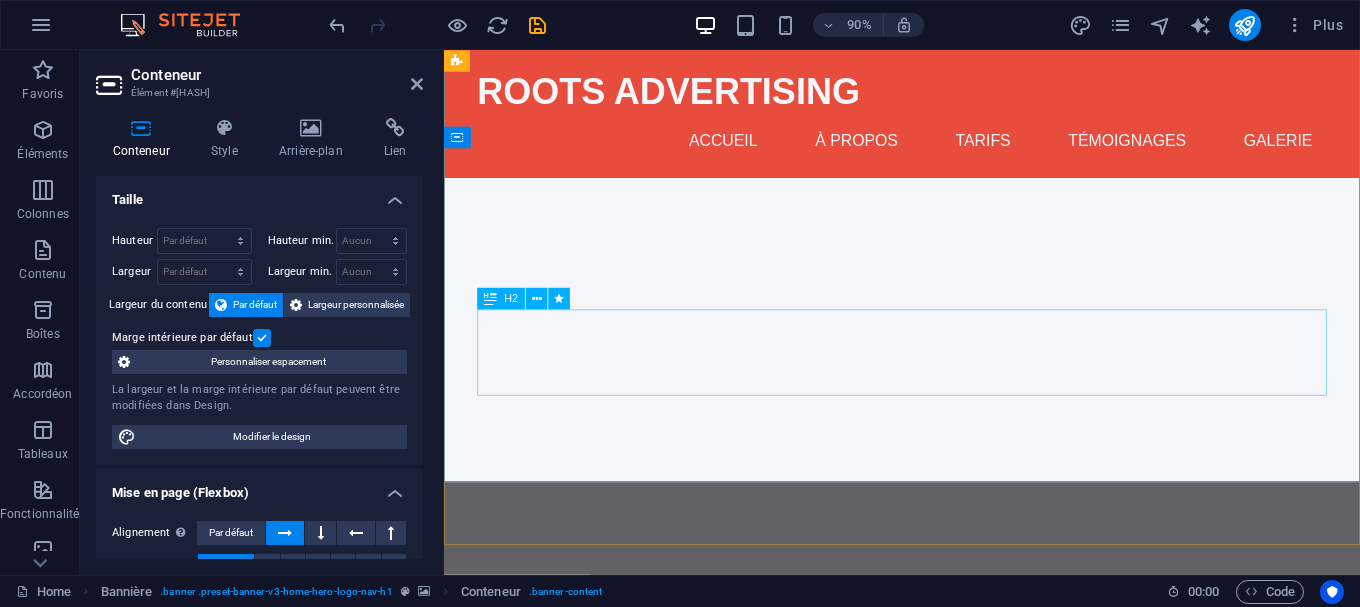 scroll, scrollTop: 0, scrollLeft: 0, axis: both 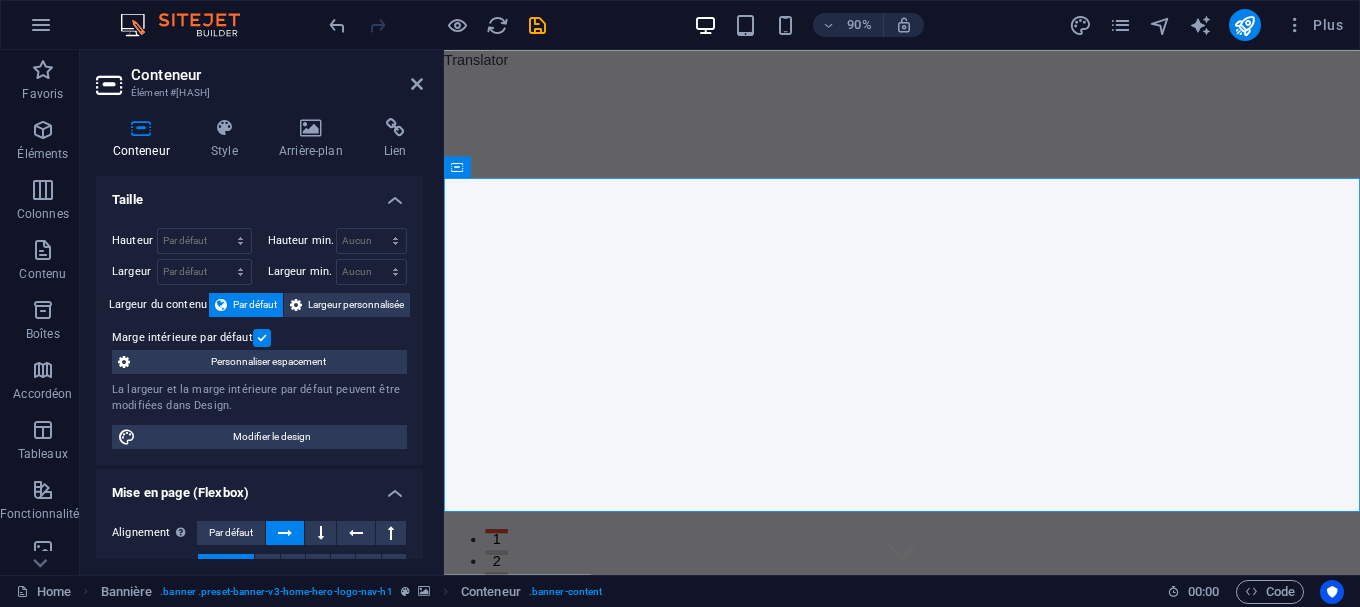 click on "Conteneur" at bounding box center (277, 75) 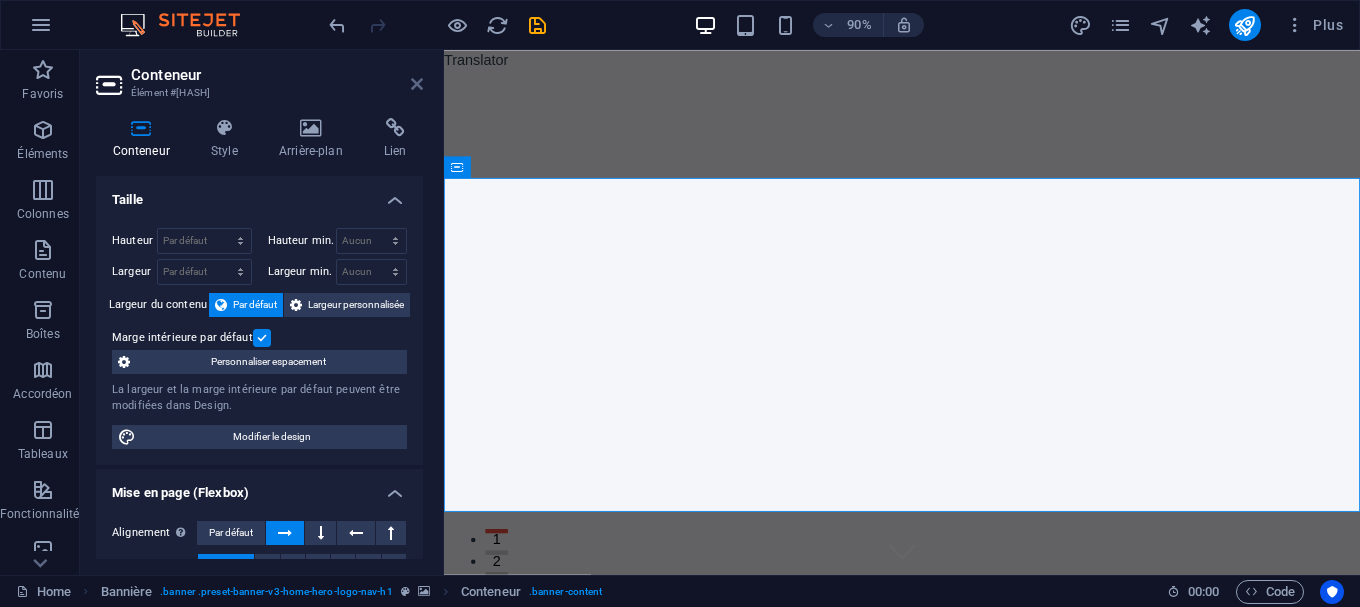 click at bounding box center (417, 84) 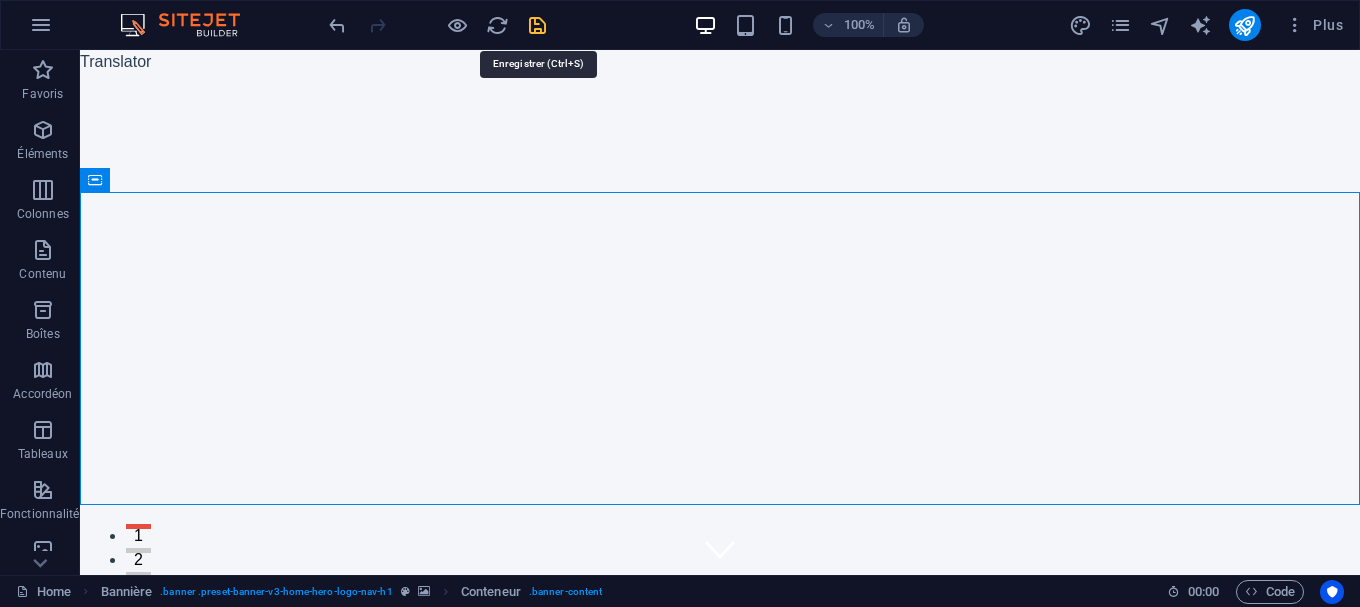 click at bounding box center [537, 25] 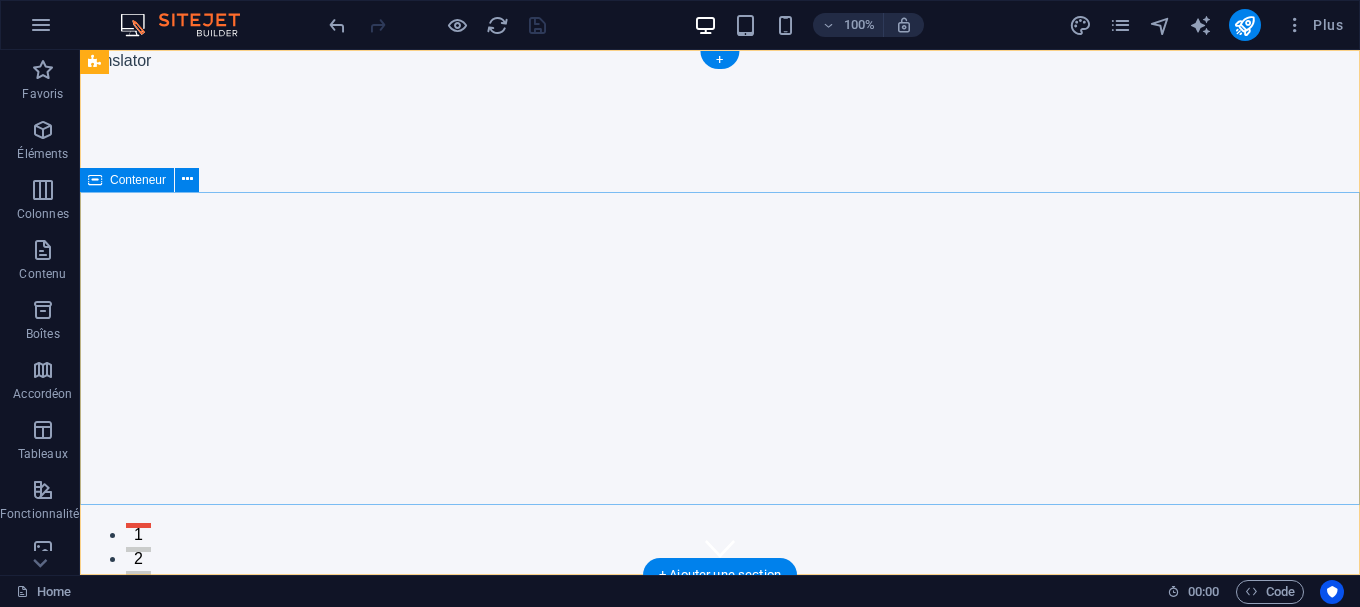 scroll, scrollTop: 0, scrollLeft: 0, axis: both 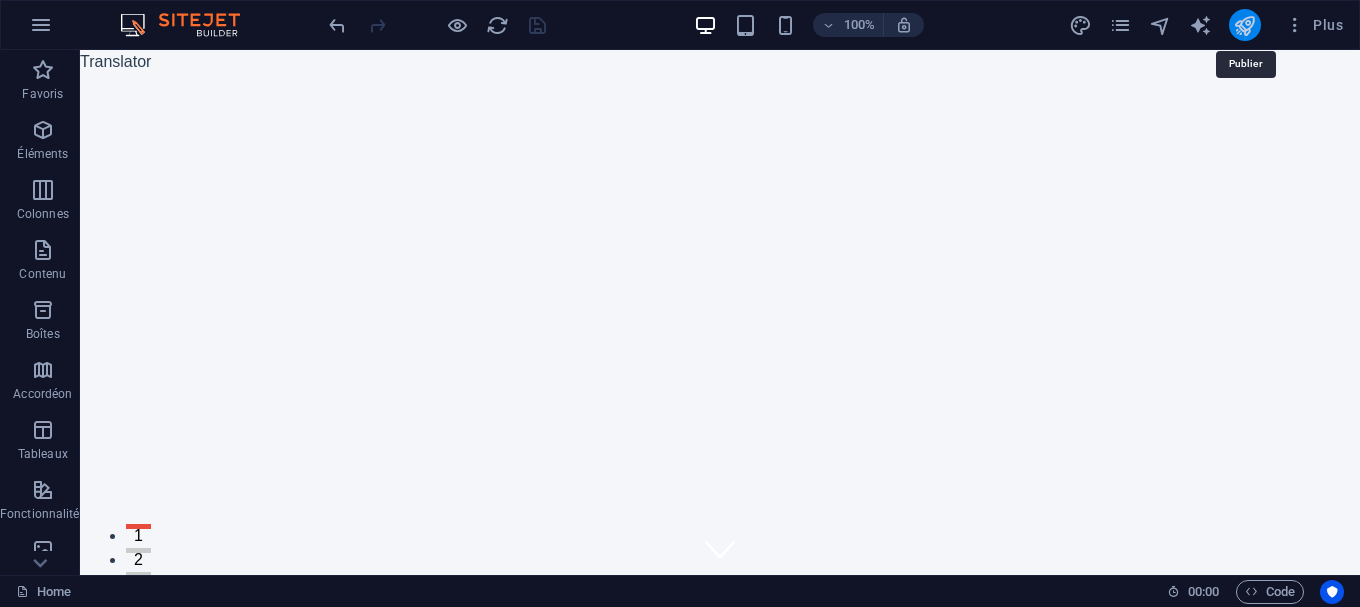 click at bounding box center (1244, 25) 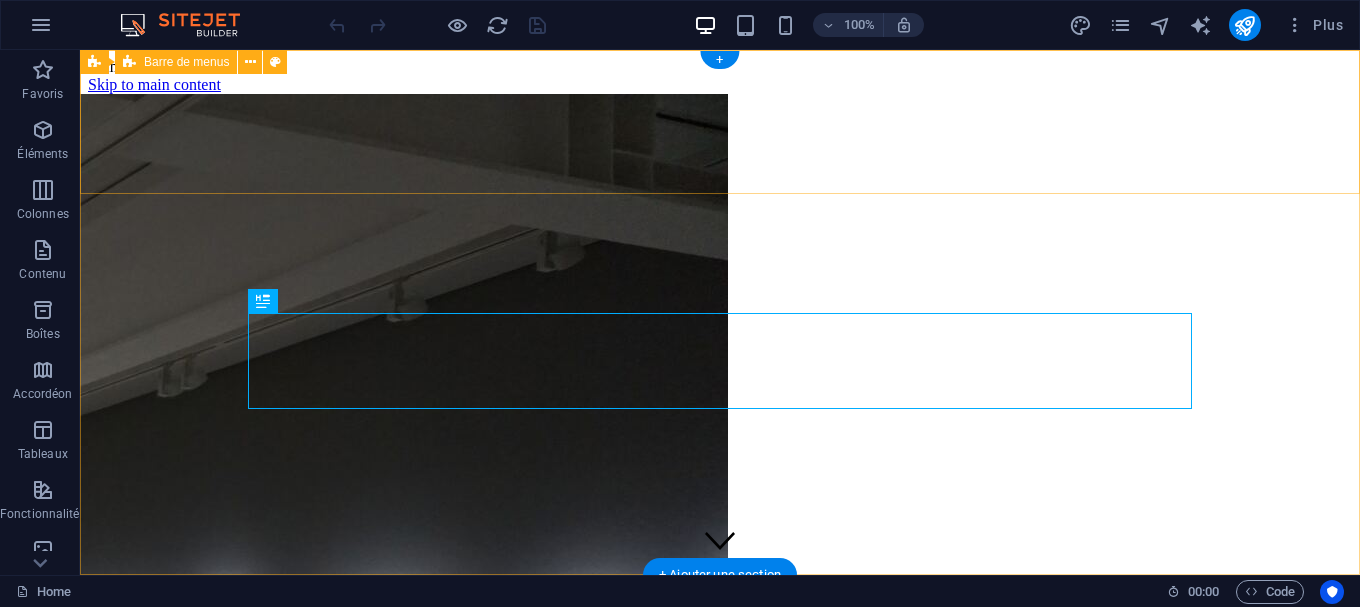 scroll, scrollTop: 0, scrollLeft: 0, axis: both 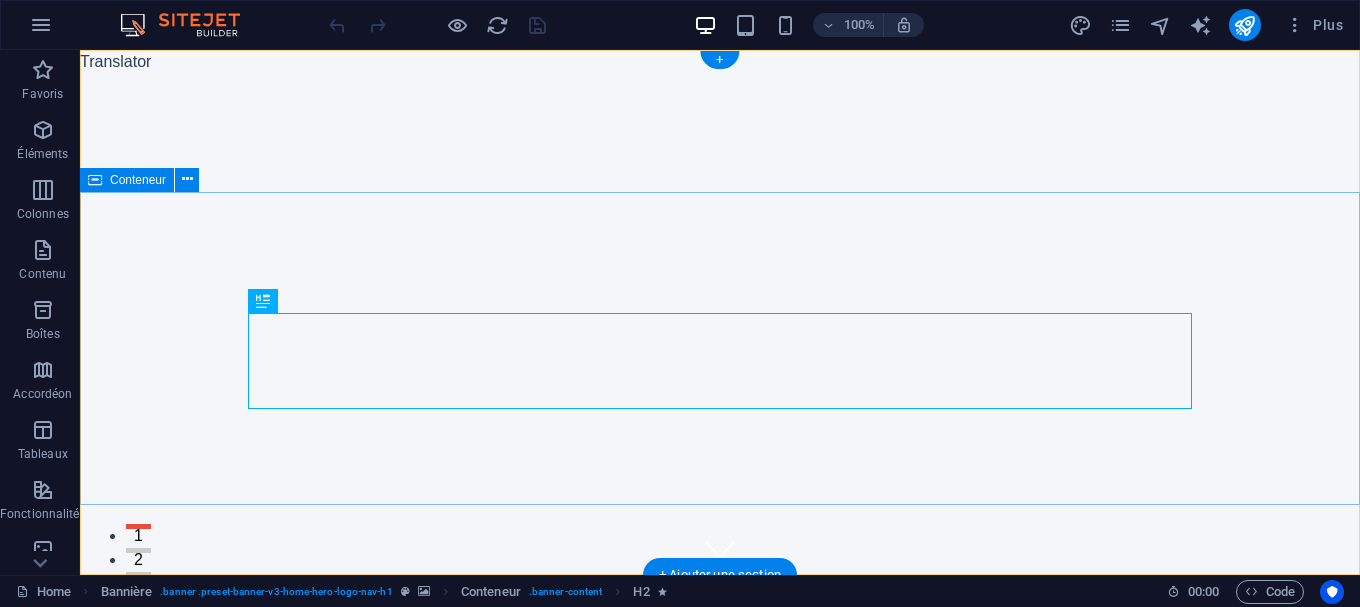 click on "Bienvenue sur Roots Algérie - votre spécialiste en production cinématographique" at bounding box center (720, 877) 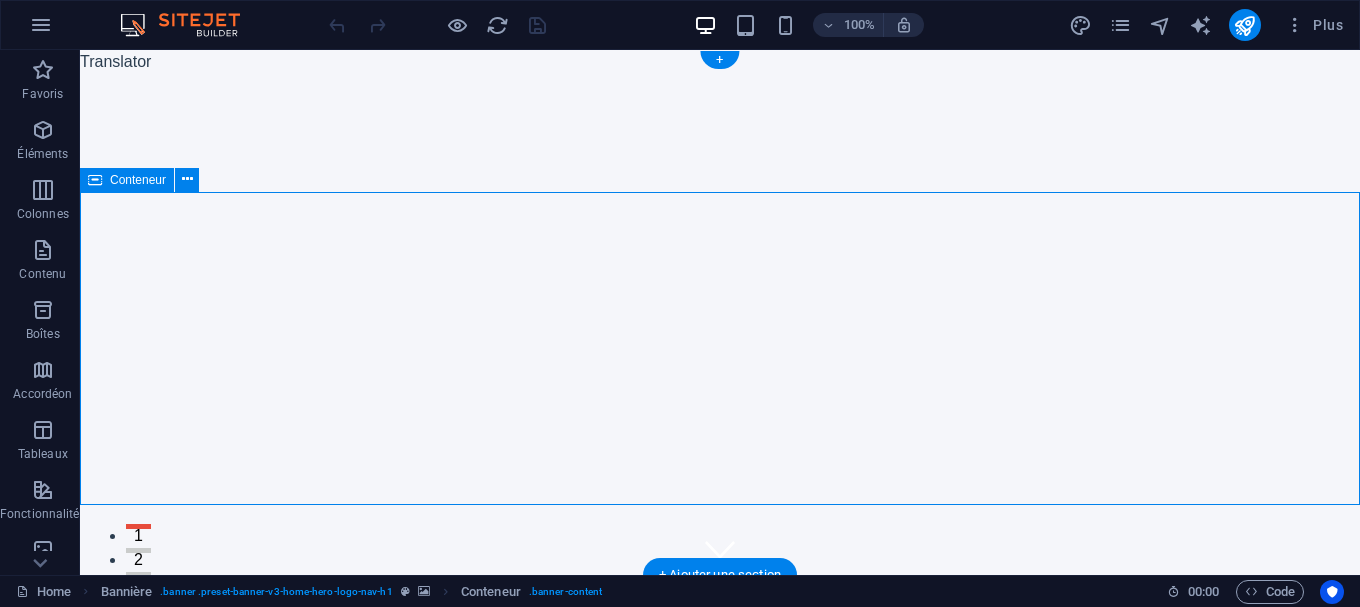 click on "Bienvenue sur Roots Algérie - votre spécialiste en production cinématographique" at bounding box center (720, 877) 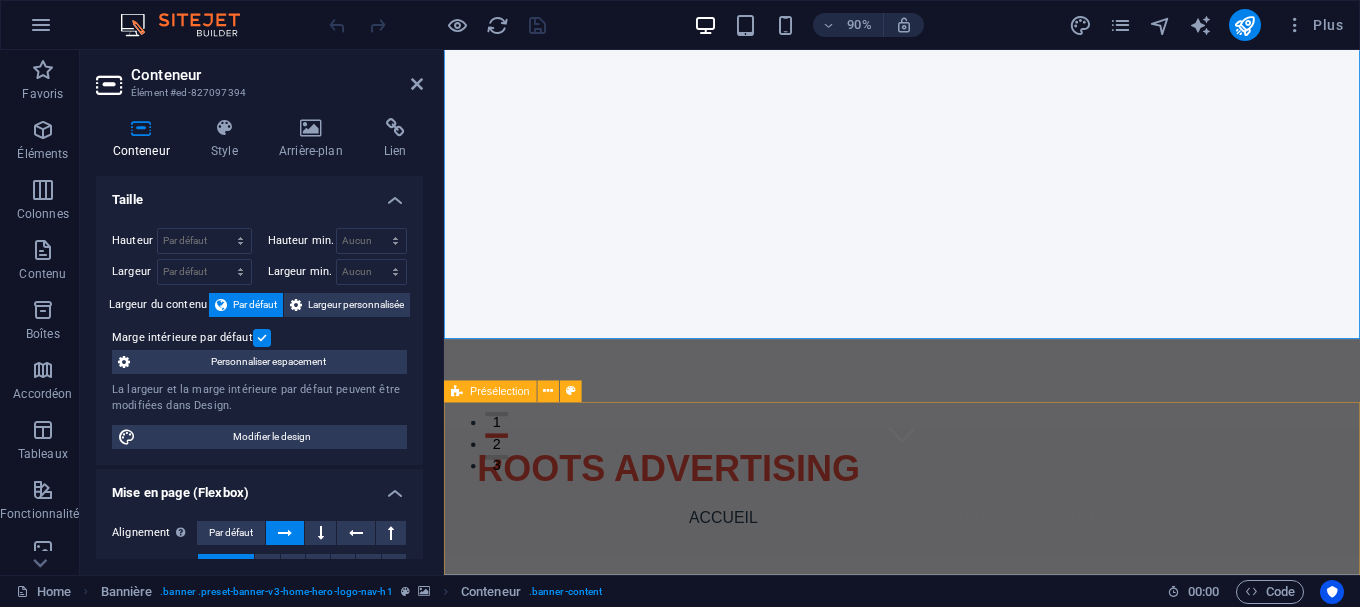 scroll, scrollTop: 204, scrollLeft: 0, axis: vertical 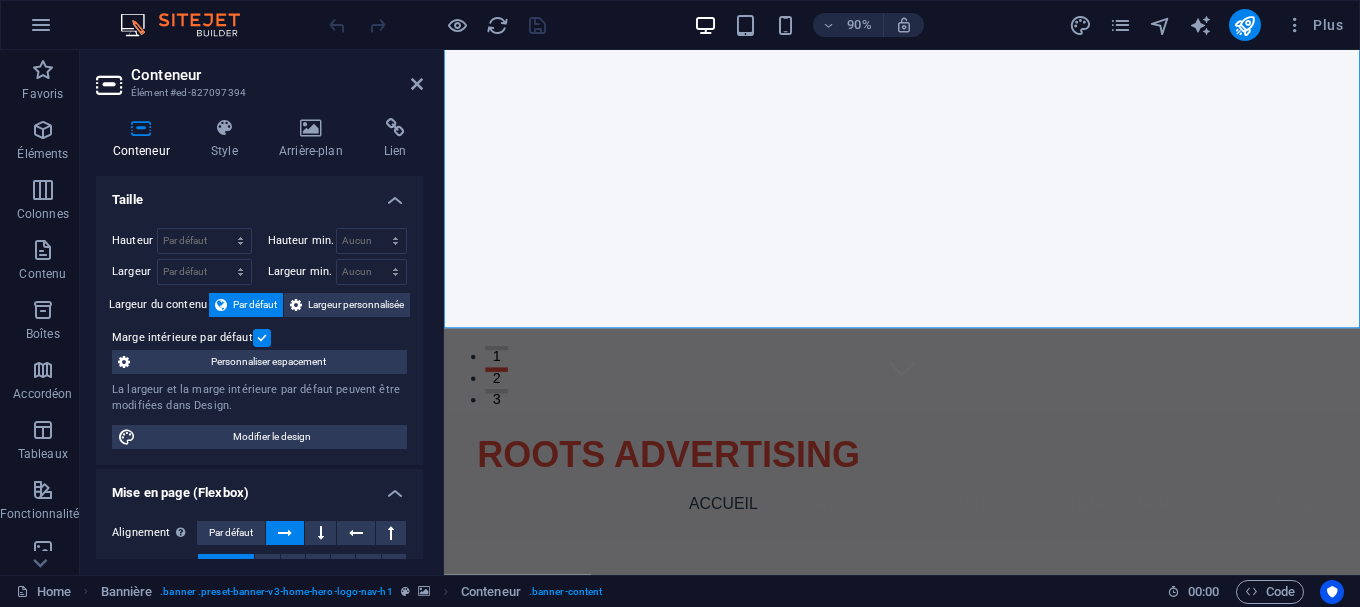 click at bounding box center (-1083, -130) 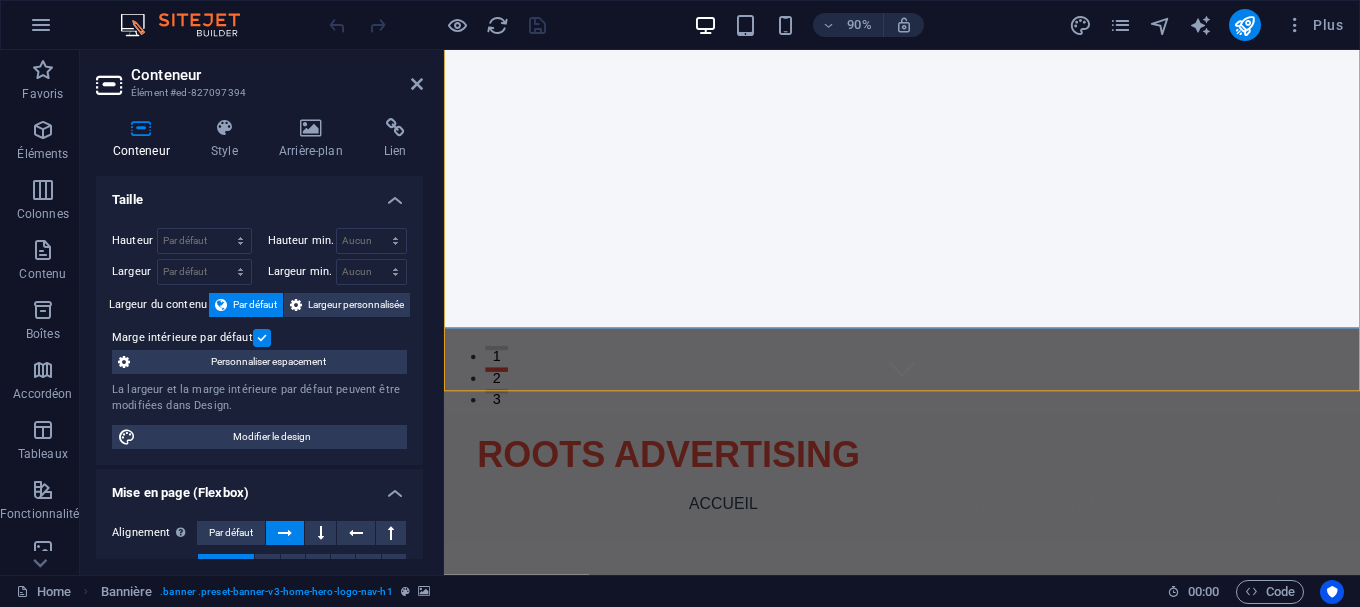click at bounding box center (-1083, -130) 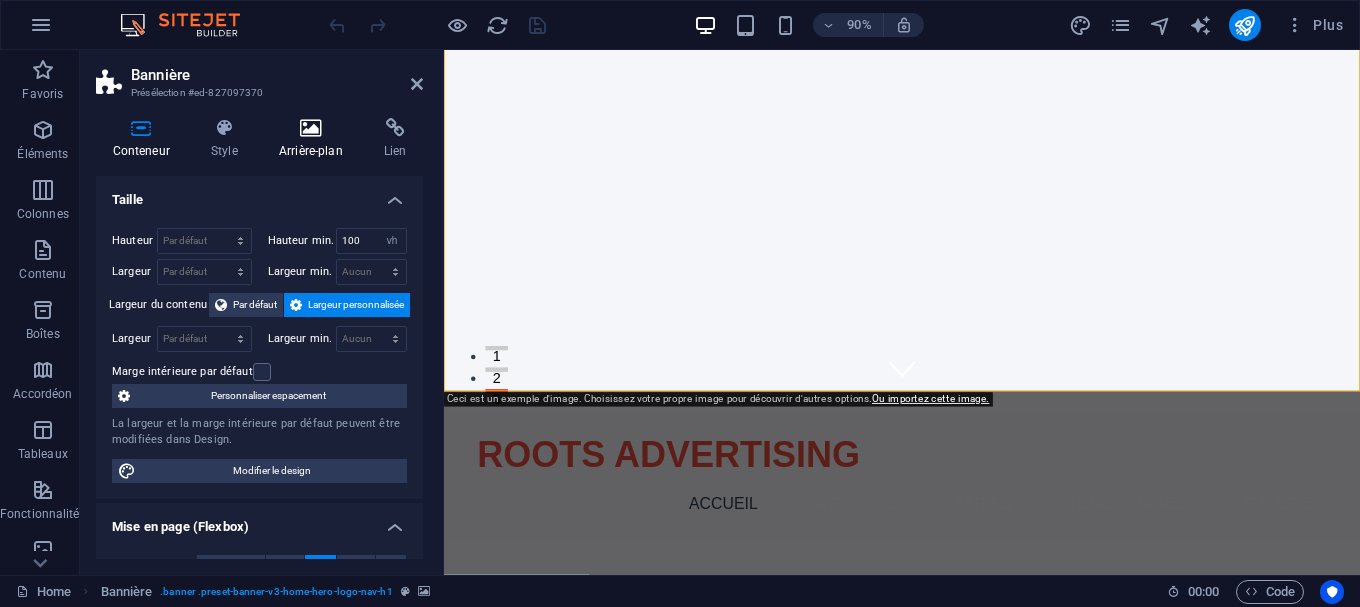 click on "Arrière-plan" at bounding box center (314, 139) 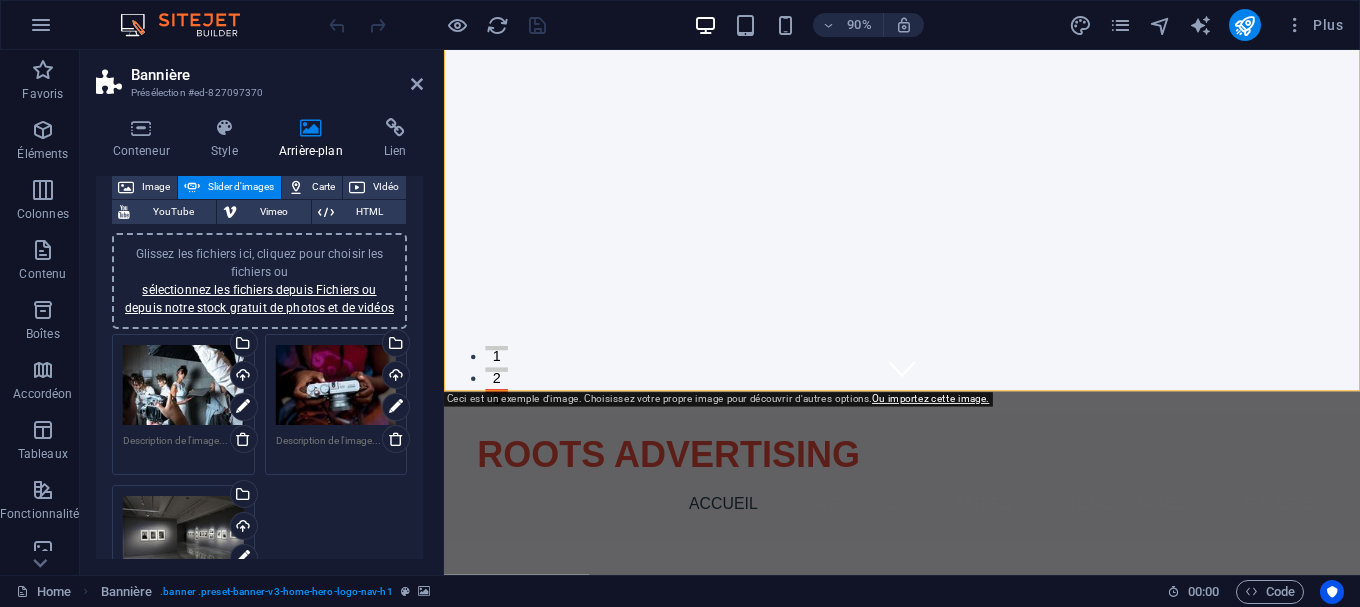 scroll, scrollTop: 180, scrollLeft: 0, axis: vertical 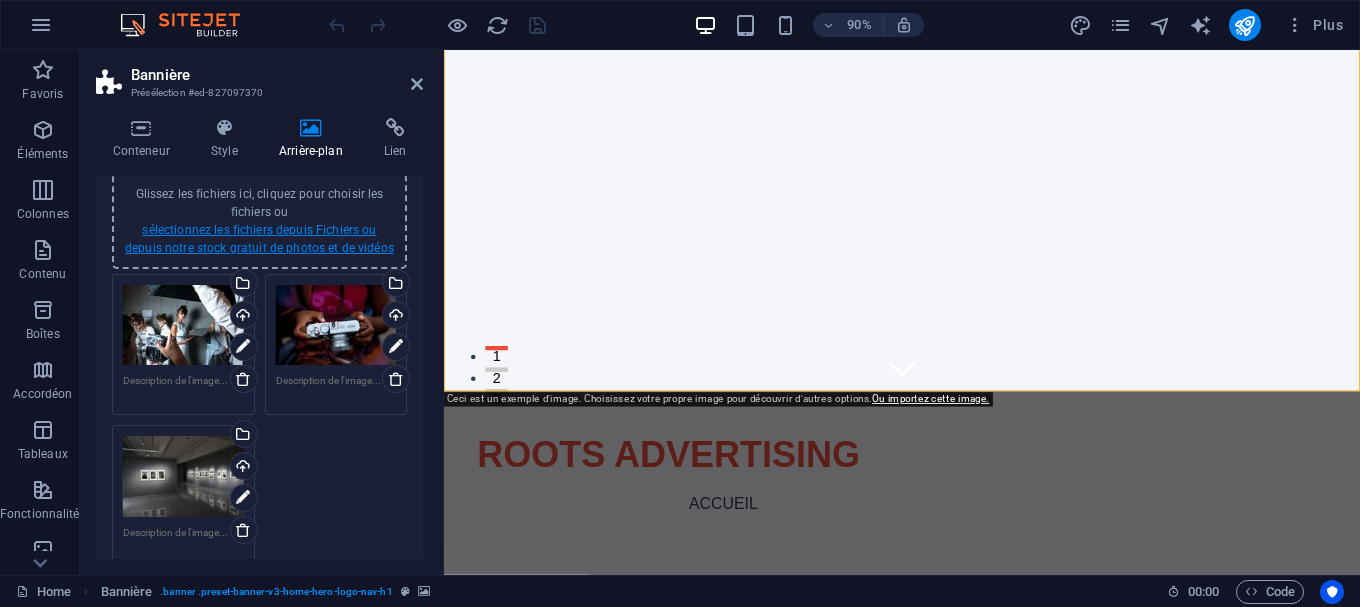 click on "sélectionnez les fichiers depuis Fichiers ou depuis notre stock gratuit de photos et de vidéos" at bounding box center (259, 239) 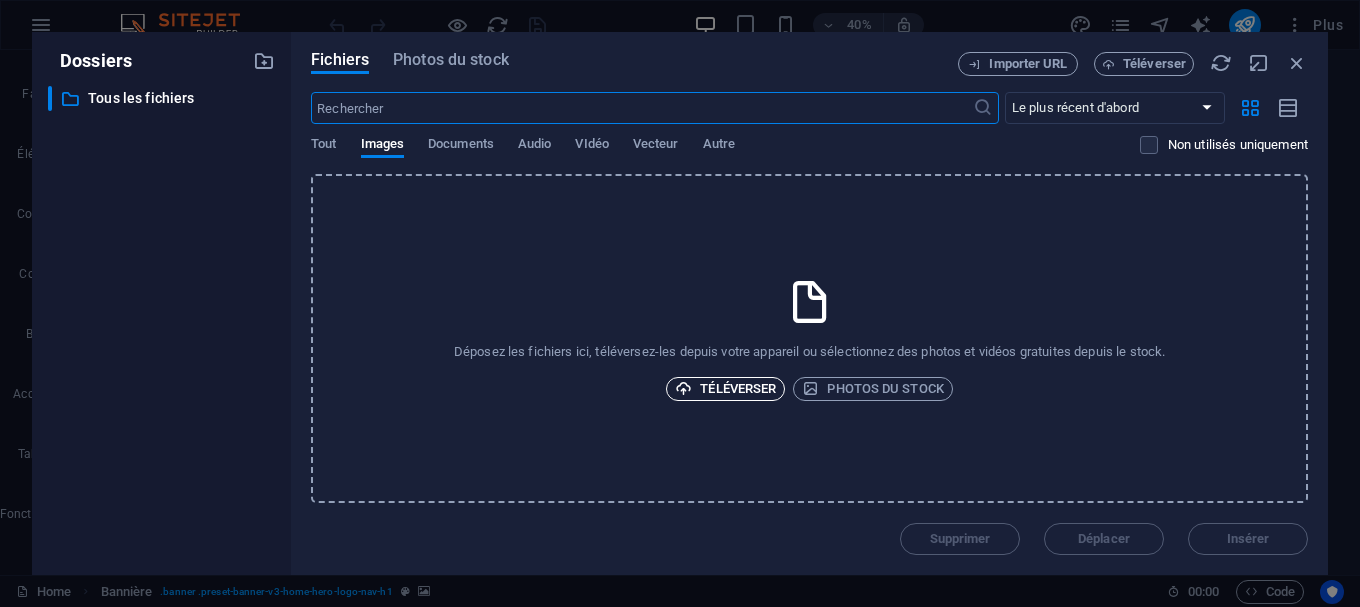 click on "Téléverser" at bounding box center (725, 389) 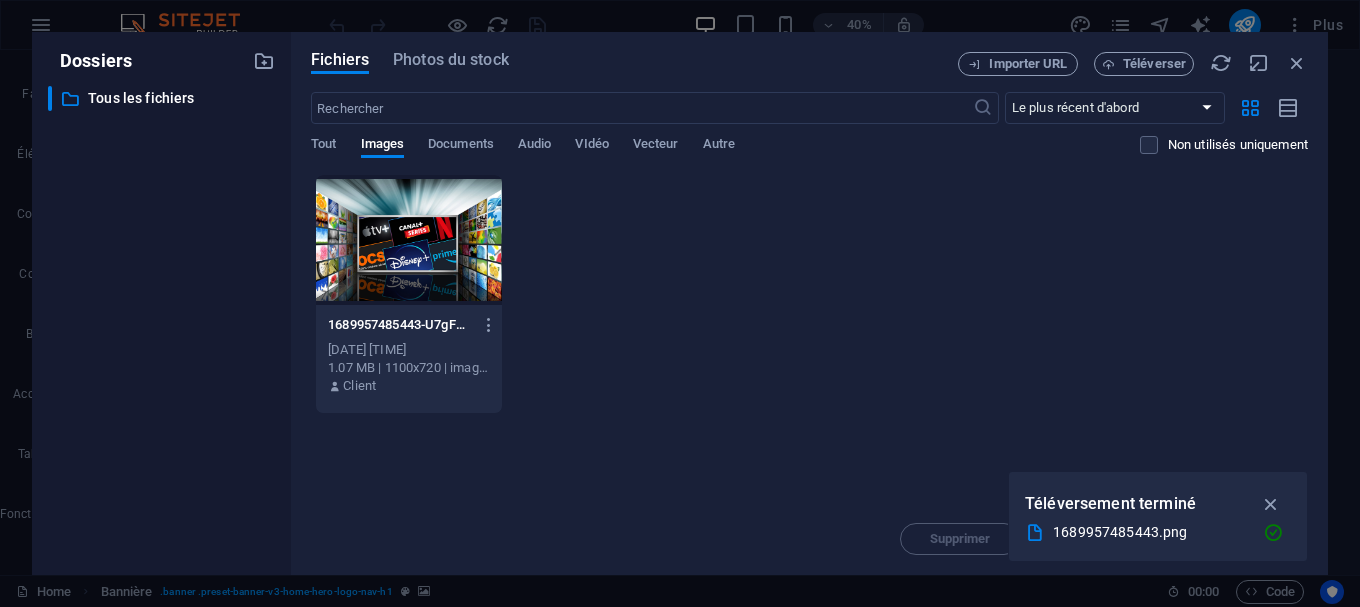 click at bounding box center [409, 240] 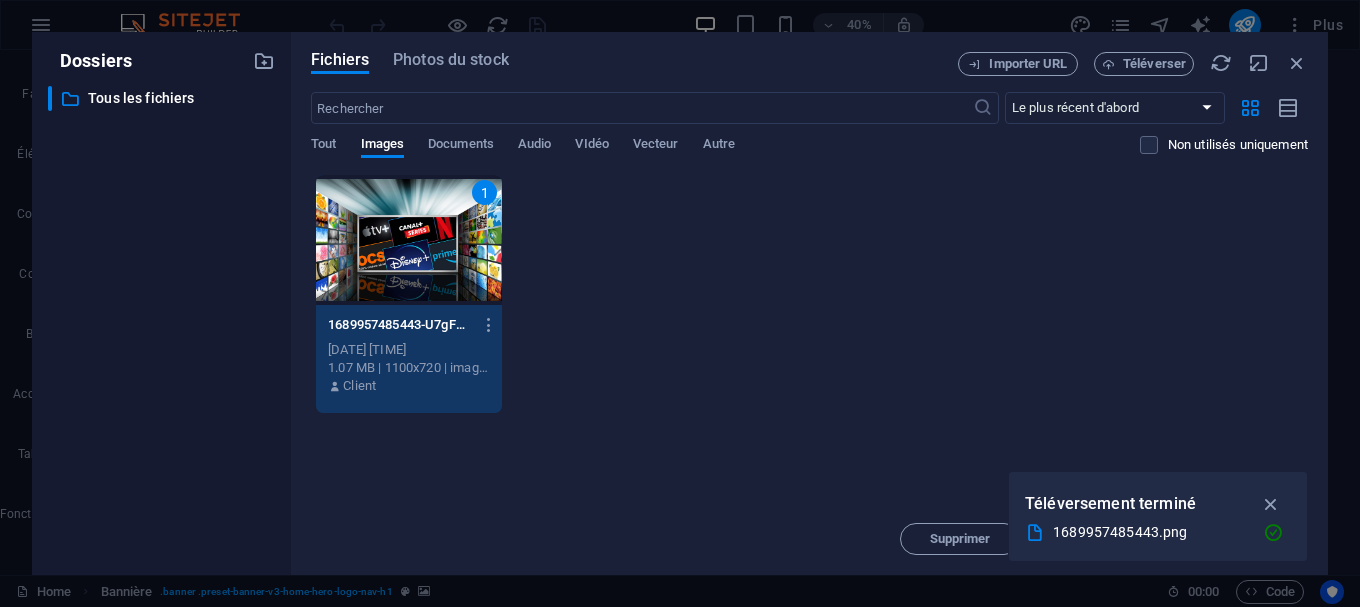 click on "1" at bounding box center [409, 240] 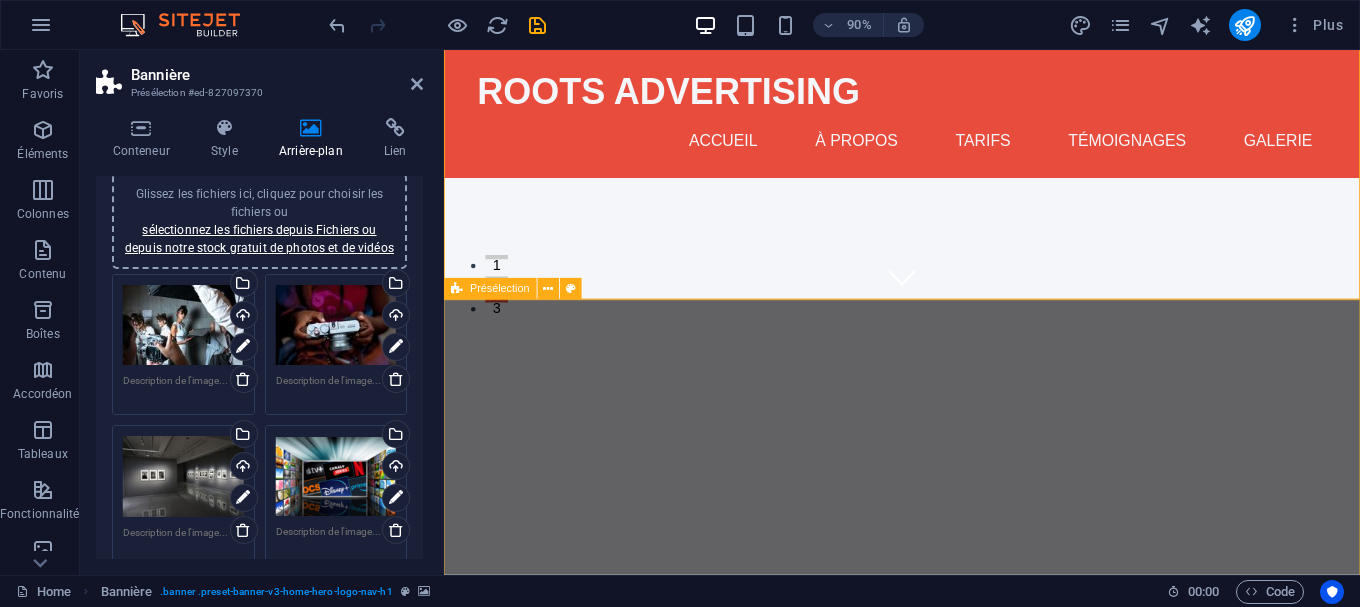 scroll, scrollTop: 0, scrollLeft: 0, axis: both 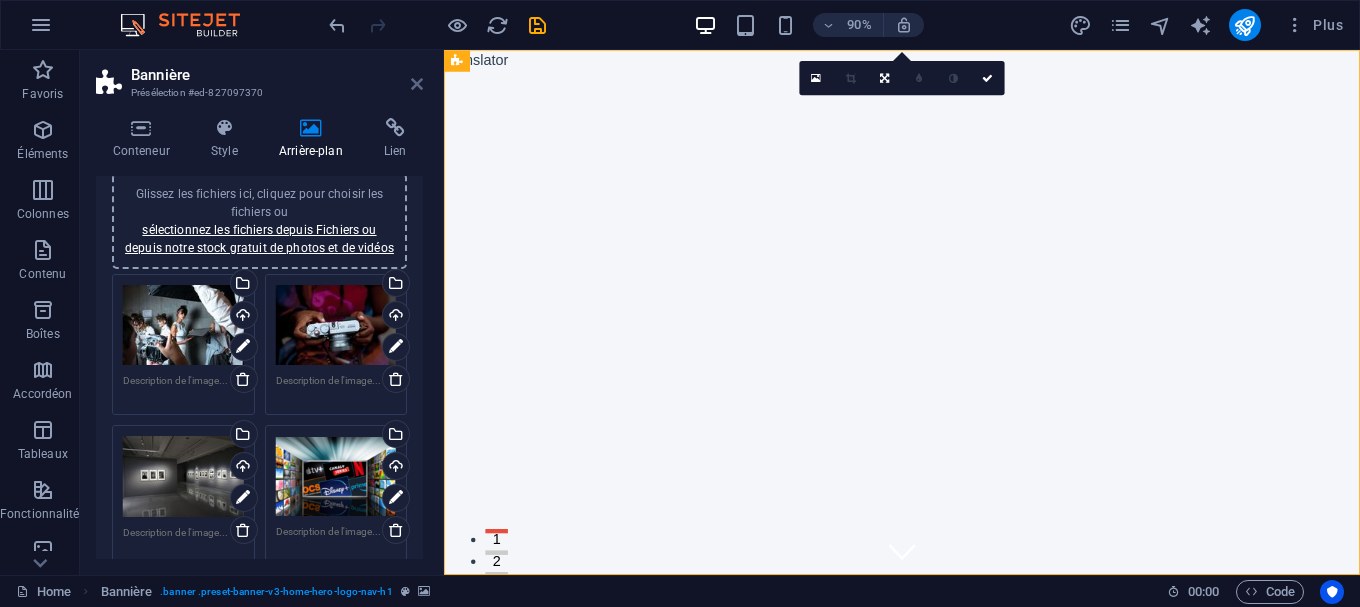 click at bounding box center (417, 84) 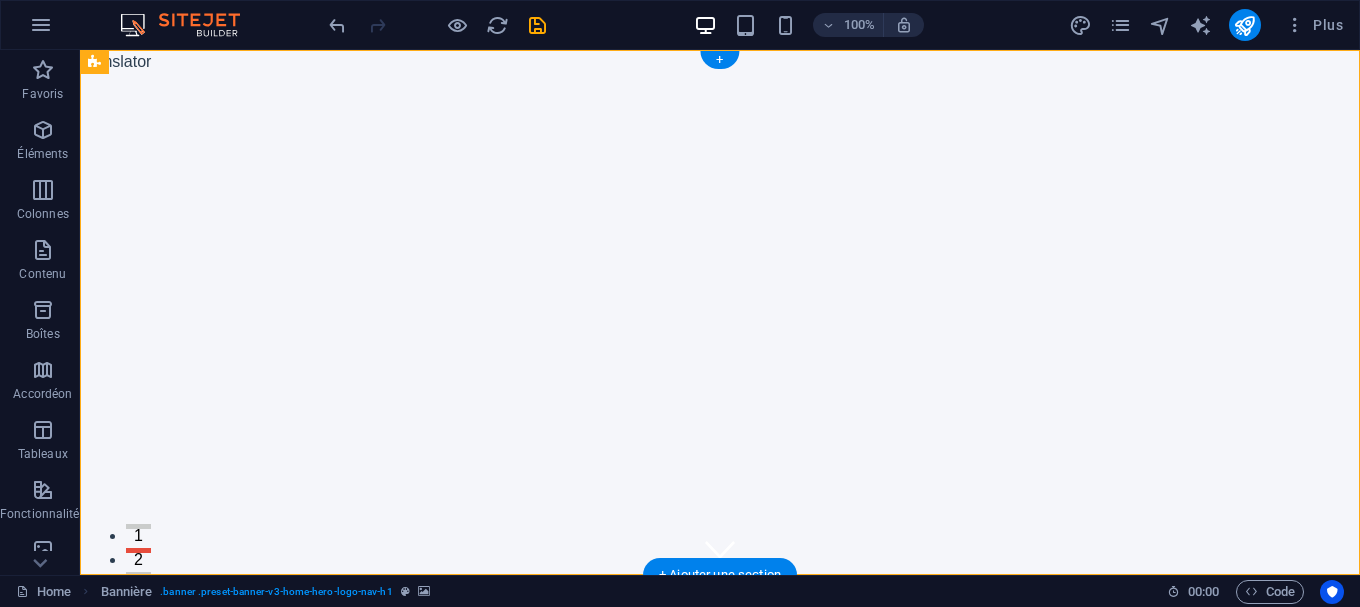 click at bounding box center (-1840, 74) 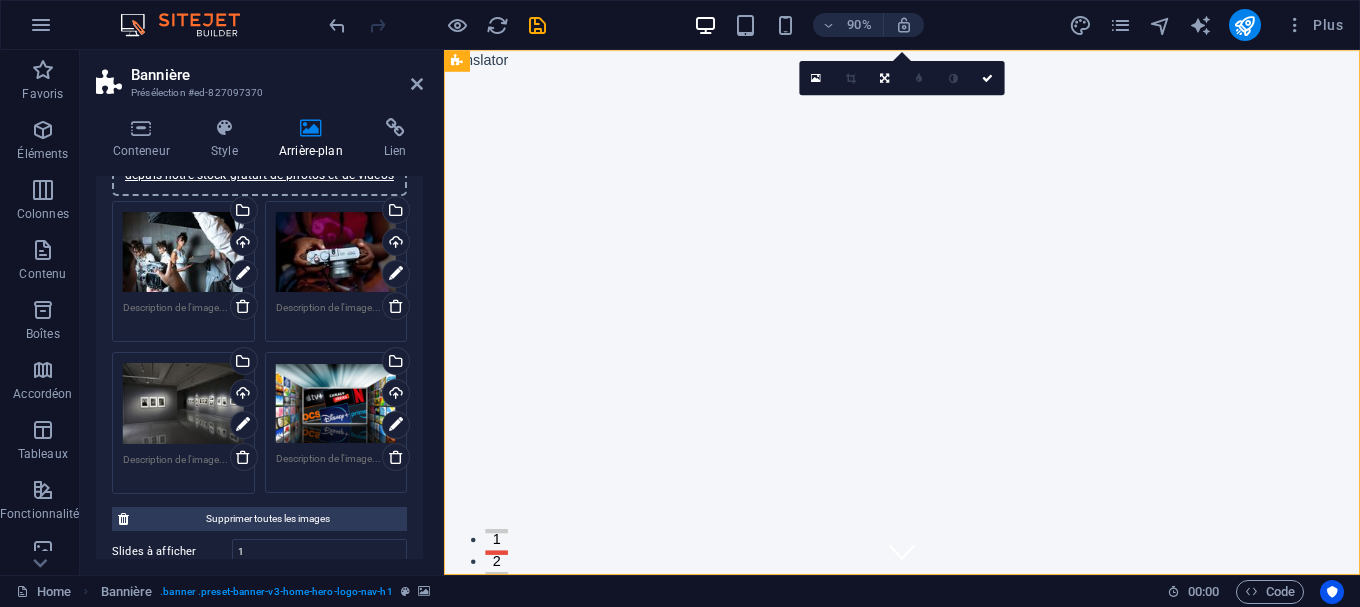 scroll, scrollTop: 270, scrollLeft: 0, axis: vertical 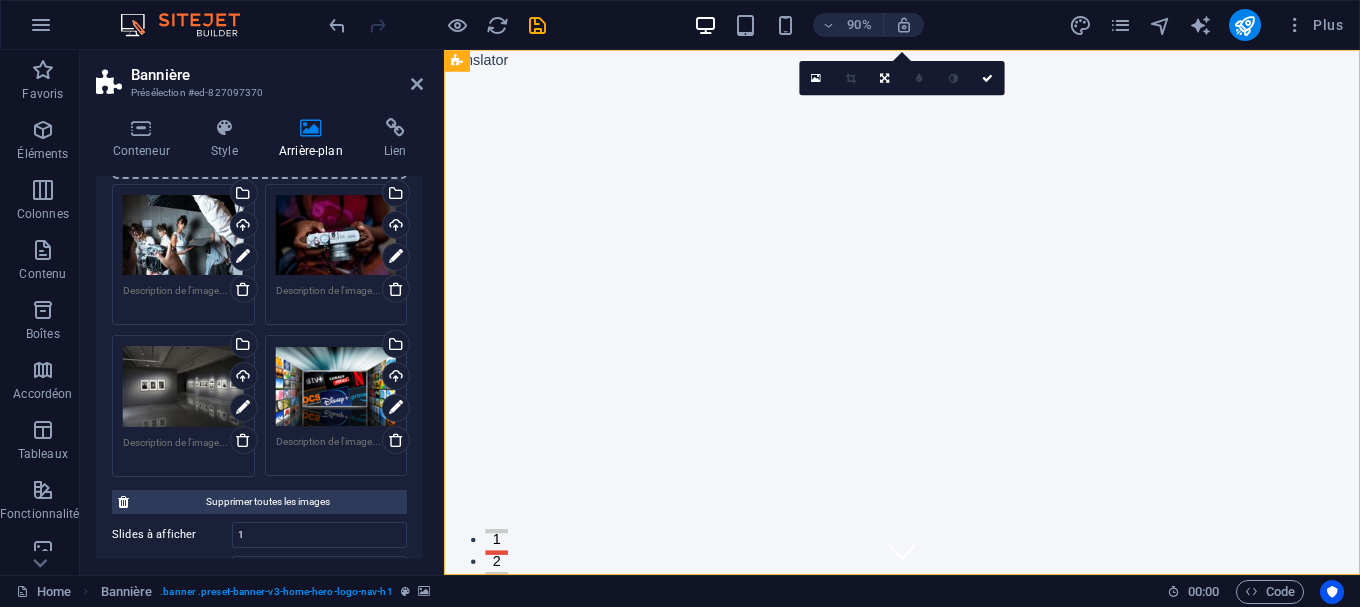 click on "Glissez les fichiers ici, cliquez pour choisir les fichiers ou  sélectionnez les fichiers depuis Fichiers ou depuis notre stock gratuit de photos et de vidéos" at bounding box center (336, 386) 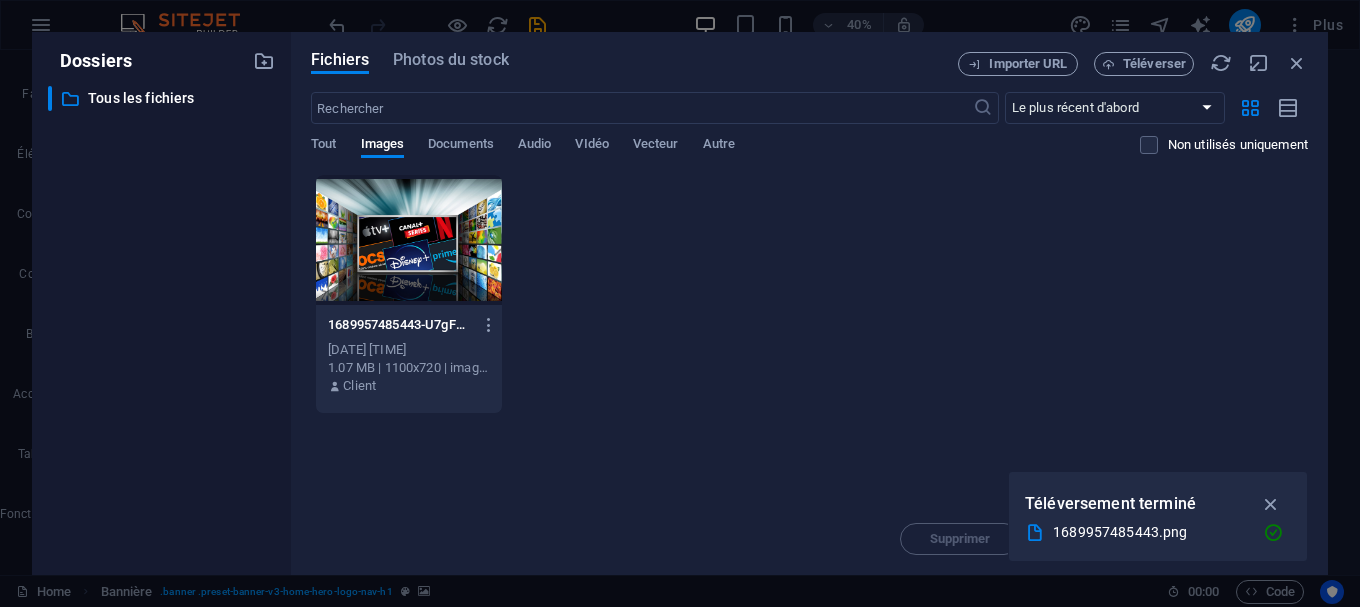 click at bounding box center (409, 240) 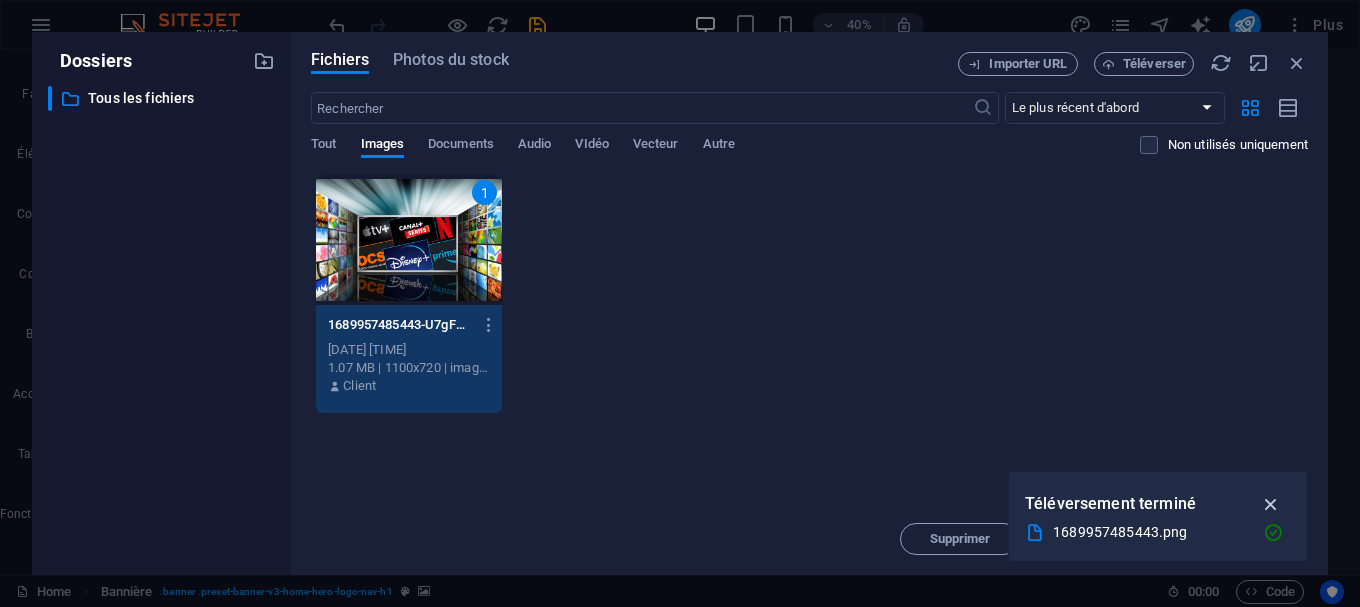click at bounding box center (1271, 504) 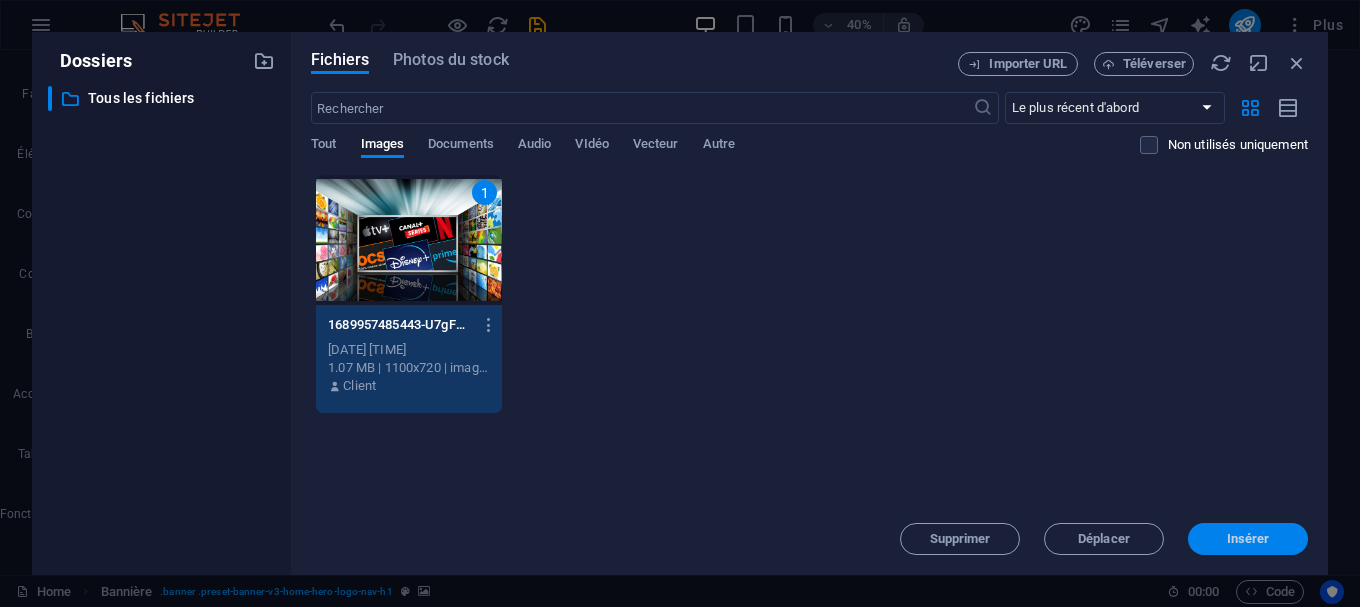 click on "Insérer" at bounding box center [1248, 539] 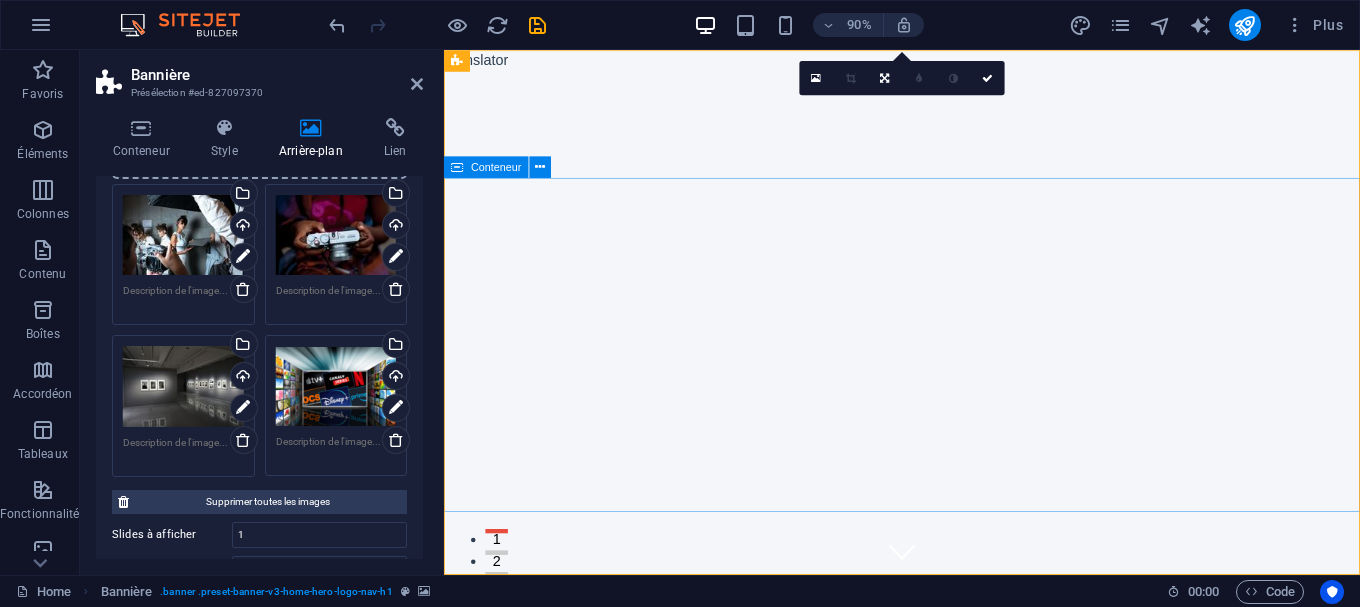 click on "Bienvenue sur Roots Algérie - votre spécialiste en production cinématographique" at bounding box center [953, 1665] 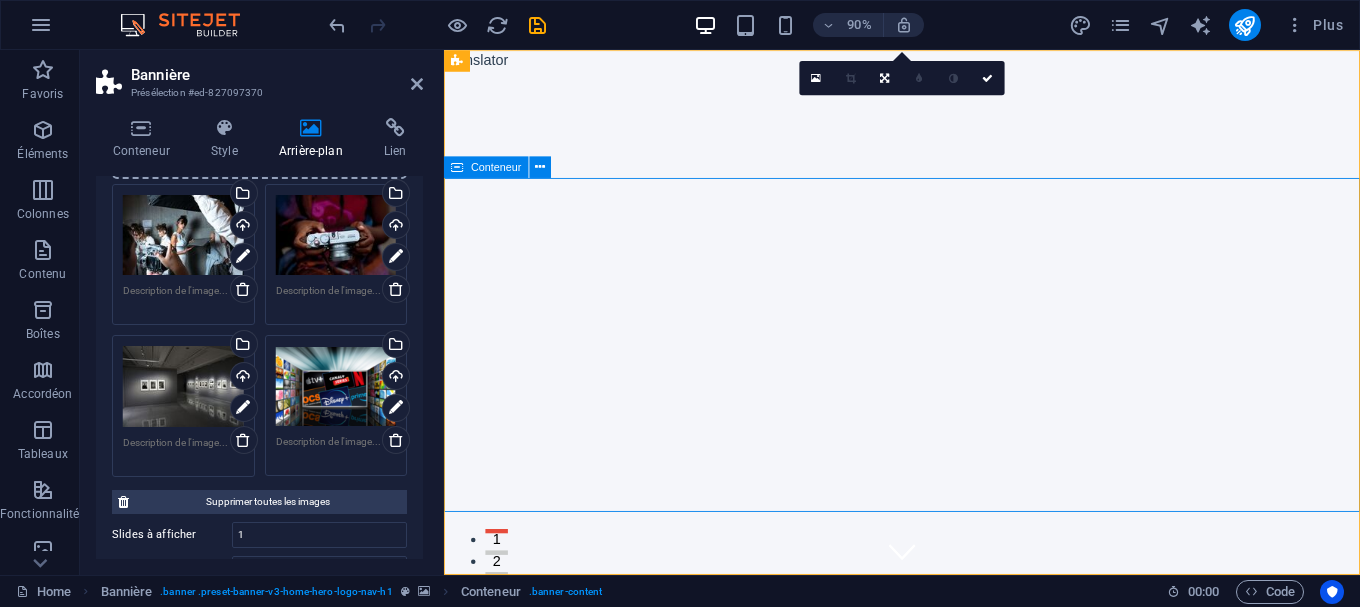 click on "Bienvenue sur Roots Algérie - votre spécialiste en production cinématographique" at bounding box center [953, 1665] 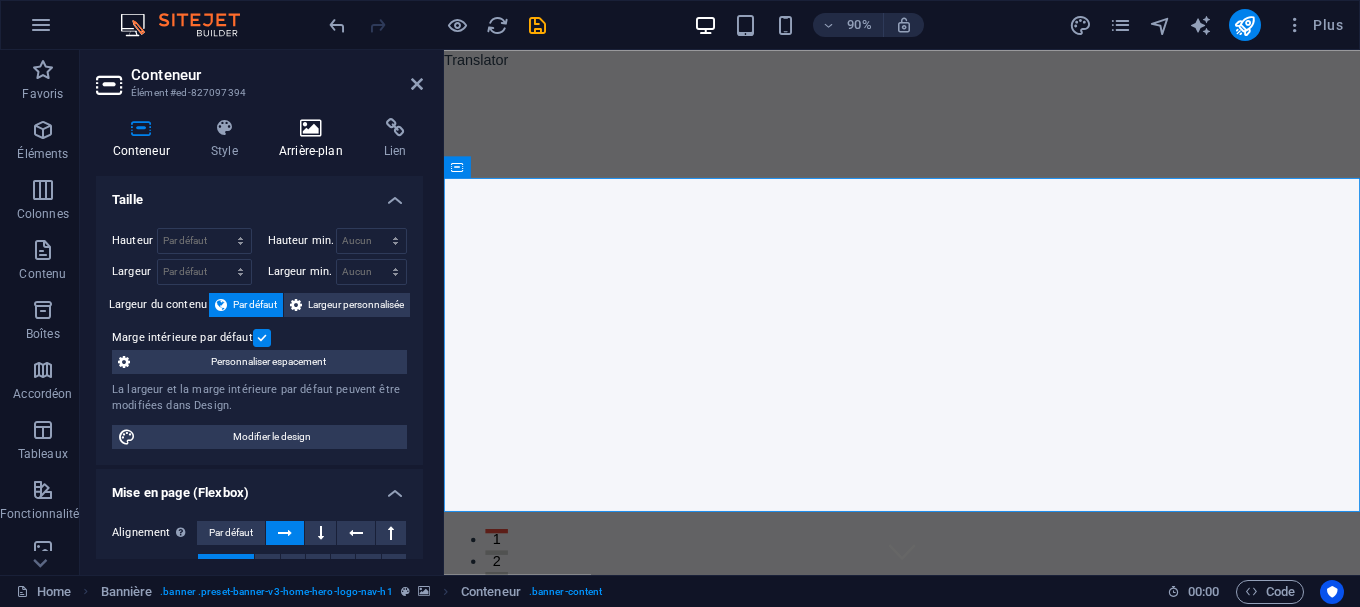 click on "Arrière-plan" at bounding box center [314, 139] 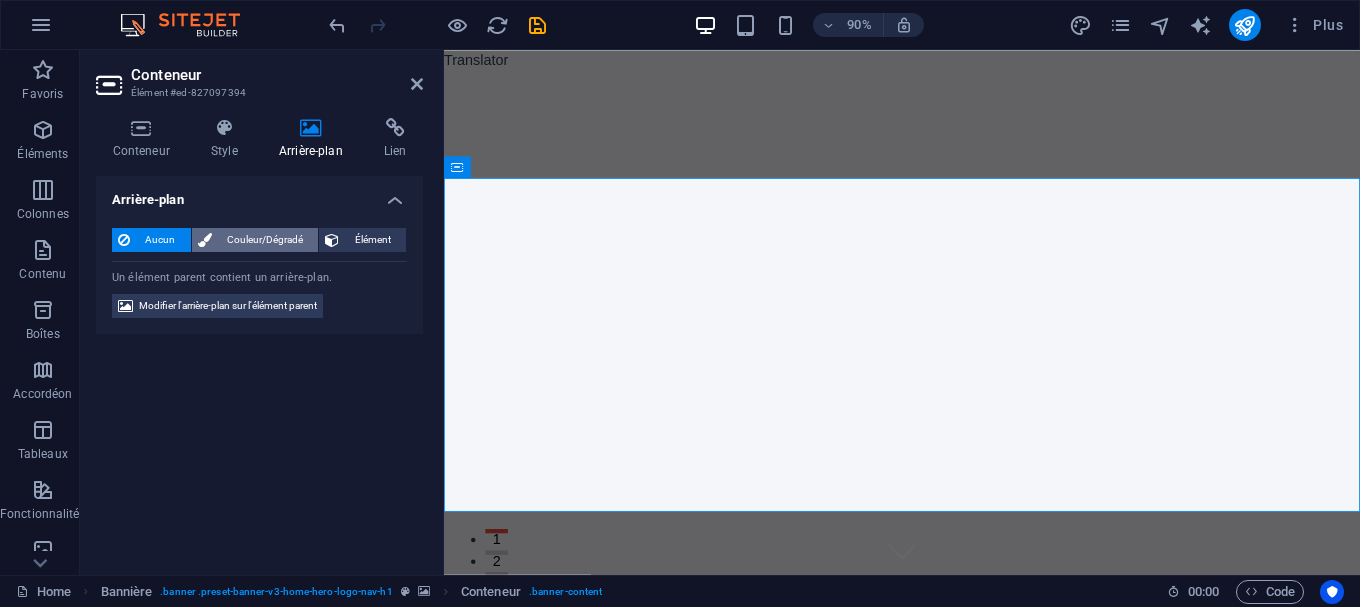 click on "Couleur/Dégradé" at bounding box center [265, 240] 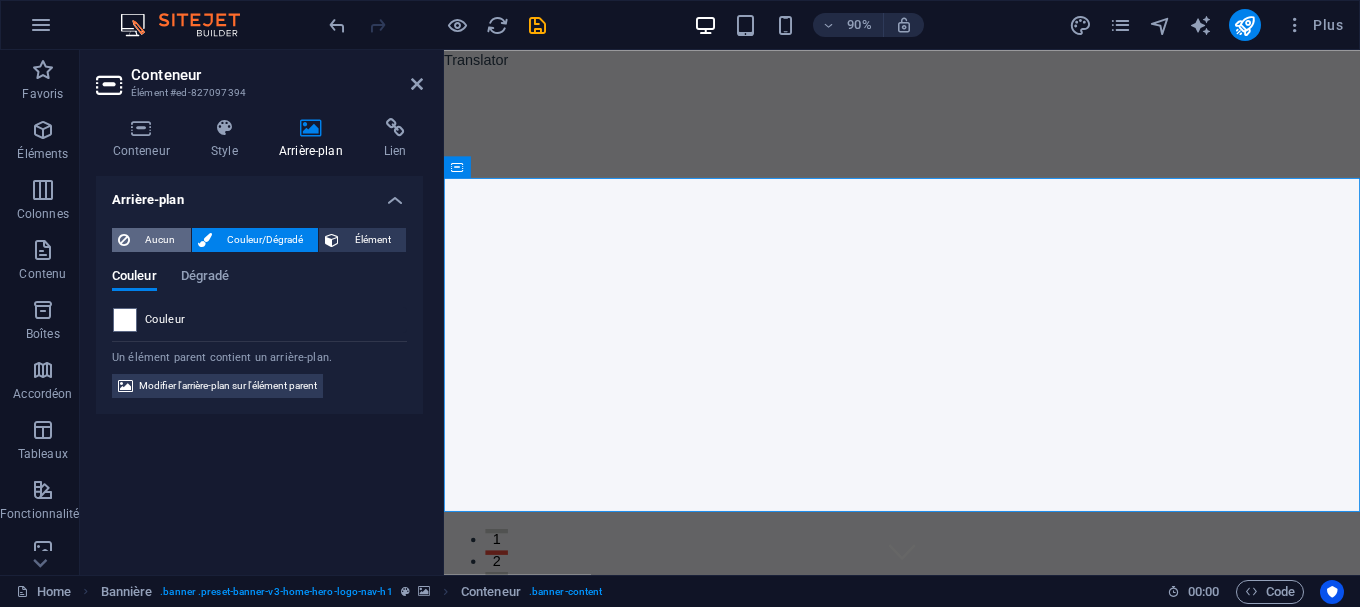 click on "Aucun" at bounding box center [160, 240] 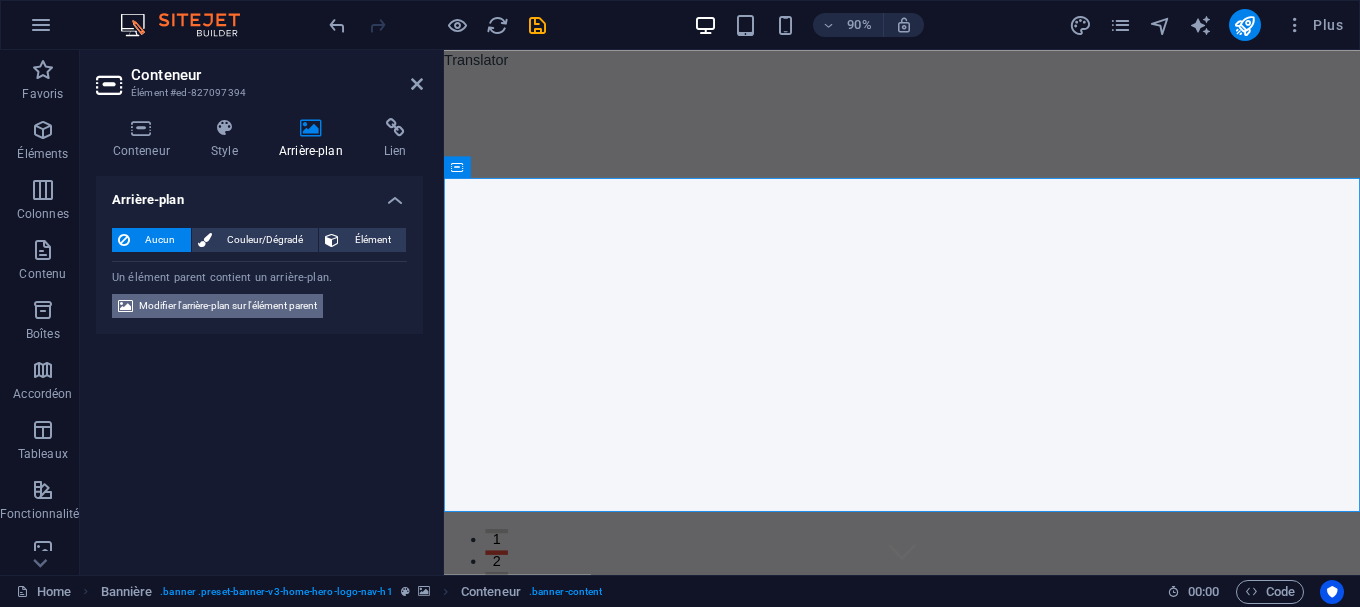 click on "Modifier l'arrière-plan sur l'élément parent" at bounding box center (228, 306) 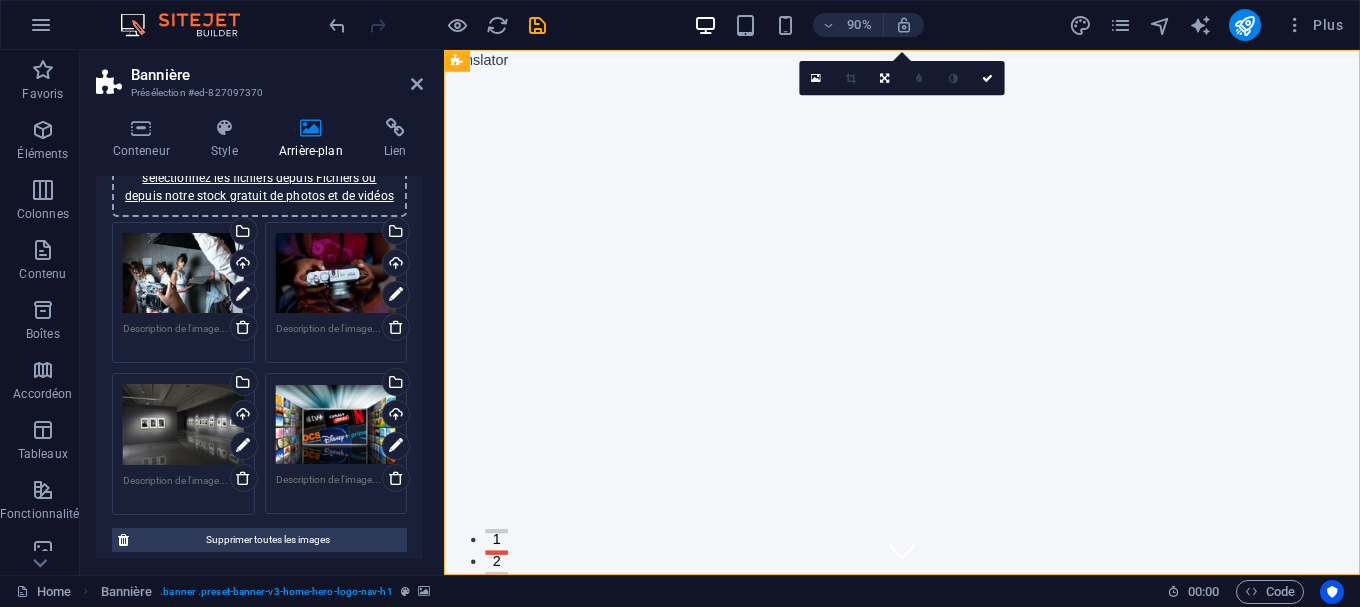 scroll, scrollTop: 270, scrollLeft: 0, axis: vertical 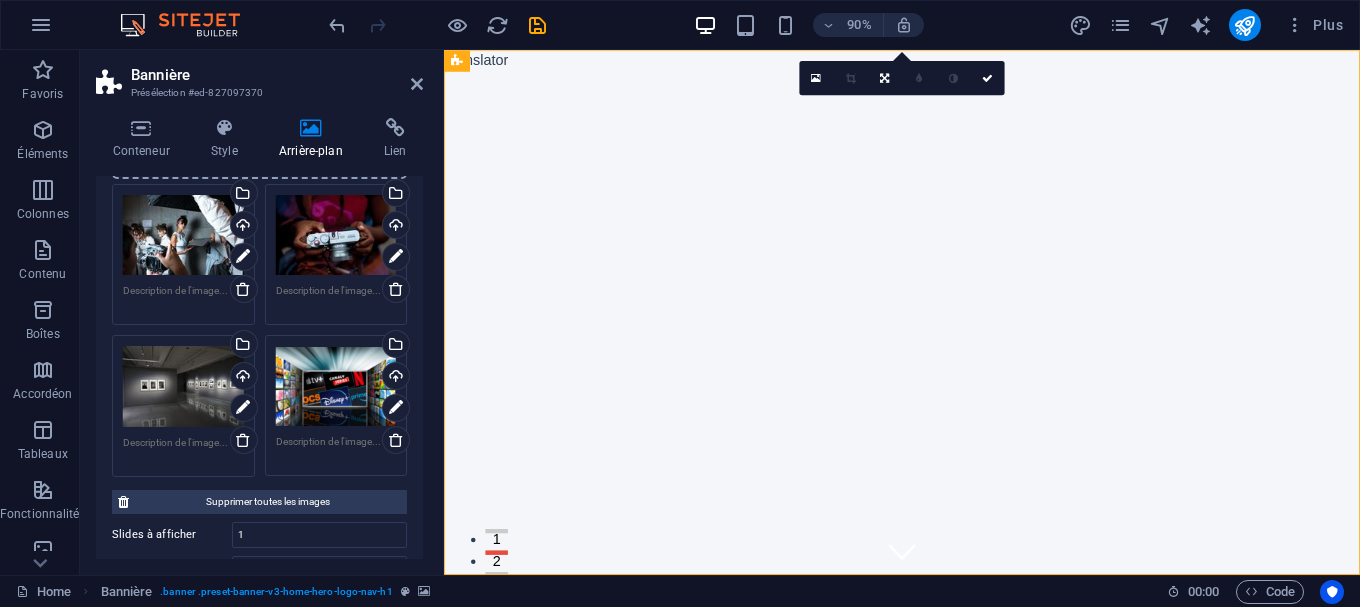 click on "Glissez les fichiers ici, cliquez pour choisir les fichiers ou  sélectionnez les fichiers depuis Fichiers ou depuis notre stock gratuit de photos et de vidéos" at bounding box center (336, 386) 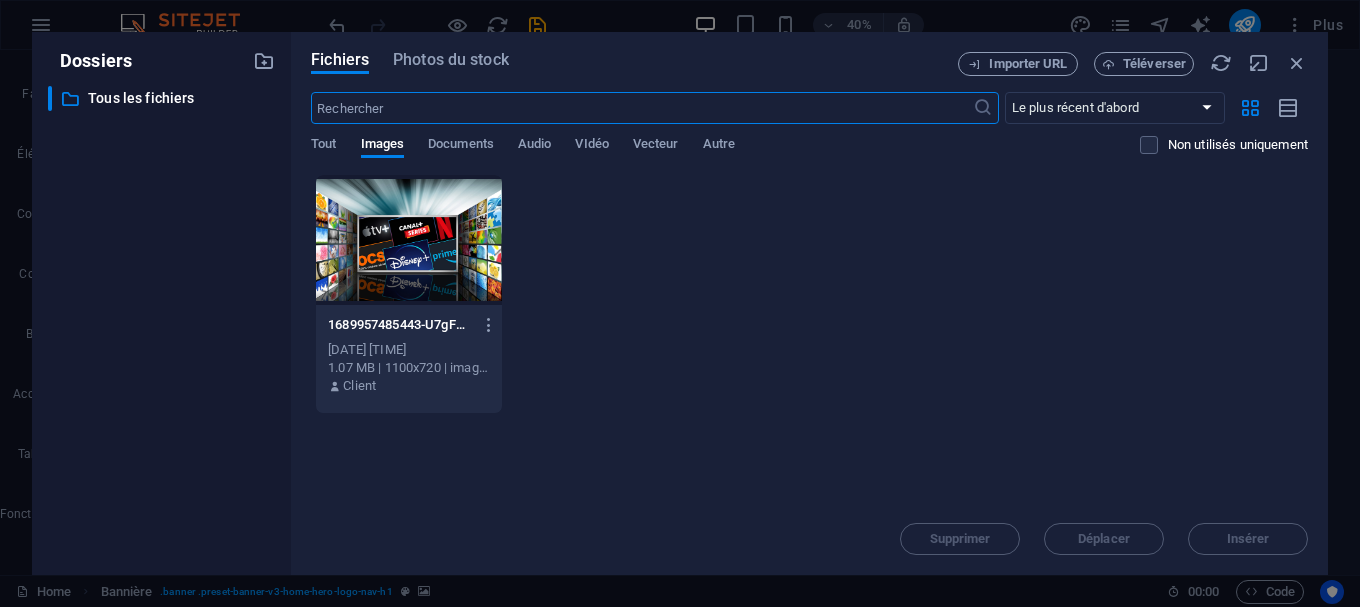 click at bounding box center [409, 240] 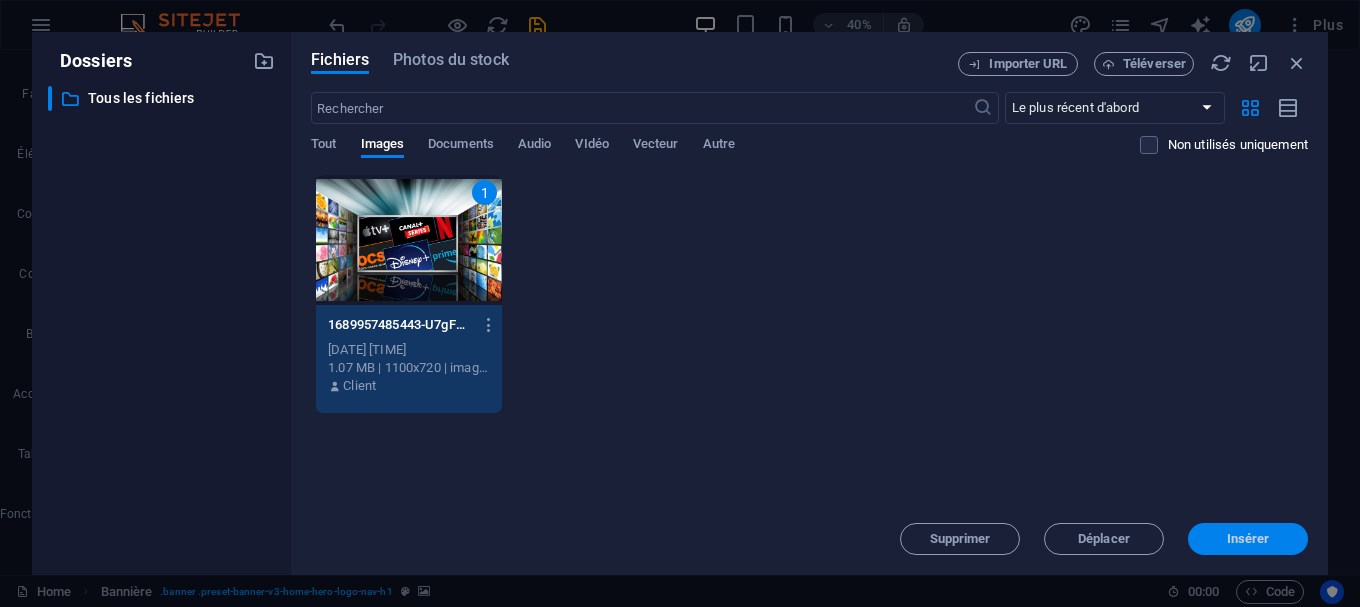 click on "Insérer" at bounding box center (1248, 539) 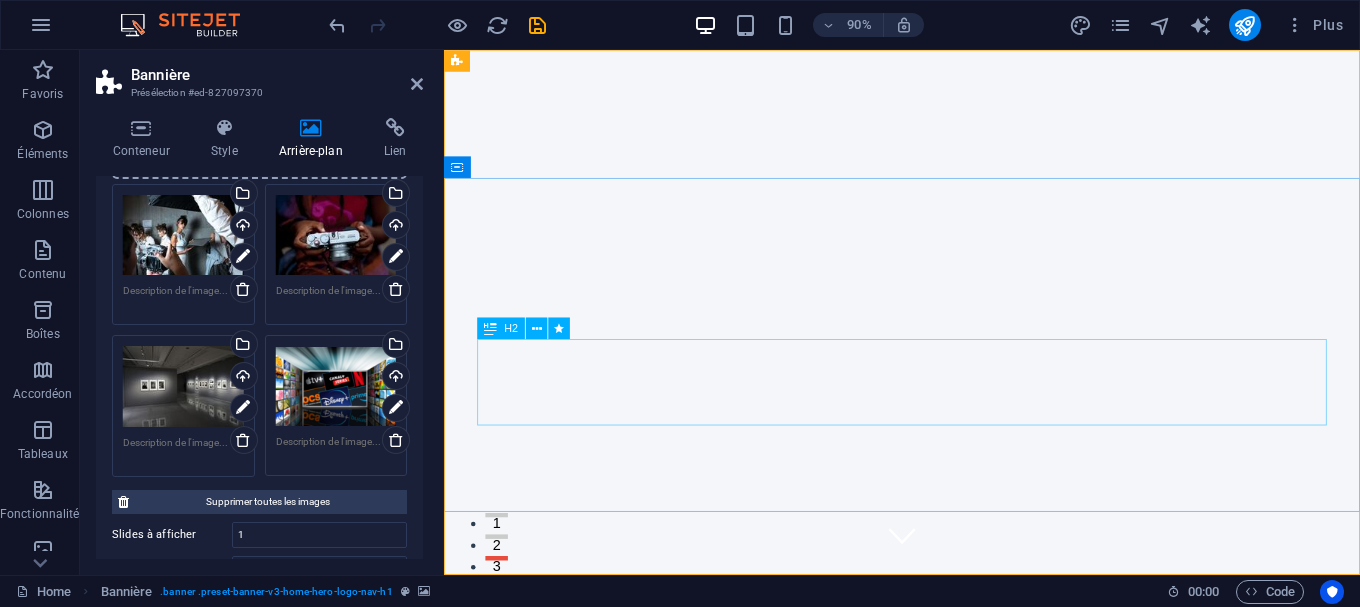 scroll, scrollTop: 0, scrollLeft: 0, axis: both 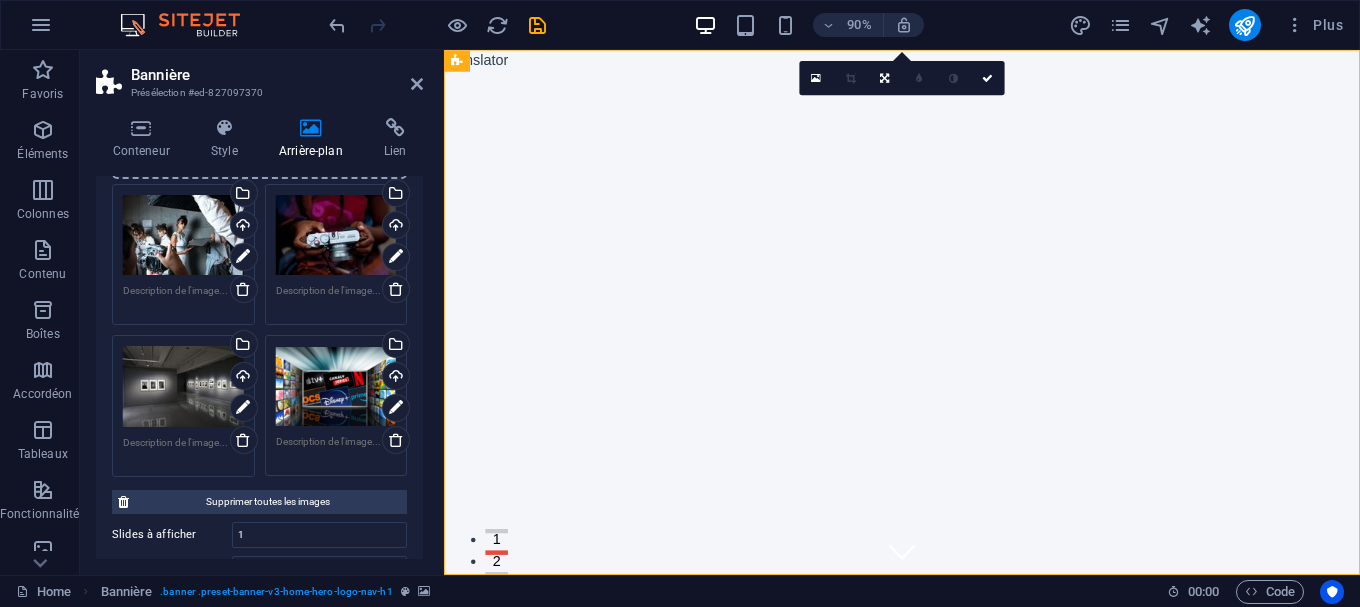 click on "Glissez les fichiers ici, cliquez pour choisir les fichiers ou  sélectionnez les fichiers depuis Fichiers ou depuis notre stock gratuit de photos et de vidéos" at bounding box center [336, 386] 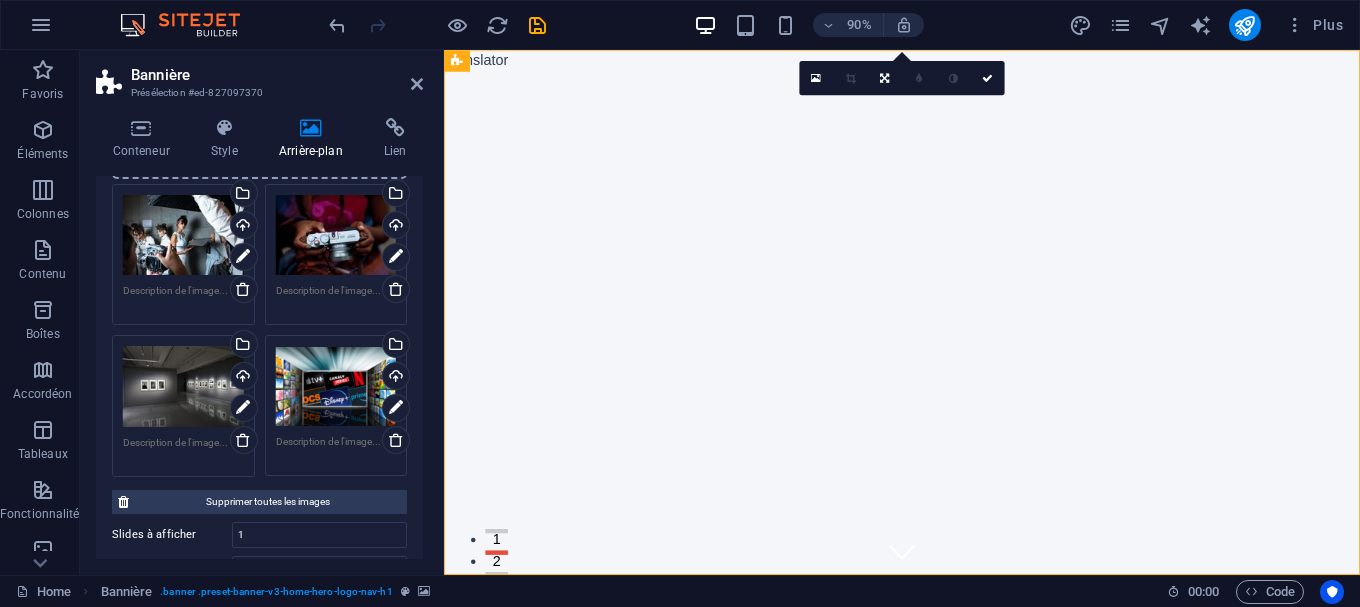 scroll, scrollTop: 360, scrollLeft: 0, axis: vertical 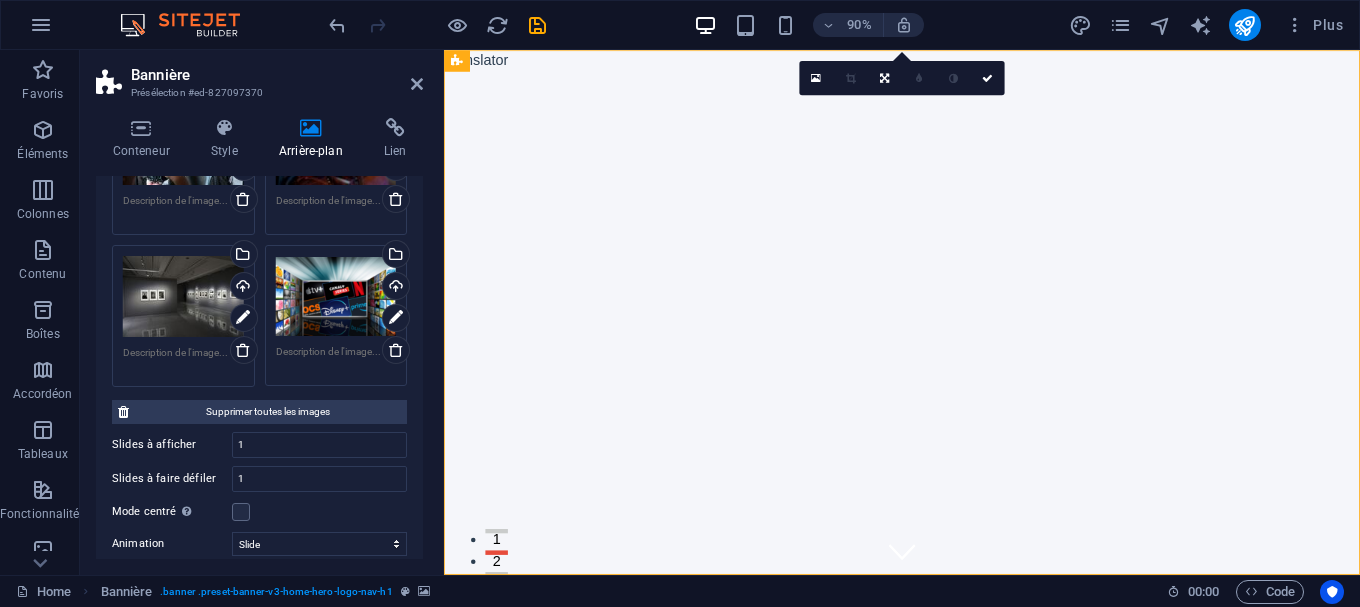 click on "Glissez les fichiers ici, cliquez pour choisir les fichiers ou  sélectionnez les fichiers depuis Fichiers ou depuis notre stock gratuit de photos et de vidéos" at bounding box center (336, 296) 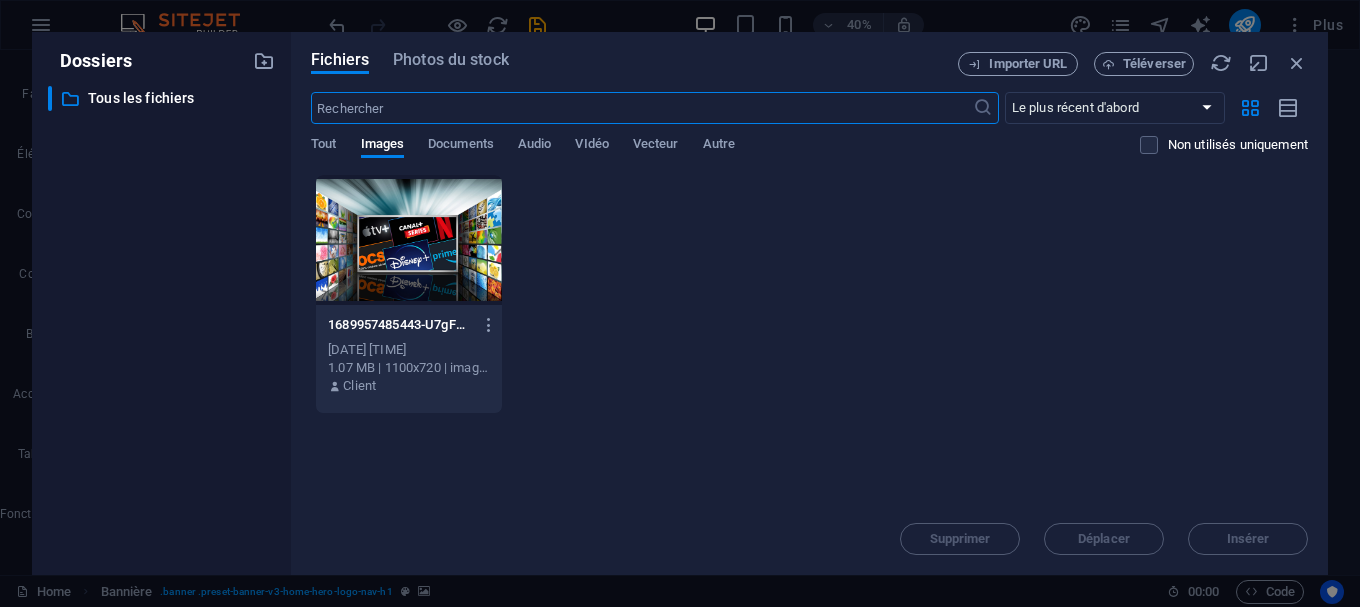 click at bounding box center (409, 240) 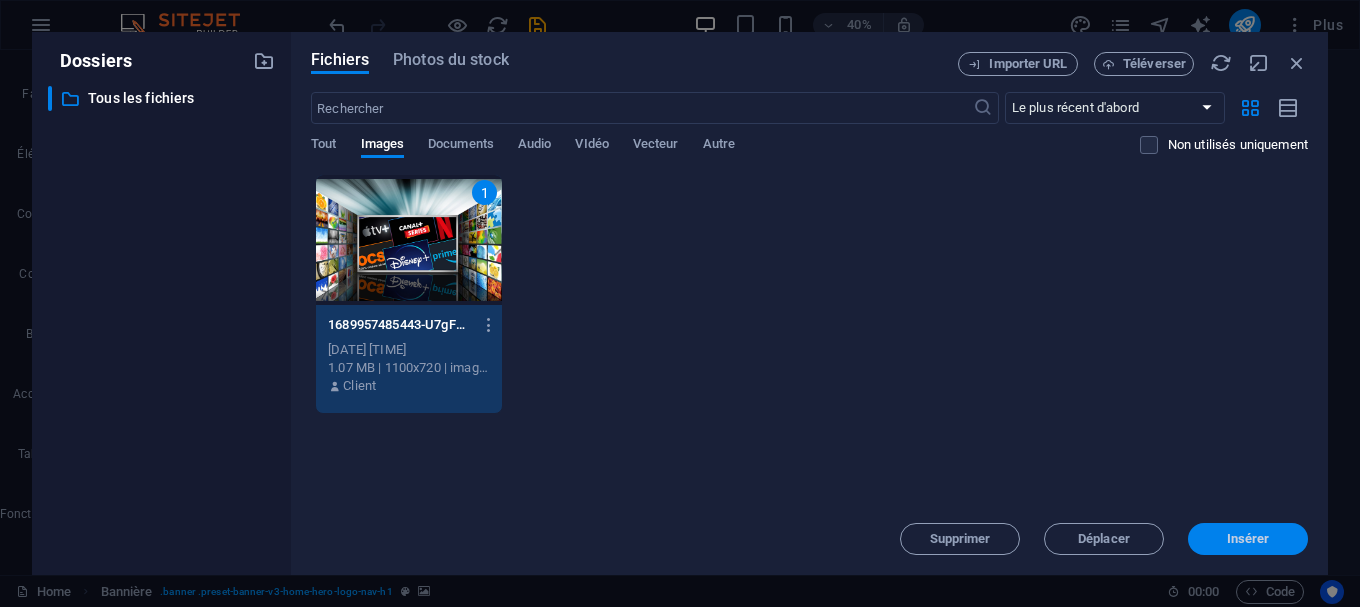 click on "Insérer" at bounding box center [1248, 539] 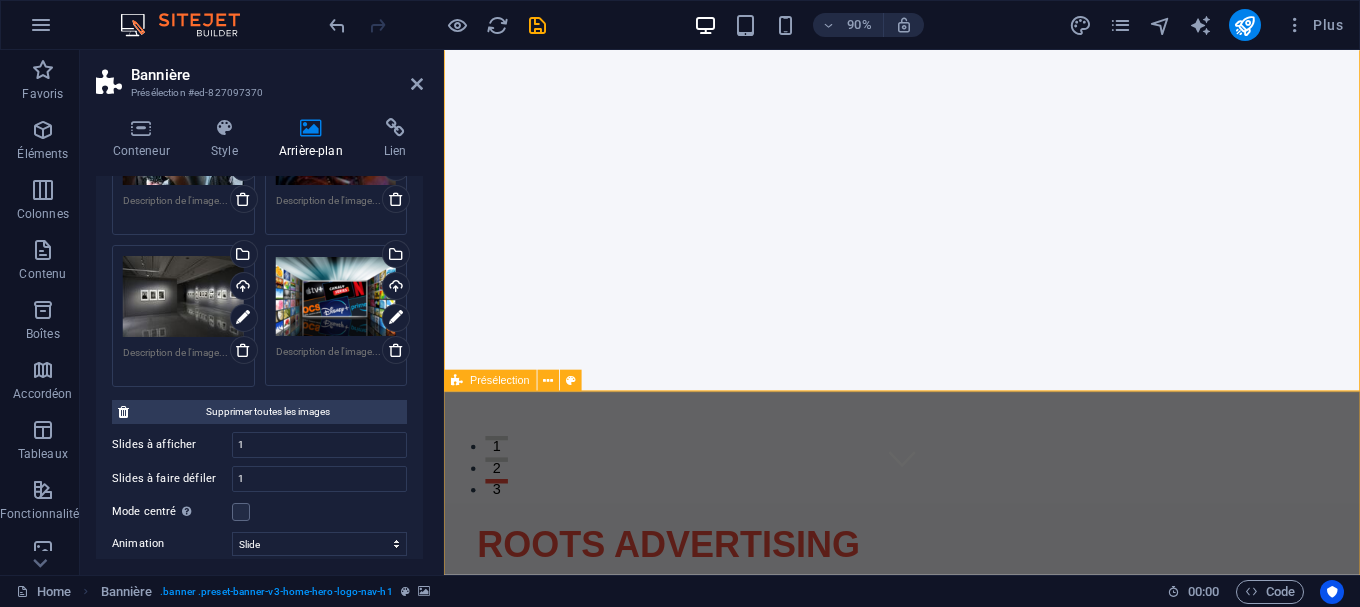 scroll, scrollTop: 204, scrollLeft: 0, axis: vertical 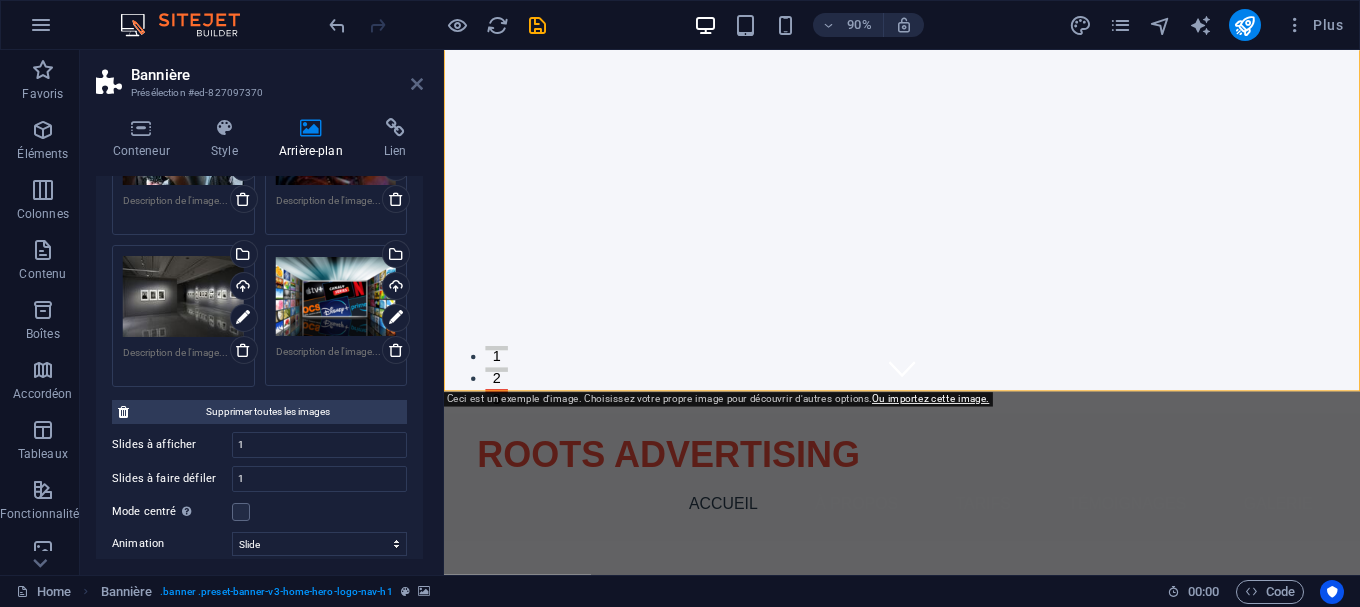 click at bounding box center [417, 84] 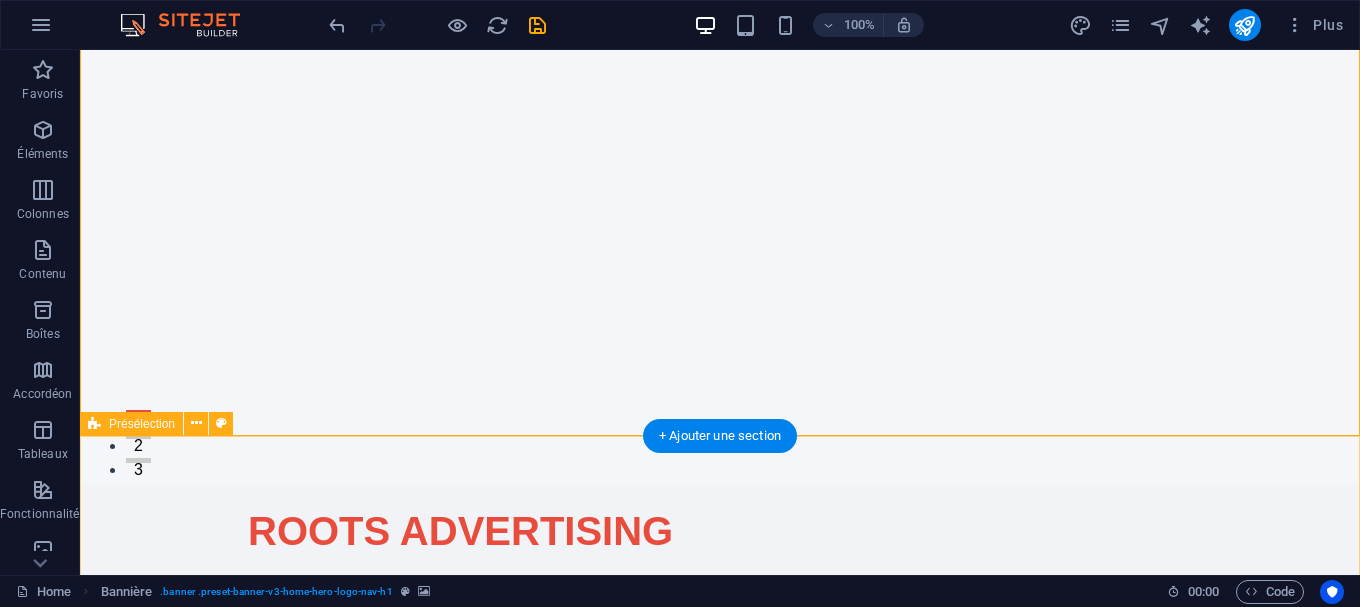scroll, scrollTop: 204, scrollLeft: 0, axis: vertical 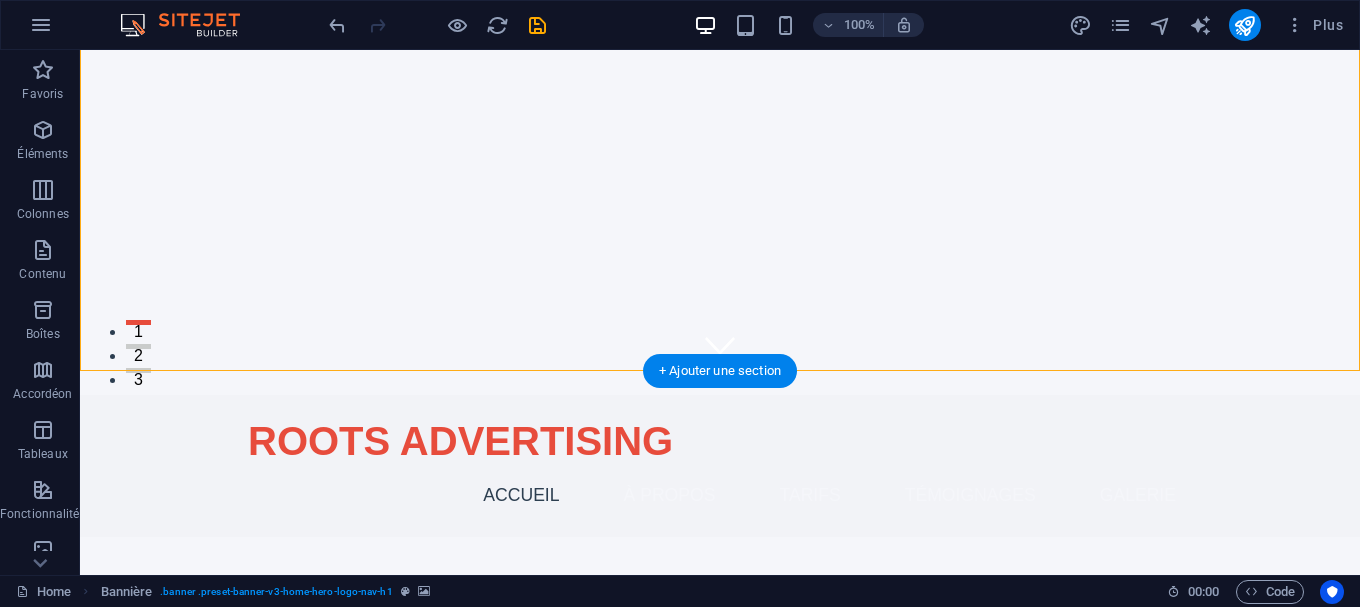 click at bounding box center [-3120, -130] 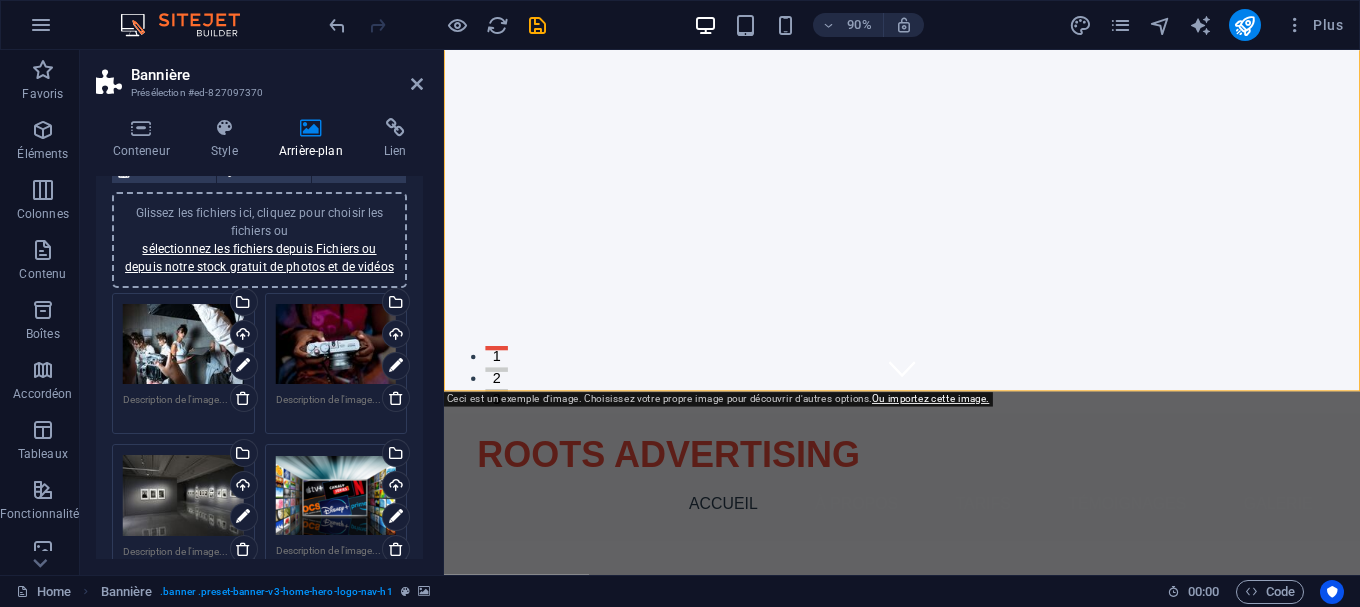 scroll, scrollTop: 180, scrollLeft: 0, axis: vertical 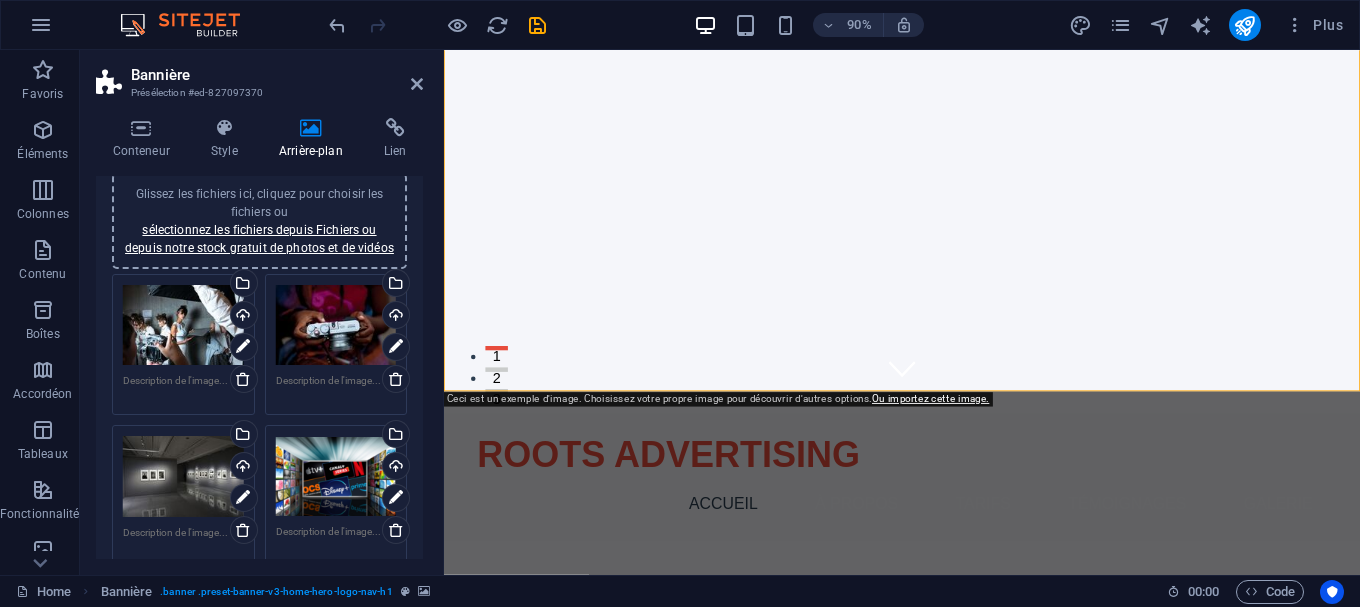 click on "Glissez les fichiers ici, cliquez pour choisir les fichiers ou  sélectionnez les fichiers depuis Fichiers ou depuis notre stock gratuit de photos et de vidéos" at bounding box center (336, 476) 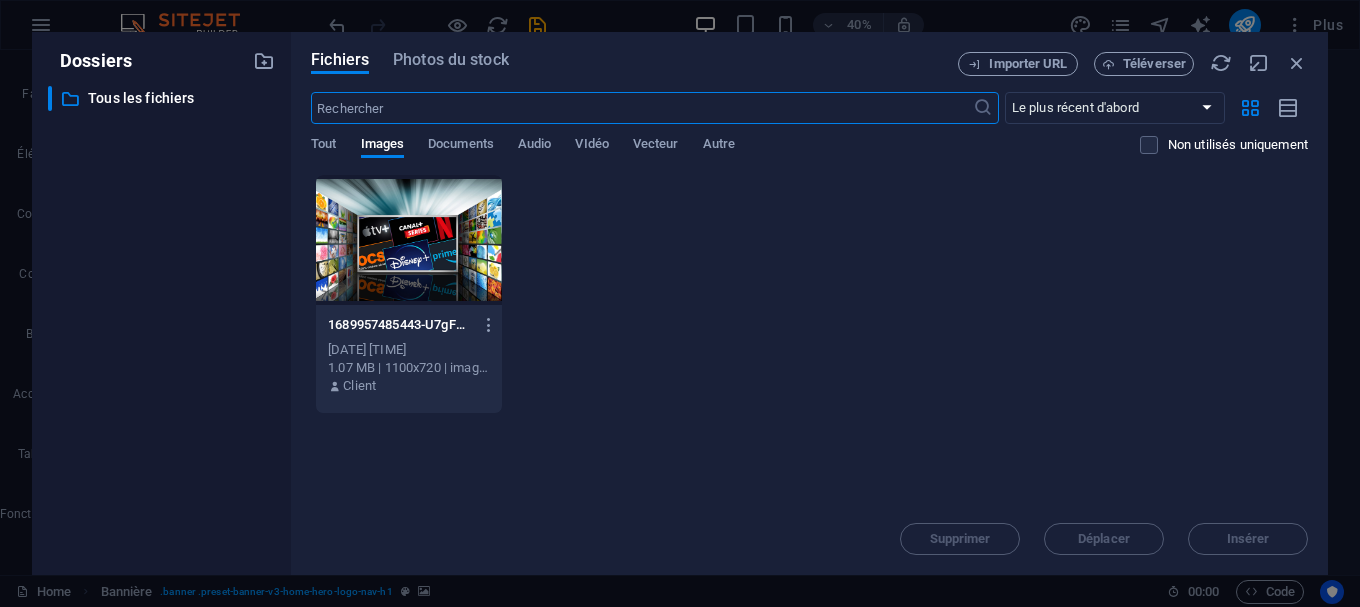 click at bounding box center [409, 240] 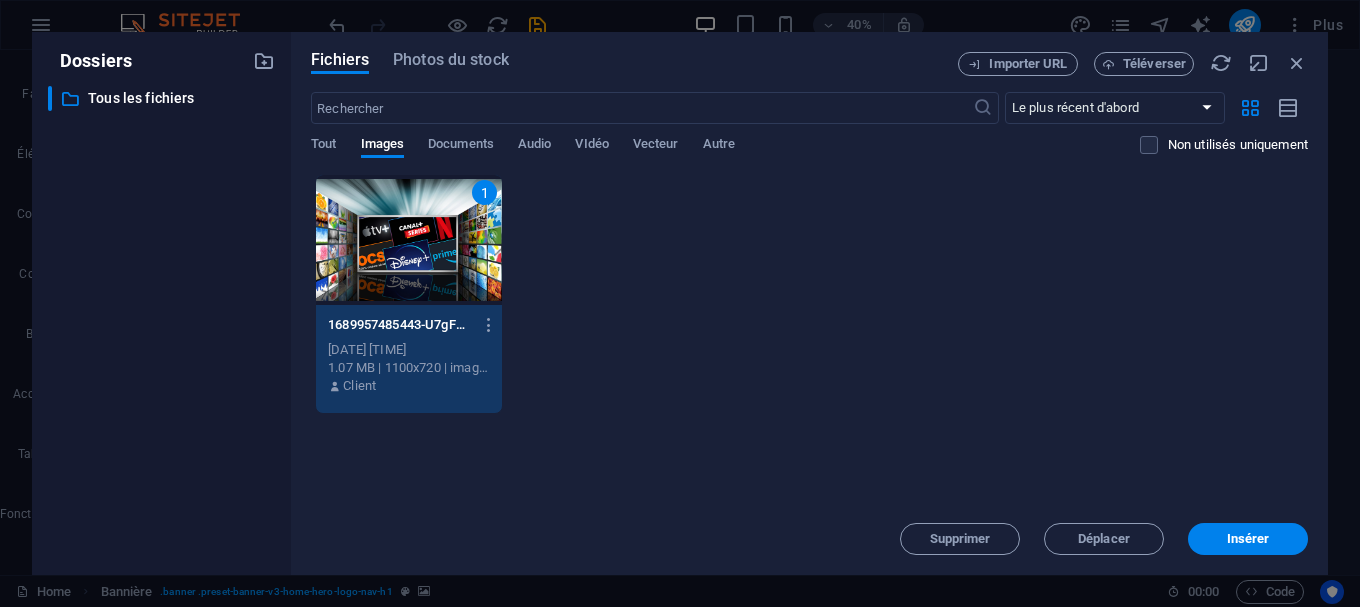 click on "1" at bounding box center (409, 240) 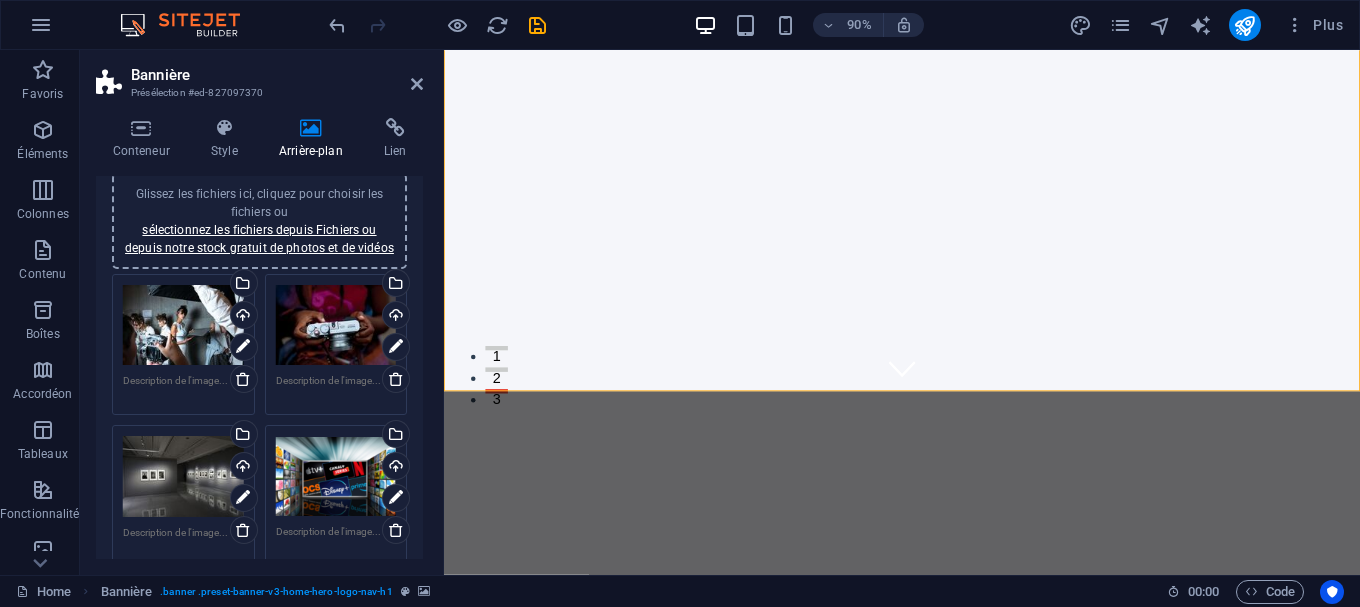 scroll, scrollTop: 270, scrollLeft: 0, axis: vertical 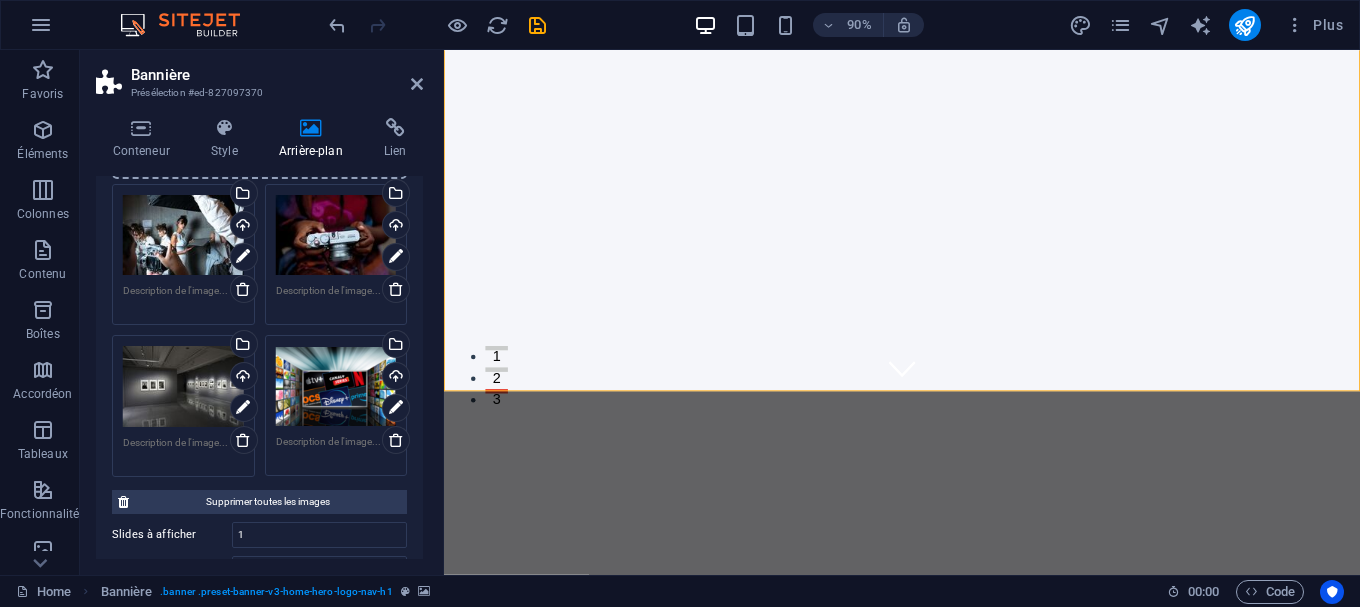 click on "Glissez les fichiers ici, cliquez pour choisir les fichiers ou  sélectionnez les fichiers depuis Fichiers ou depuis notre stock gratuit de photos et de vidéos" at bounding box center (336, 235) 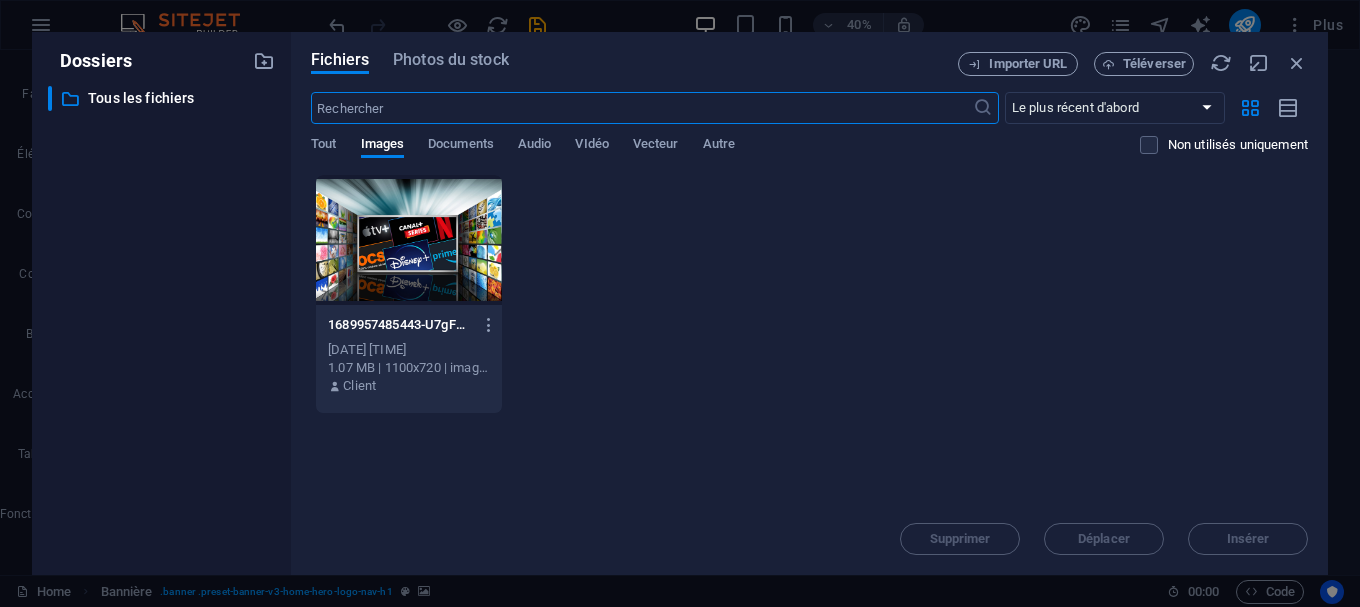 click on "​ Le plus récent d'abord Le plus ancien d'abord Nom (A-Z) Nom (Z-A) Taille (0-9) Taille (9-0) Résolution (0-9) Résolution (9-0) Tout Images Documents Audio VIdéo Vecteur Autre Non utilisés uniquement" at bounding box center [809, 133] 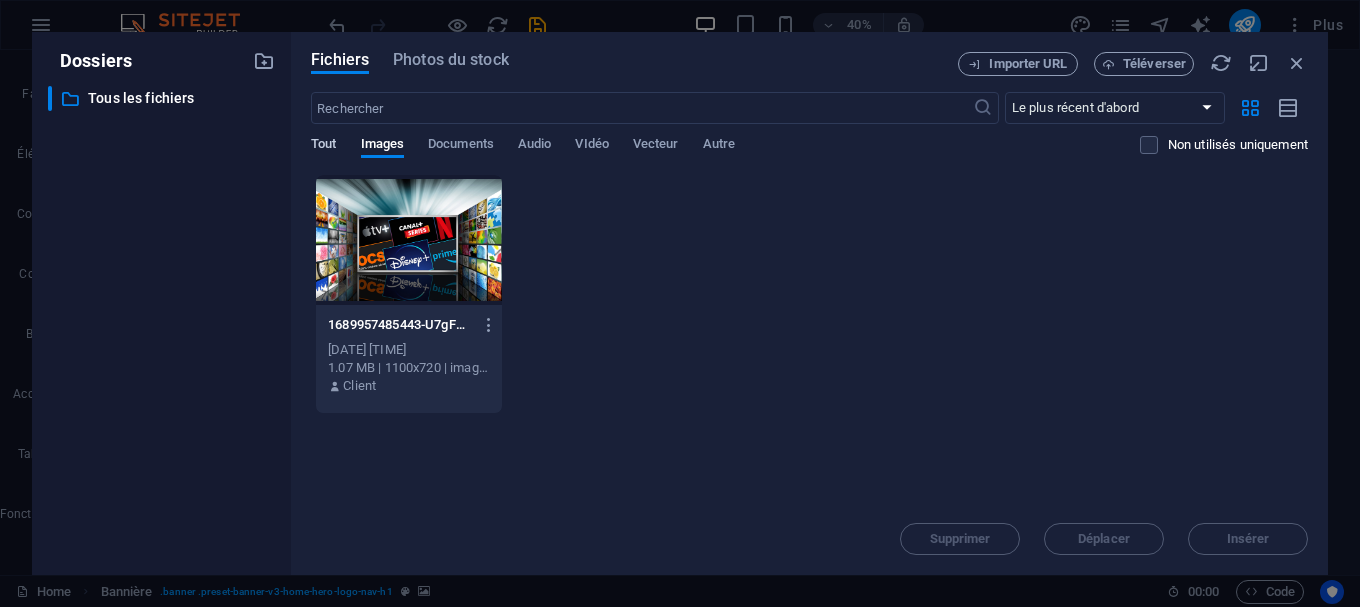 click on "Tout" at bounding box center (323, 146) 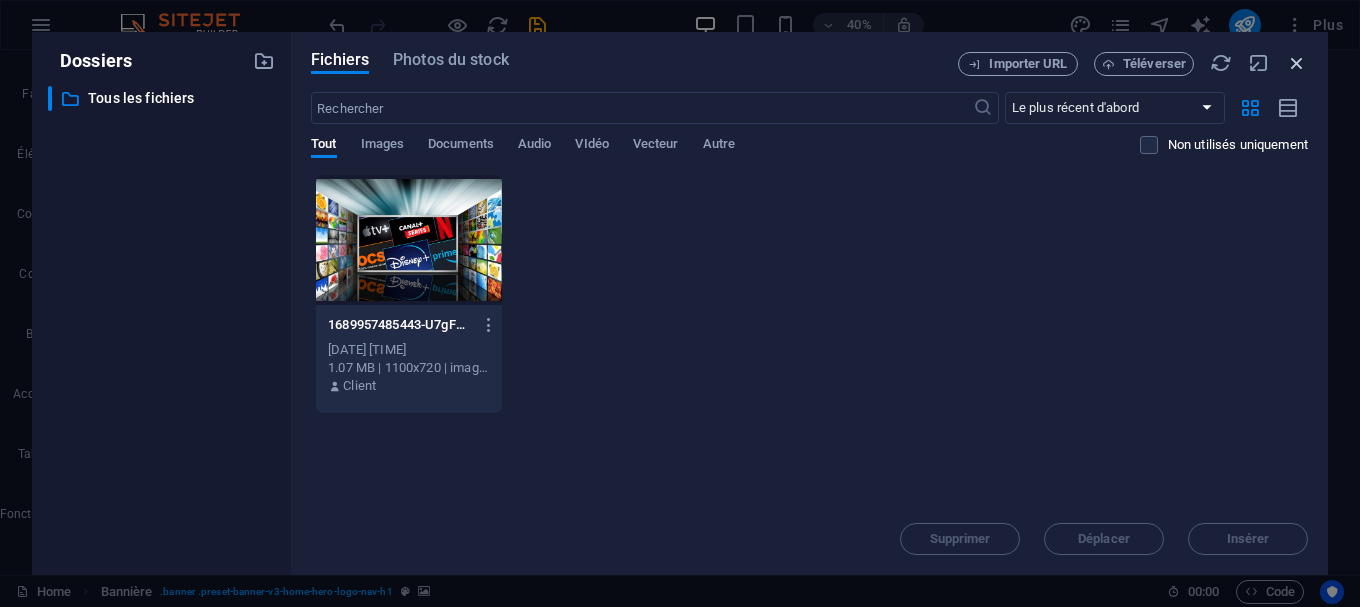 click at bounding box center [1297, 63] 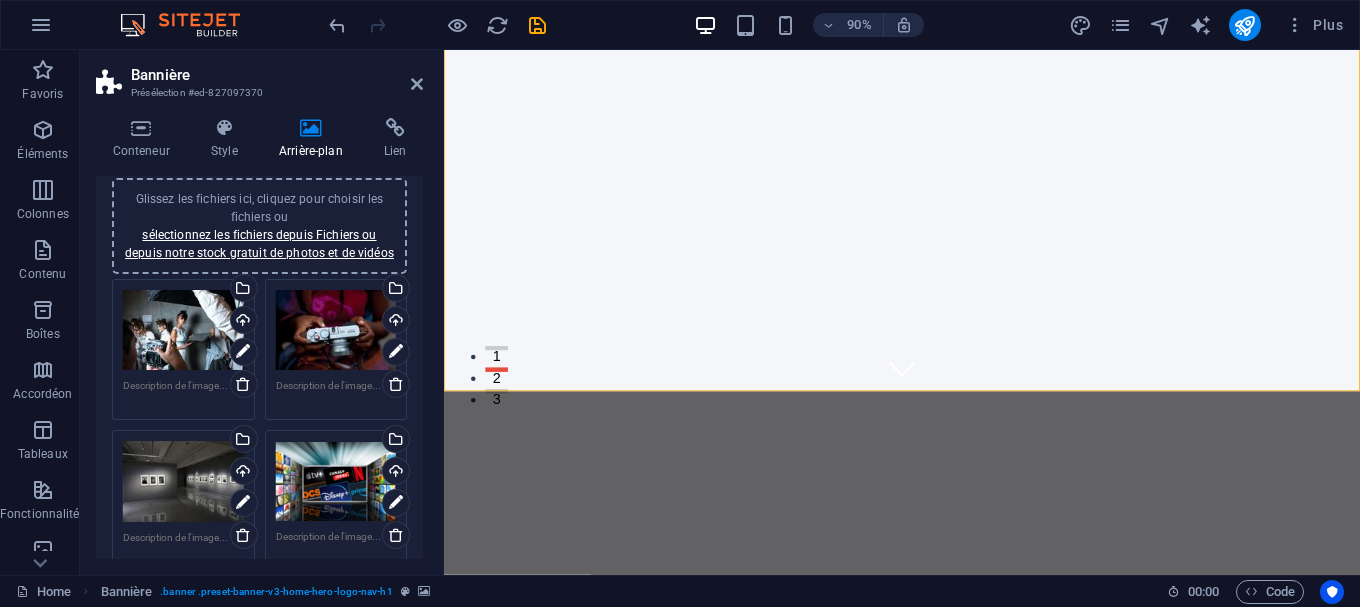 scroll, scrollTop: 90, scrollLeft: 0, axis: vertical 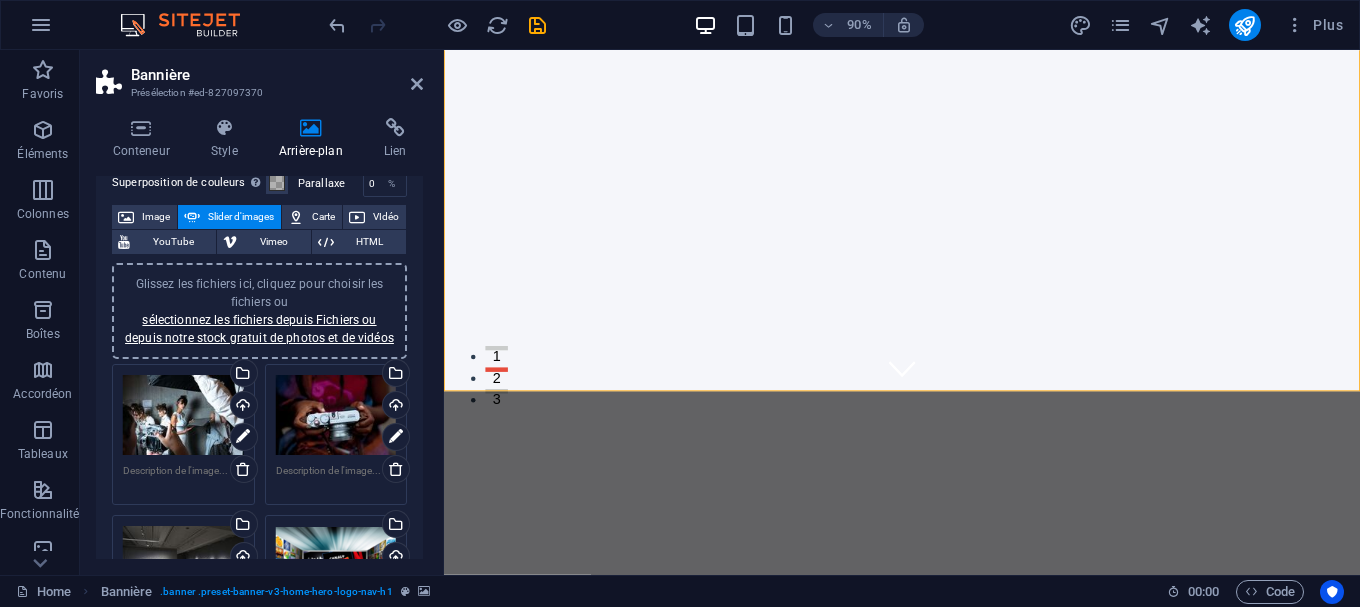 click on "Glissez les fichiers ici, cliquez pour choisir les fichiers ou  sélectionnez les fichiers depuis Fichiers ou depuis notre stock gratuit de photos et de vidéos" at bounding box center [336, 415] 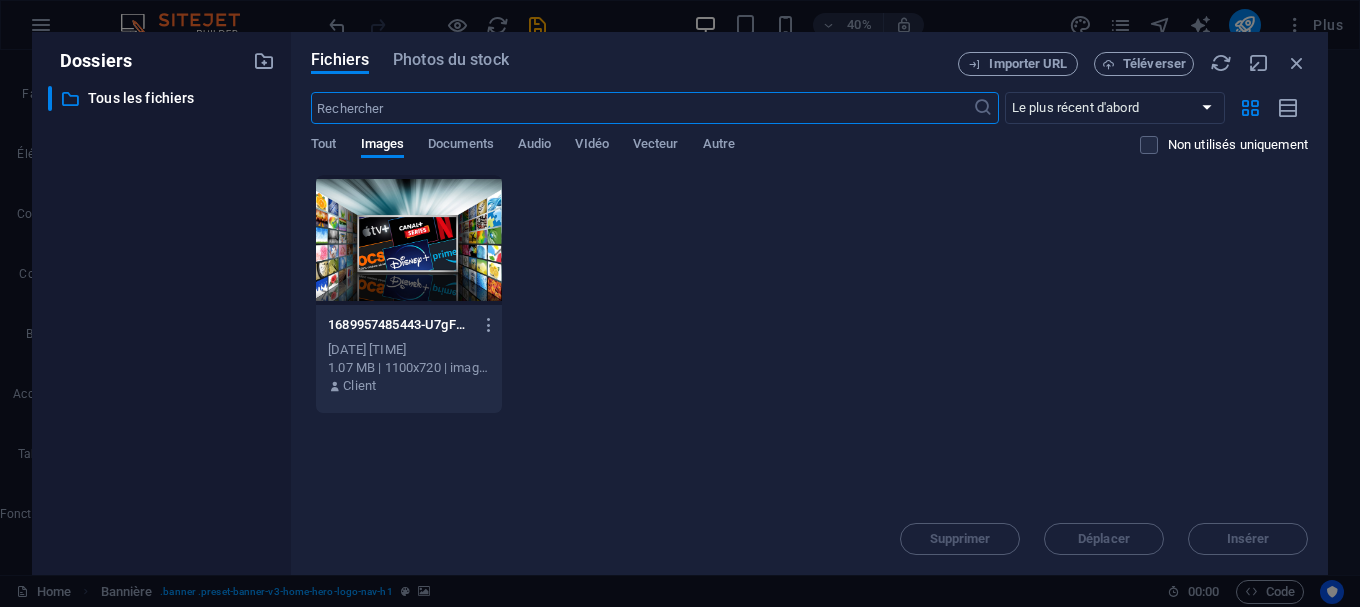 click at bounding box center (409, 240) 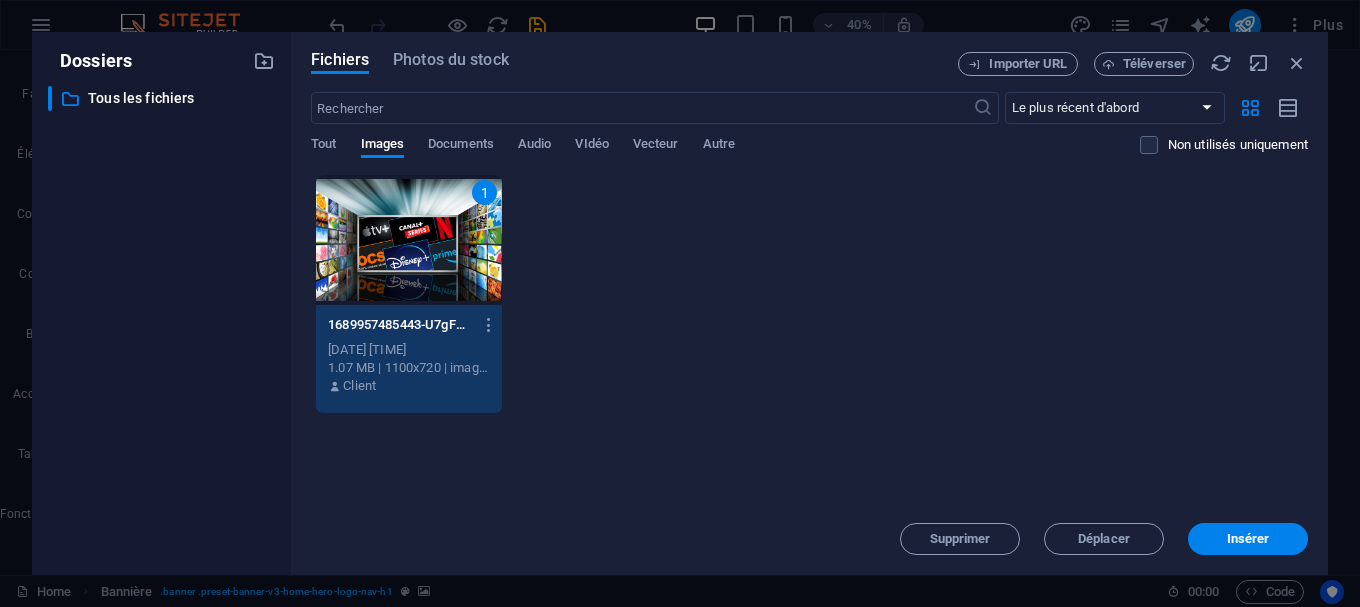 click on "1" at bounding box center [409, 240] 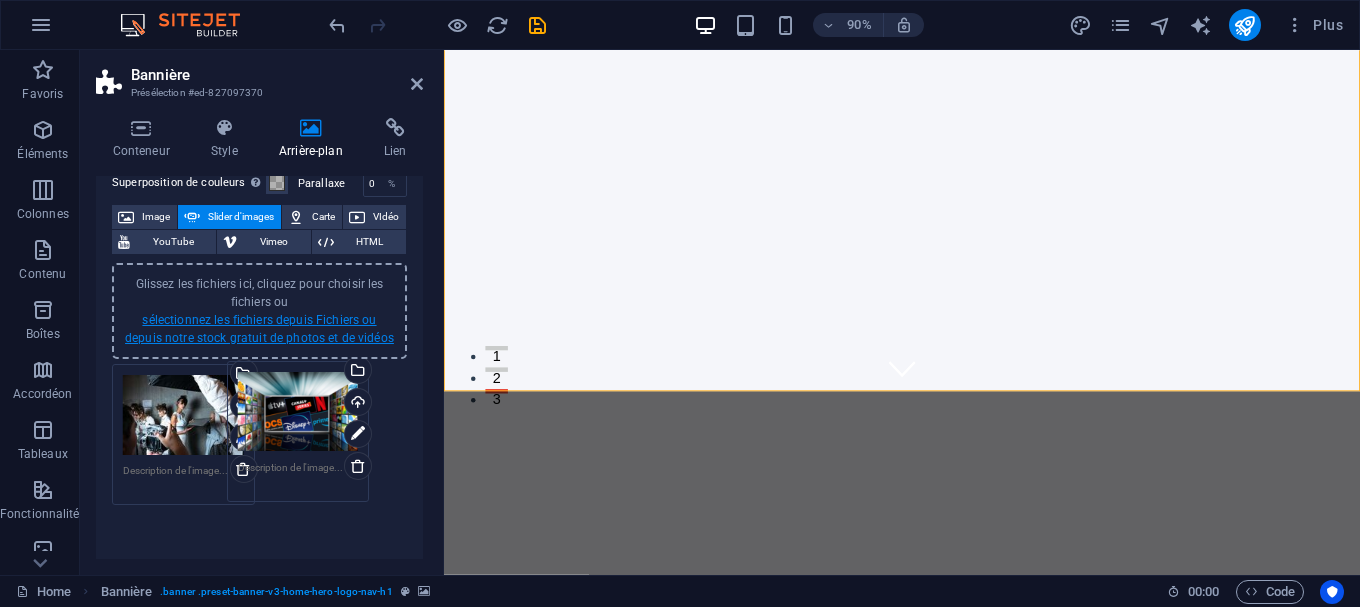 drag, startPoint x: 338, startPoint y: 419, endPoint x: 300, endPoint y: 326, distance: 100.46392 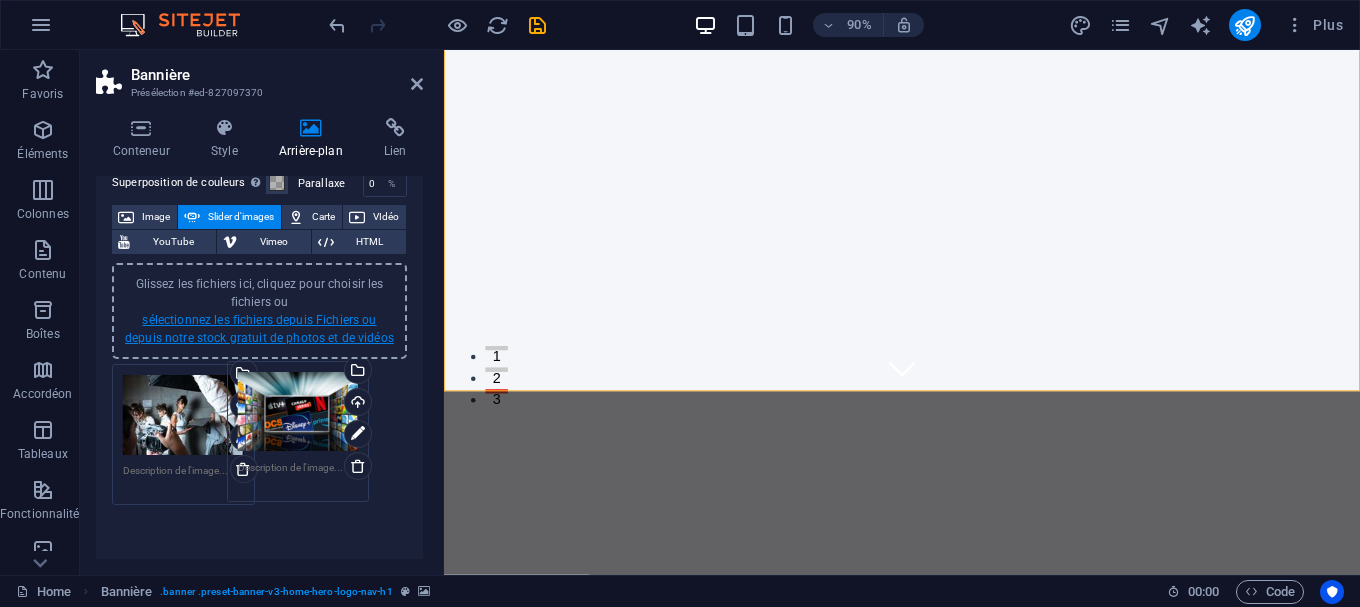 click on "Glissez les fichiers ici, cliquez pour choisir les fichiers ou  sélectionnez les fichiers depuis Fichiers ou depuis notre stock gratuit de photos et de vidéos Glissez les fichiers ici, cliquez pour choisir les fichiers ou  sélectionnez les fichiers depuis Fichiers ou depuis notre stock gratuit de photos et de vidéos Sélectionnez les fichiers depuis le Gestionnaire de fichiers, les photos du stock ou téléversez un ou plusieurs fichiers Téléverser Glissez les fichiers ici, cliquez pour choisir les fichiers ou  sélectionnez les fichiers depuis Fichiers ou depuis notre stock gratuit de photos et de vidéos Sélectionnez les fichiers depuis le Gestionnaire de fichiers, les photos du stock ou téléversez un ou plusieurs fichiers Téléverser Glissez les fichiers ici, cliquez pour choisir les fichiers ou  sélectionnez les fichiers depuis Fichiers ou depuis notre stock gratuit de photos et de vidéos Téléverser Glissez les fichiers ici, cliquez pour choisir les fichiers ou  Téléverser Téléverser" at bounding box center (259, 502) 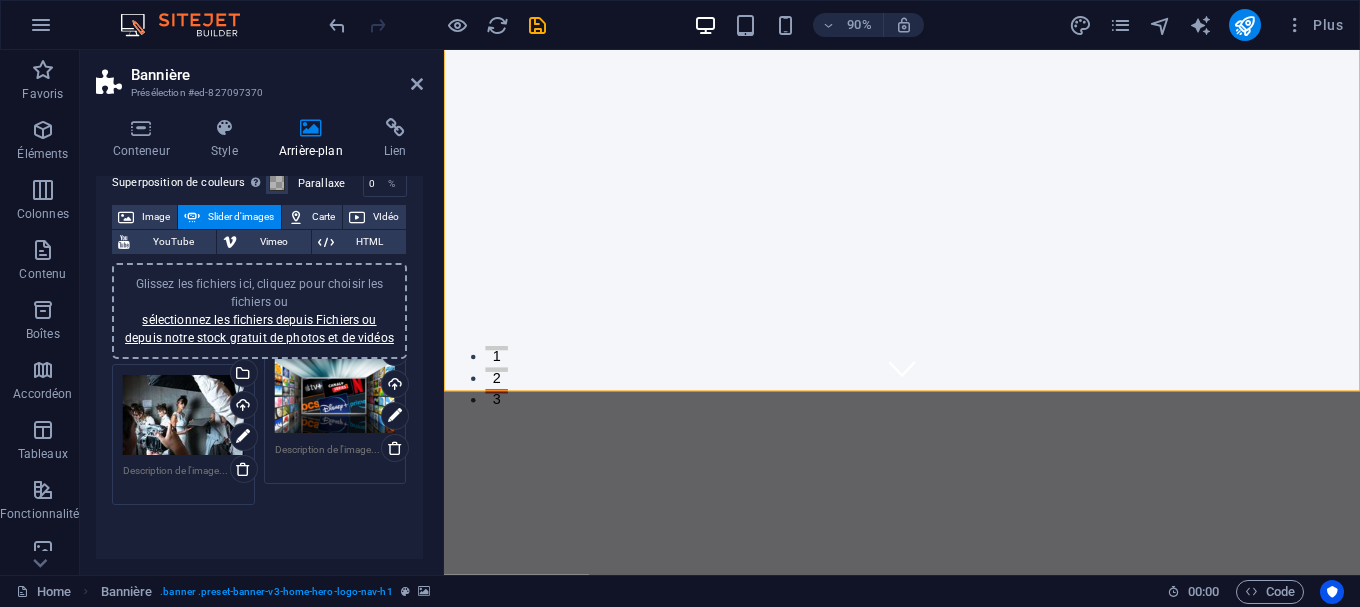 drag, startPoint x: 335, startPoint y: 409, endPoint x: 345, endPoint y: 397, distance: 15.6205 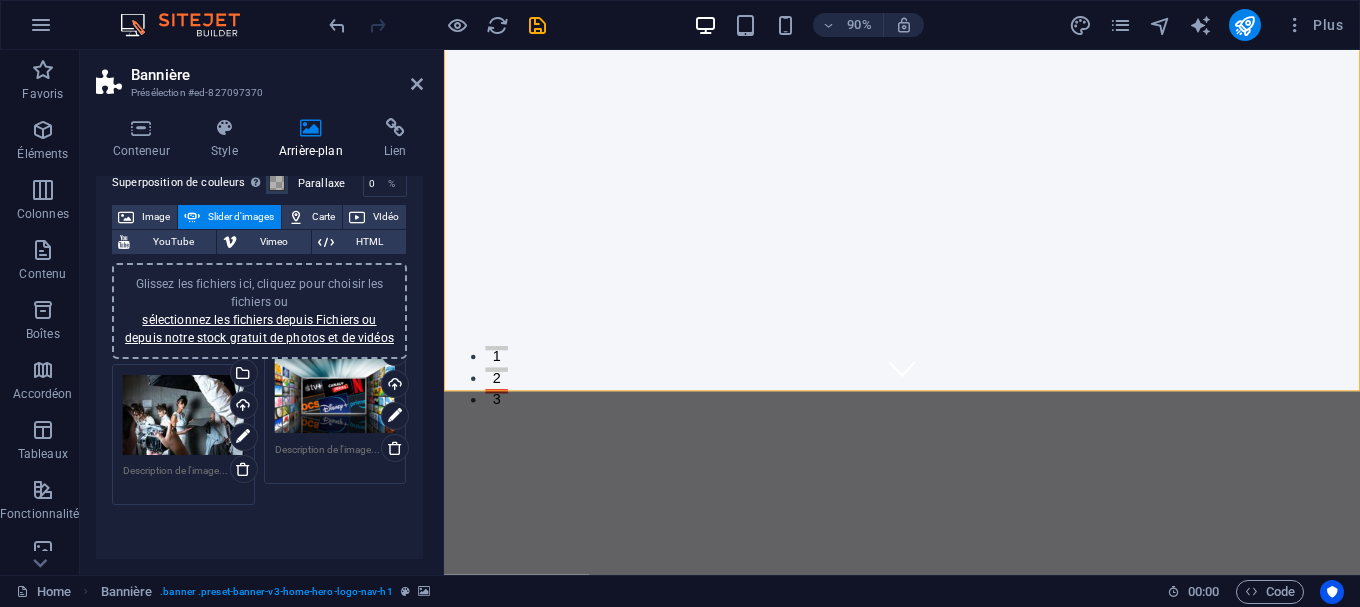 click on "Glissez les fichiers ici, cliquez pour choisir les fichiers ou  sélectionnez les fichiers depuis Fichiers ou depuis notre stock gratuit de photos et de vidéos Sélectionnez les fichiers depuis le Gestionnaire de fichiers, les photos du stock ou téléversez un ou plusieurs fichiers Téléverser Glissez les fichiers ici, cliquez pour choisir les fichiers ou  sélectionnez les fichiers depuis Fichiers ou depuis notre stock gratuit de photos et de vidéos Sélectionnez les fichiers depuis le Gestionnaire de fichiers, les photos du stock ou téléversez un ou plusieurs fichiers Téléverser Glissez les fichiers ici, cliquez pour choisir les fichiers ou  sélectionnez les fichiers depuis Fichiers ou depuis notre stock gratuit de photos et de vidéos Sélectionnez les fichiers depuis le Gestionnaire de fichiers, les photos du stock ou téléversez un ou plusieurs fichiers Téléverser Glissez les fichiers ici, cliquez pour choisir les fichiers ou  Téléverser Téléverser" at bounding box center [259, 538] 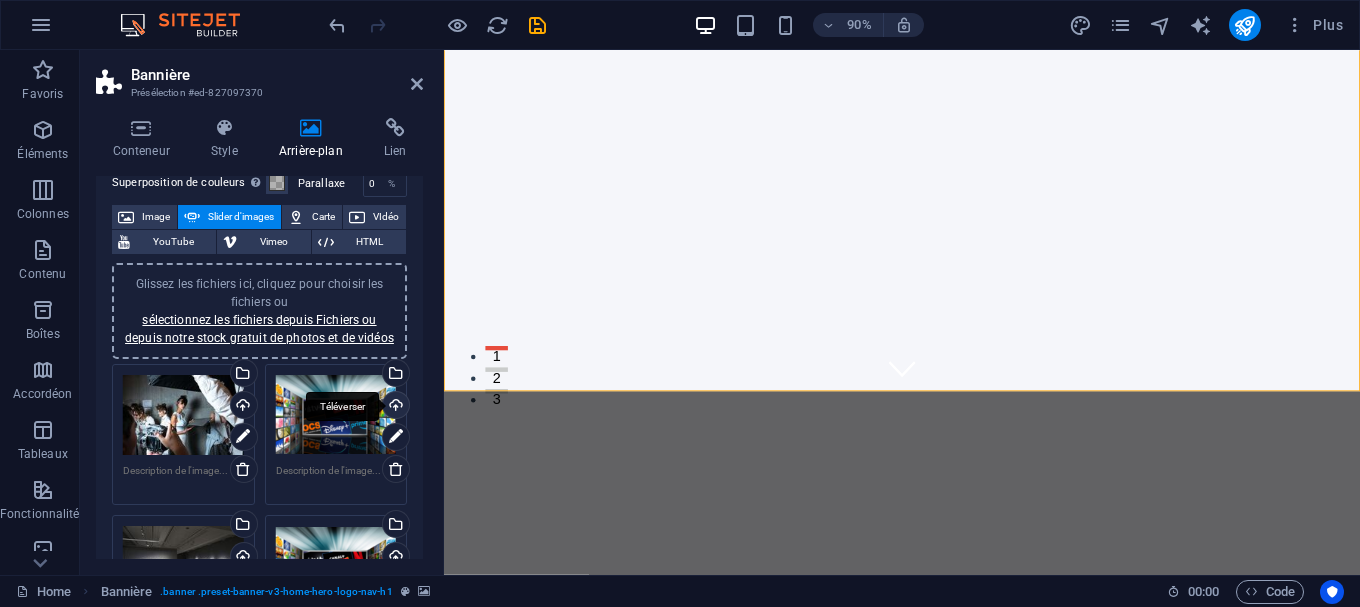 click on "Téléverser" at bounding box center [394, 407] 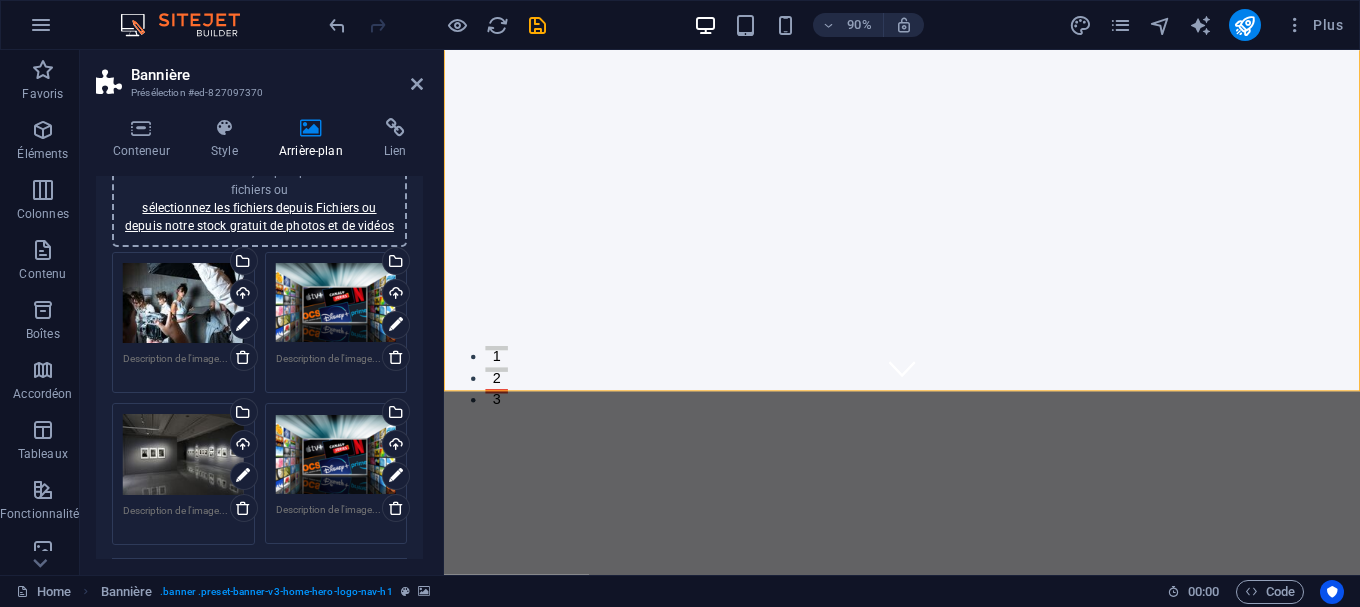 scroll, scrollTop: 270, scrollLeft: 0, axis: vertical 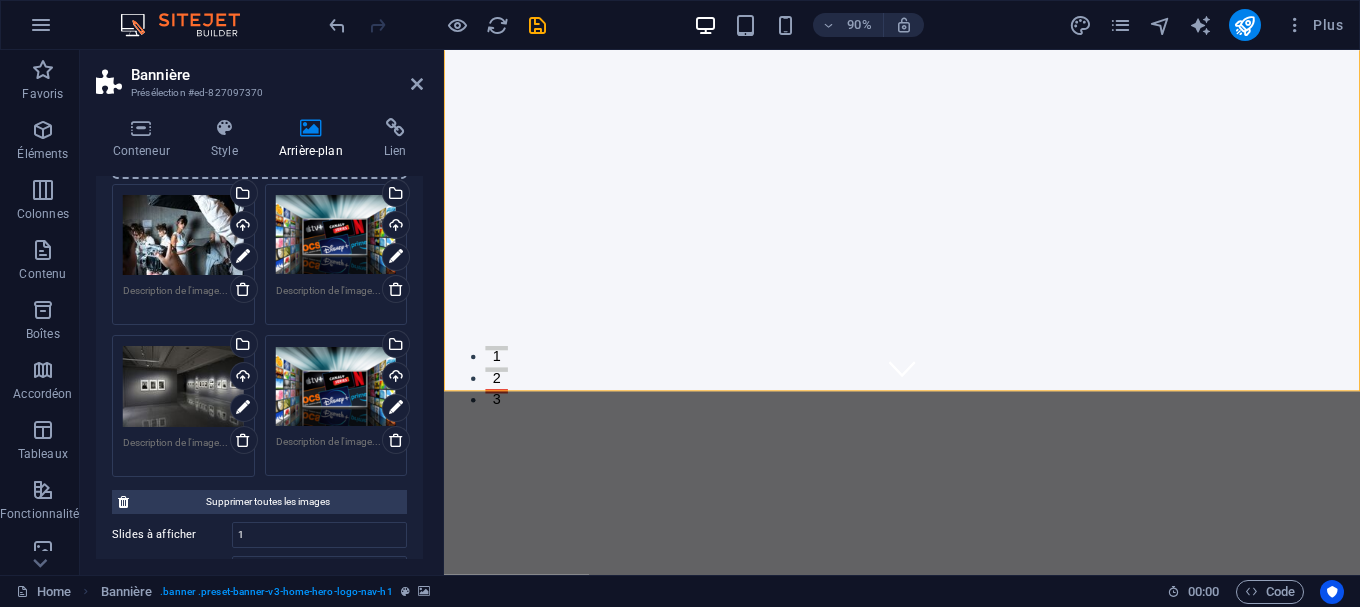 click on "Glissez les fichiers ici, cliquez pour choisir les fichiers ou  sélectionnez les fichiers depuis Fichiers ou depuis notre stock gratuit de photos et de vidéos" at bounding box center [336, 235] 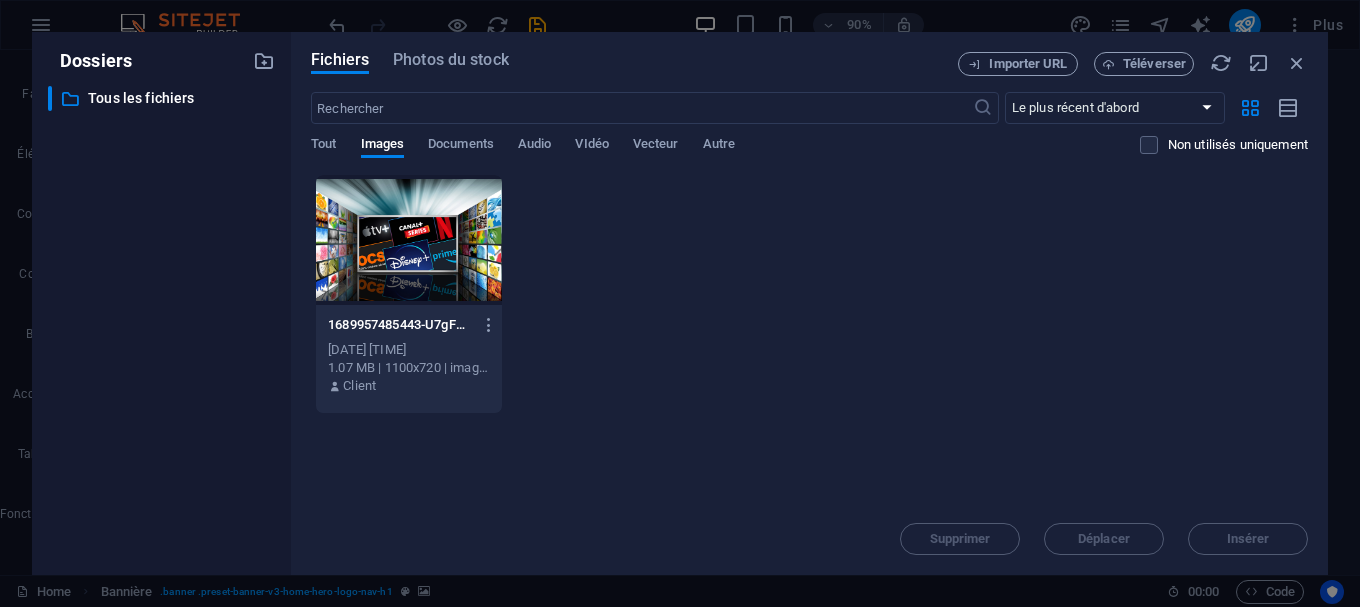 click at bounding box center (409, 240) 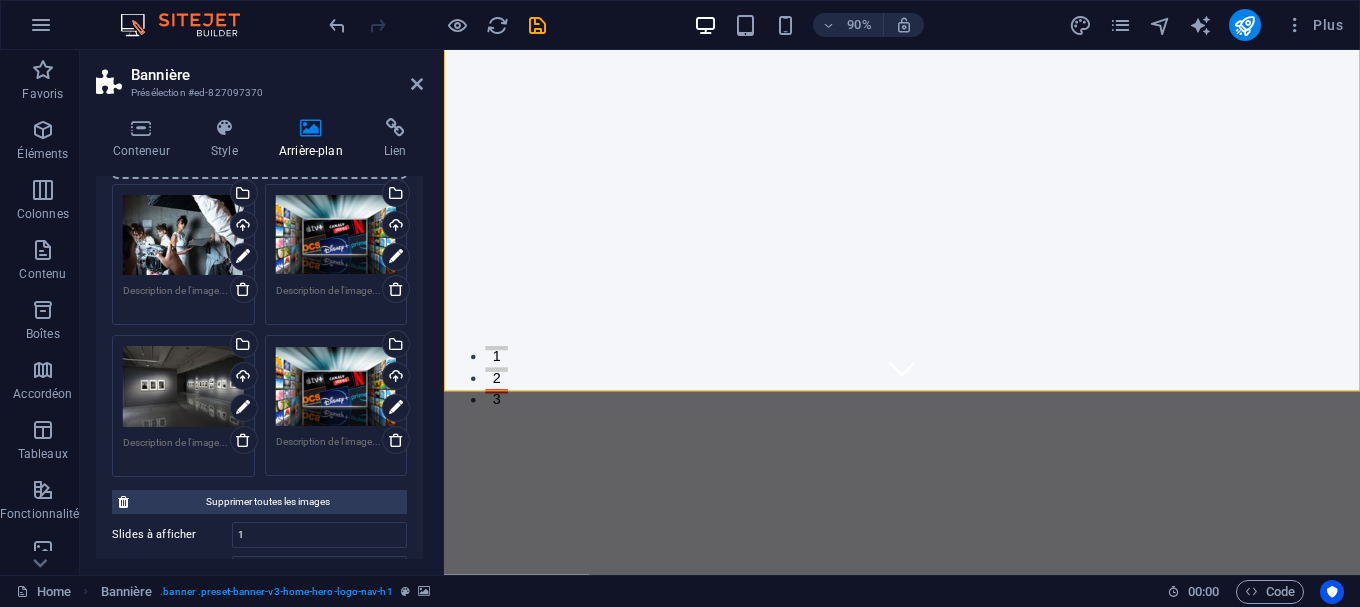 click on "Bannière" at bounding box center [277, 75] 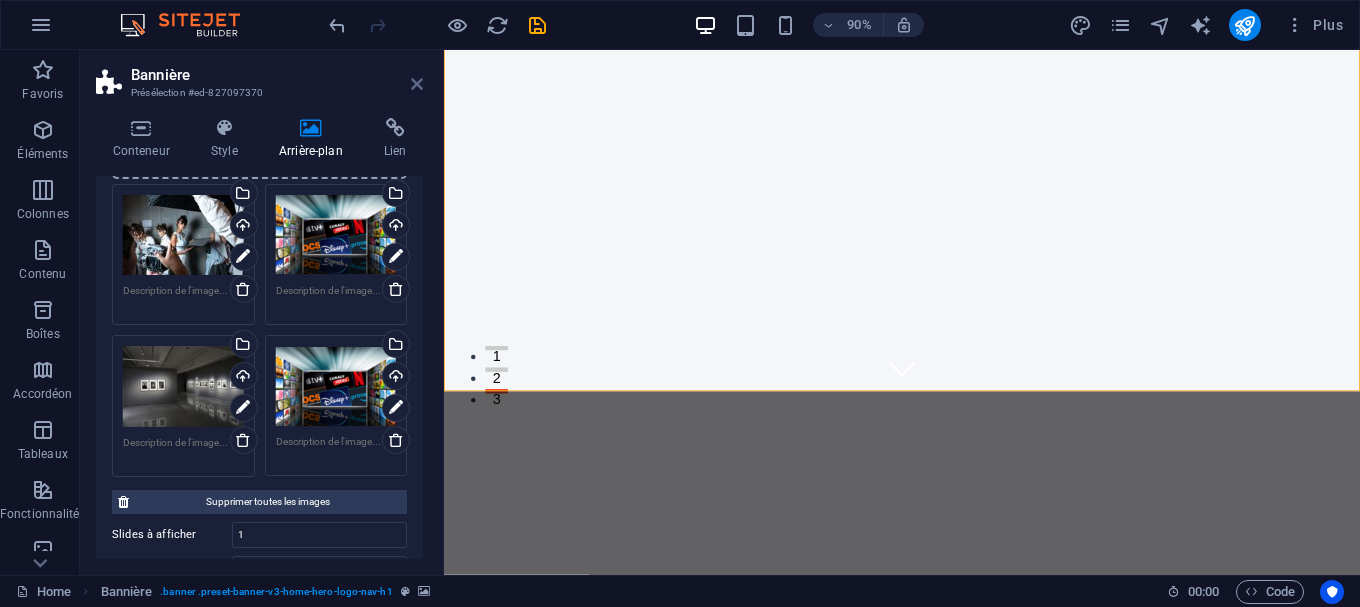click at bounding box center [417, 84] 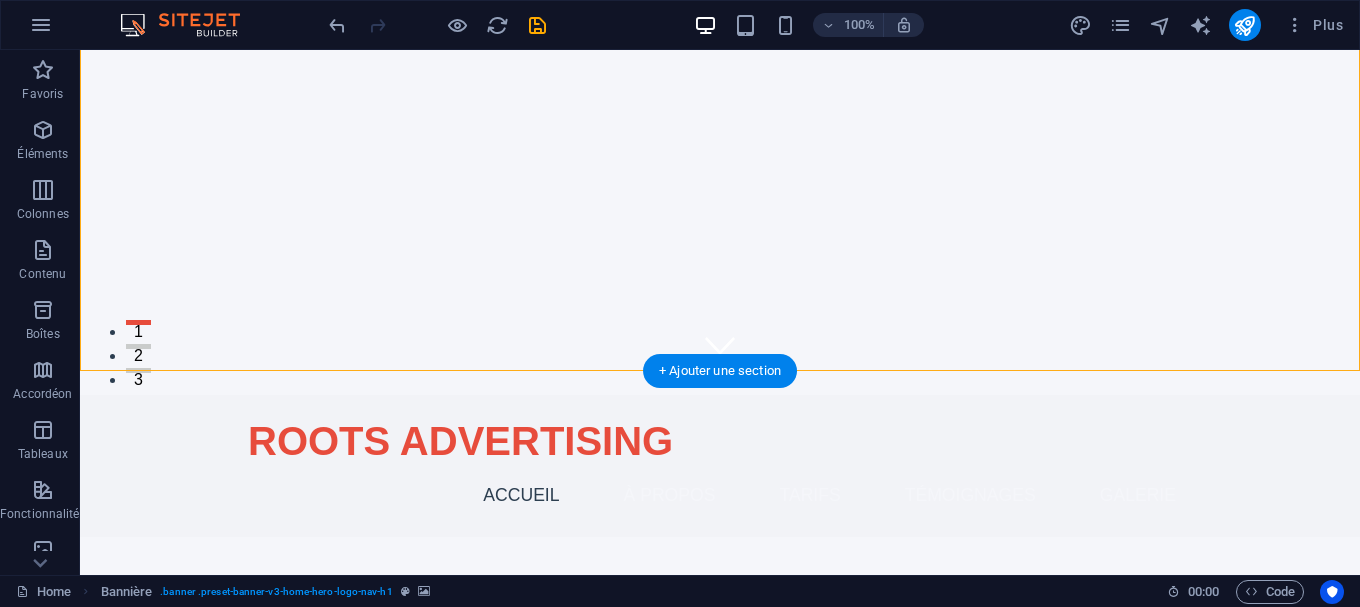 click at bounding box center (-3120, -130) 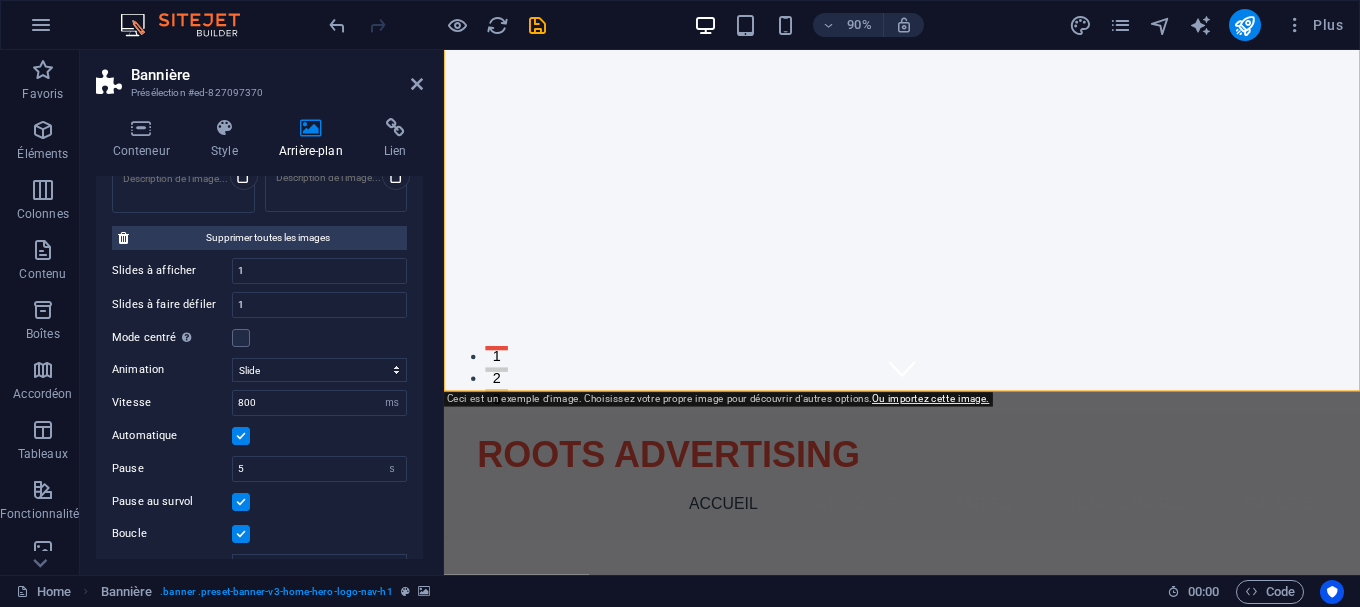 scroll, scrollTop: 540, scrollLeft: 0, axis: vertical 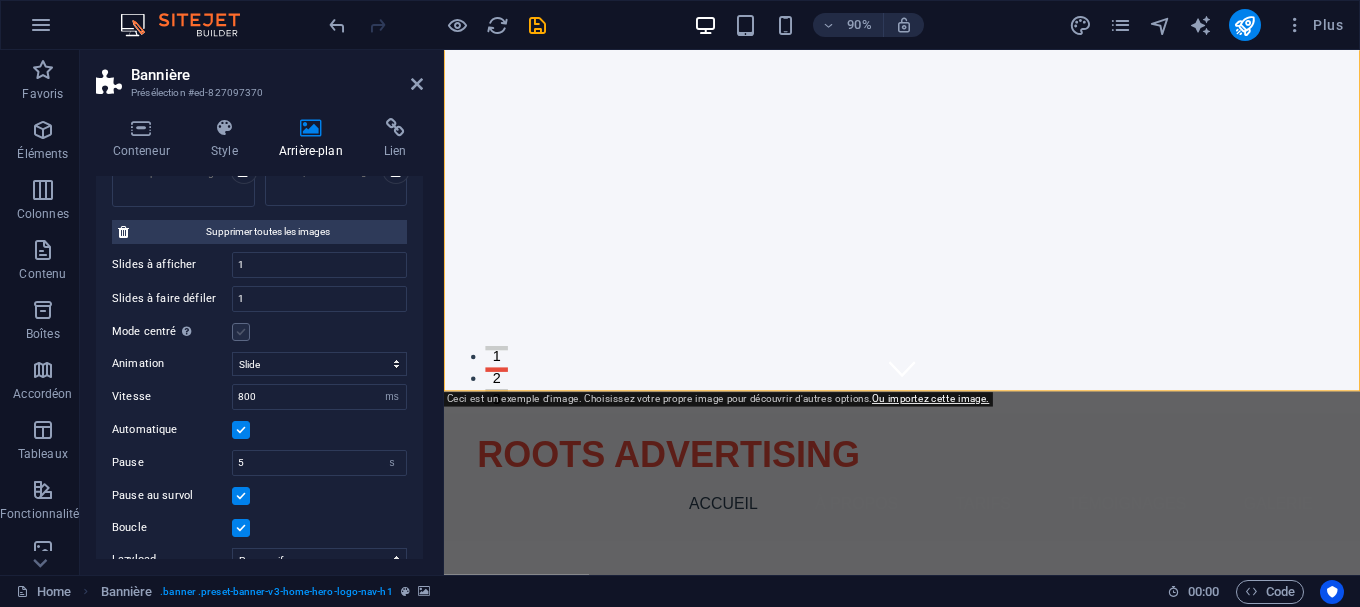 click at bounding box center [241, 332] 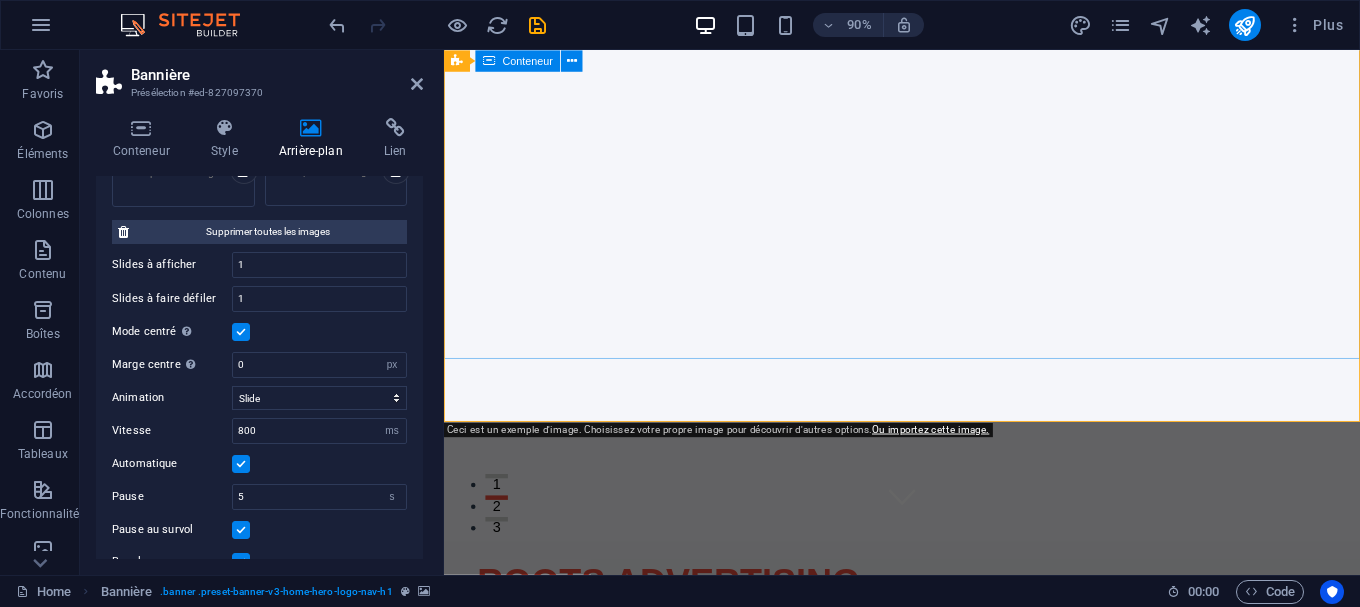 scroll, scrollTop: 0, scrollLeft: 0, axis: both 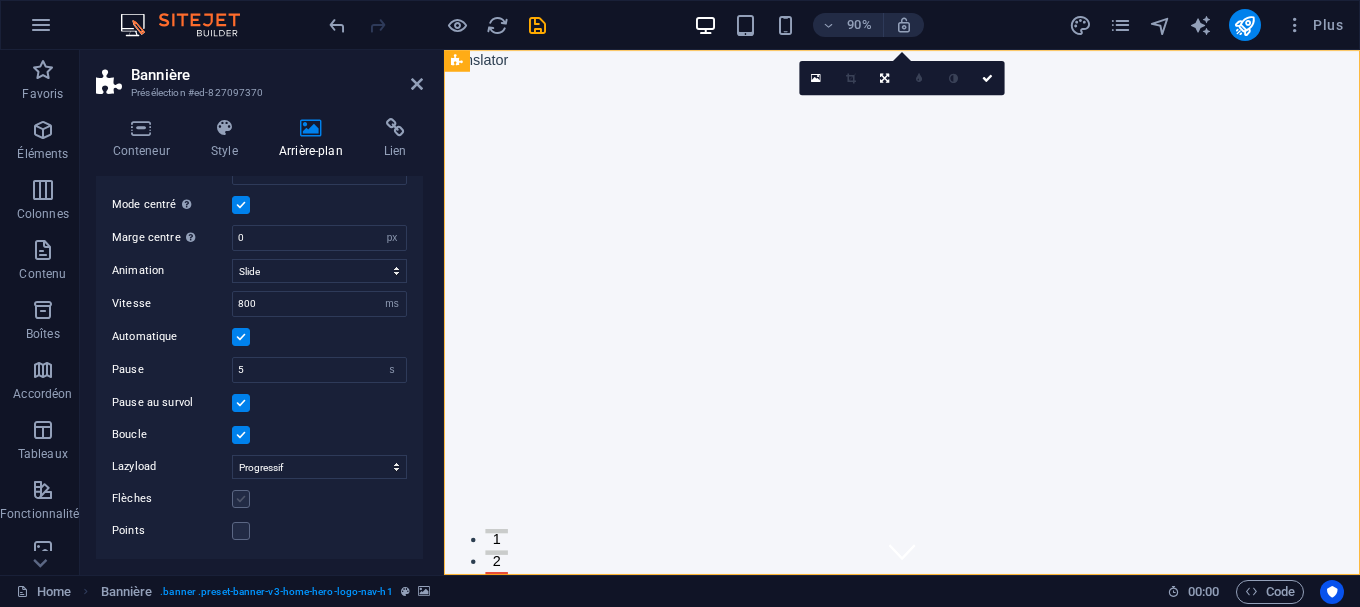 click at bounding box center (241, 499) 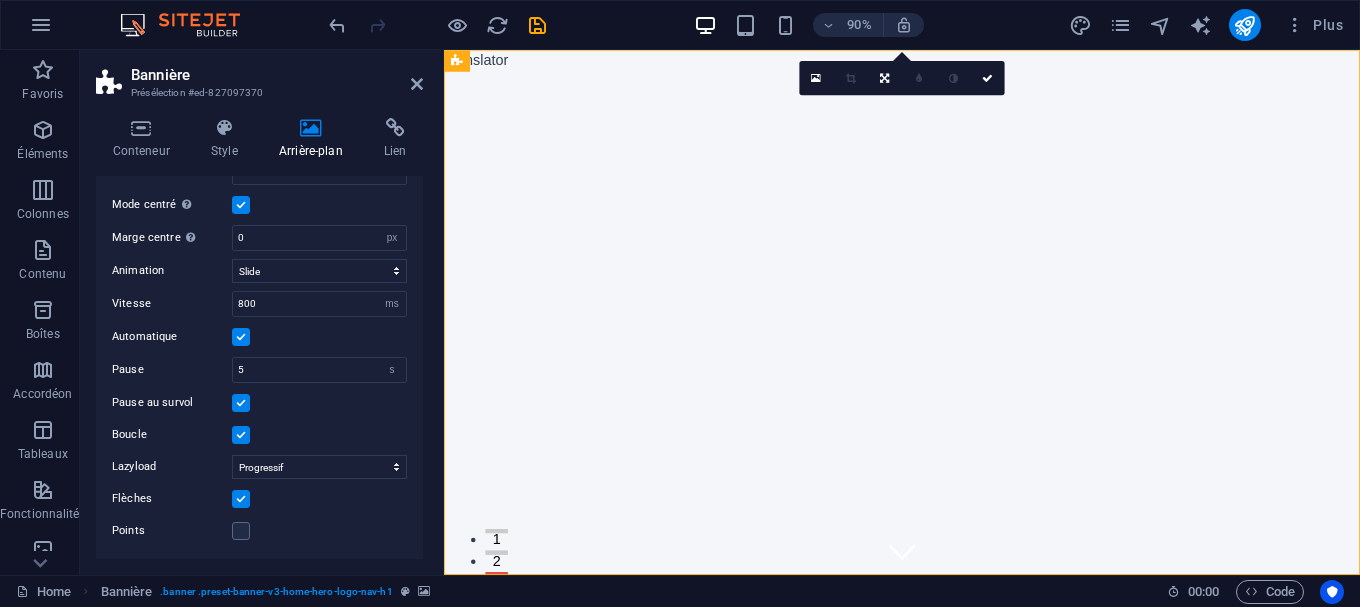 click at bounding box center [241, 499] 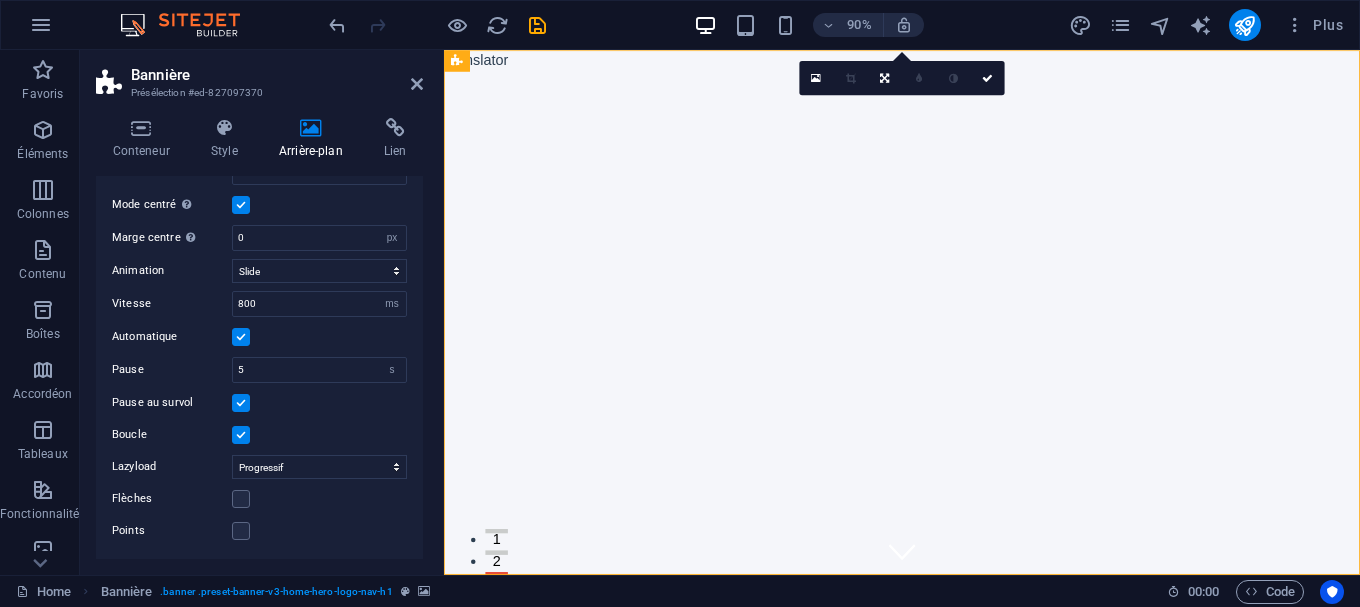 click on "Points" at bounding box center [259, 531] 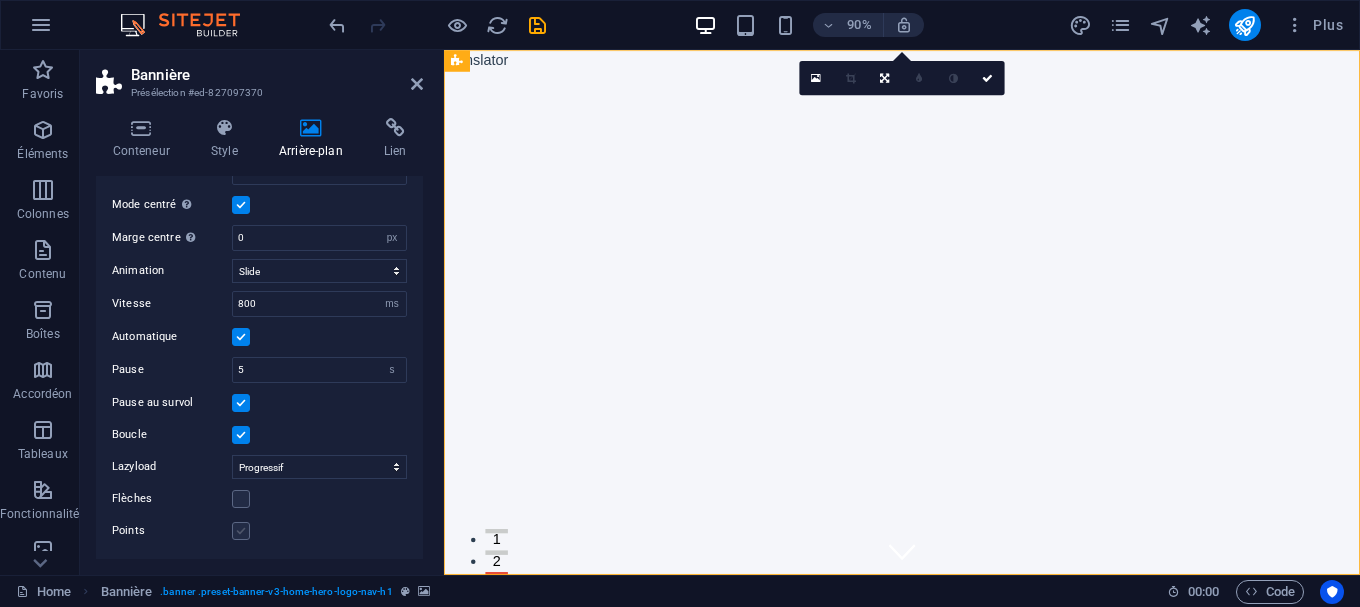 click at bounding box center [241, 531] 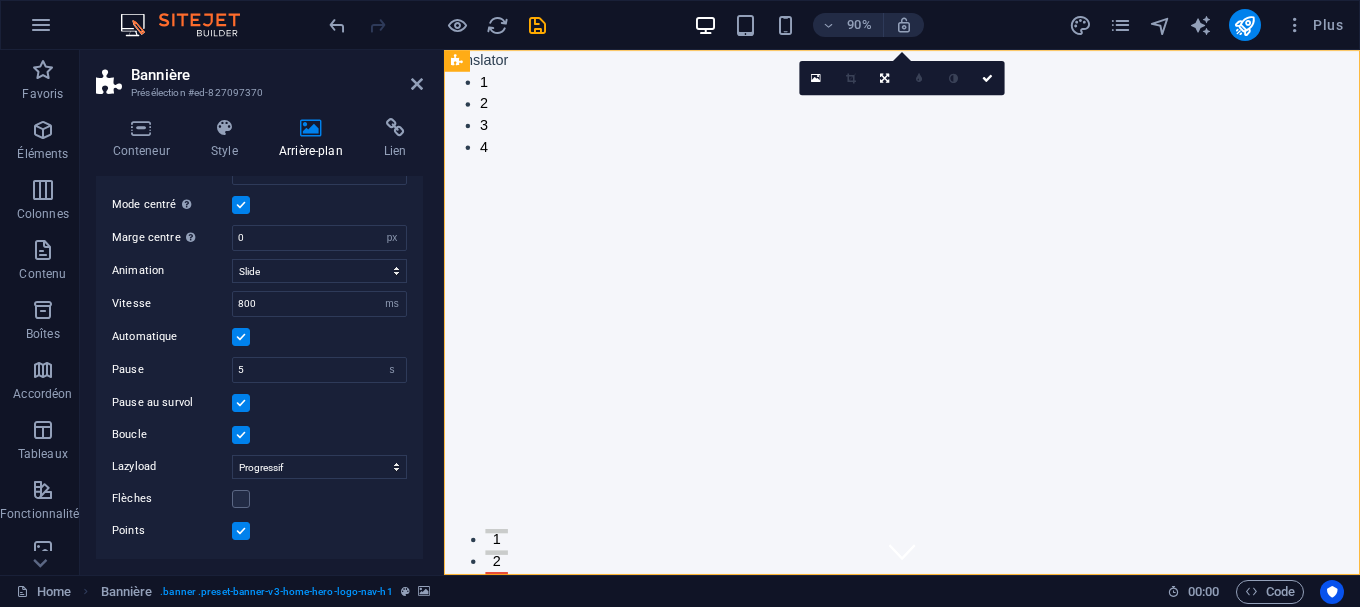 click at bounding box center (241, 531) 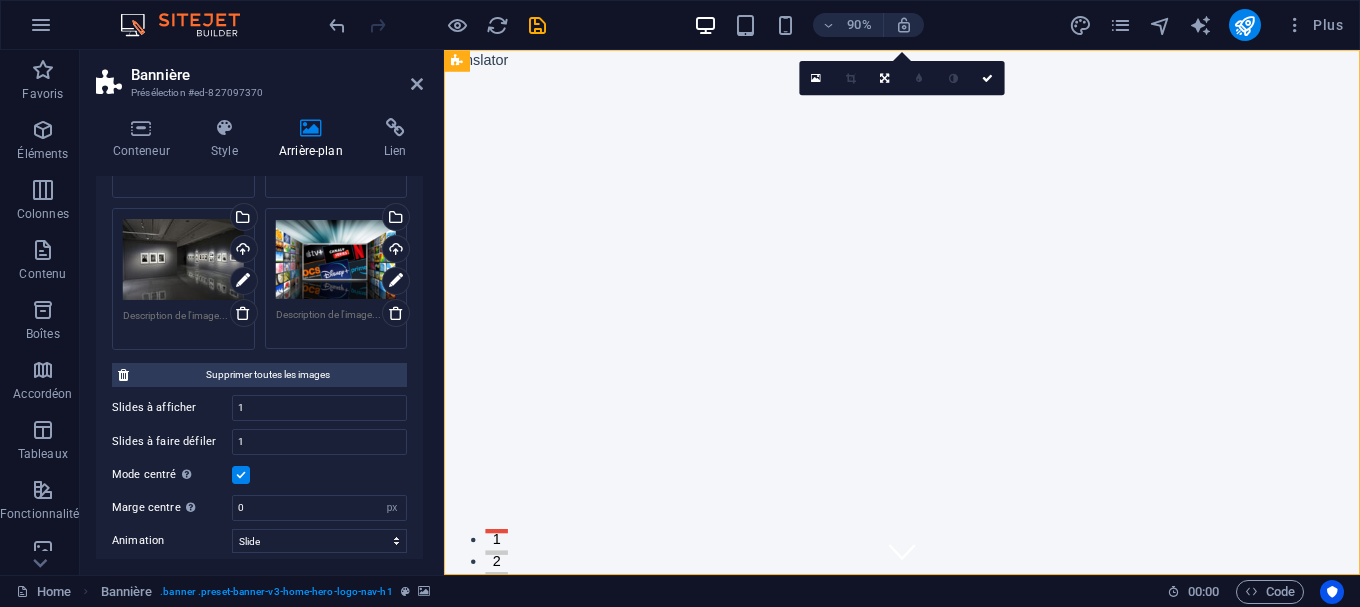 scroll, scrollTop: 487, scrollLeft: 0, axis: vertical 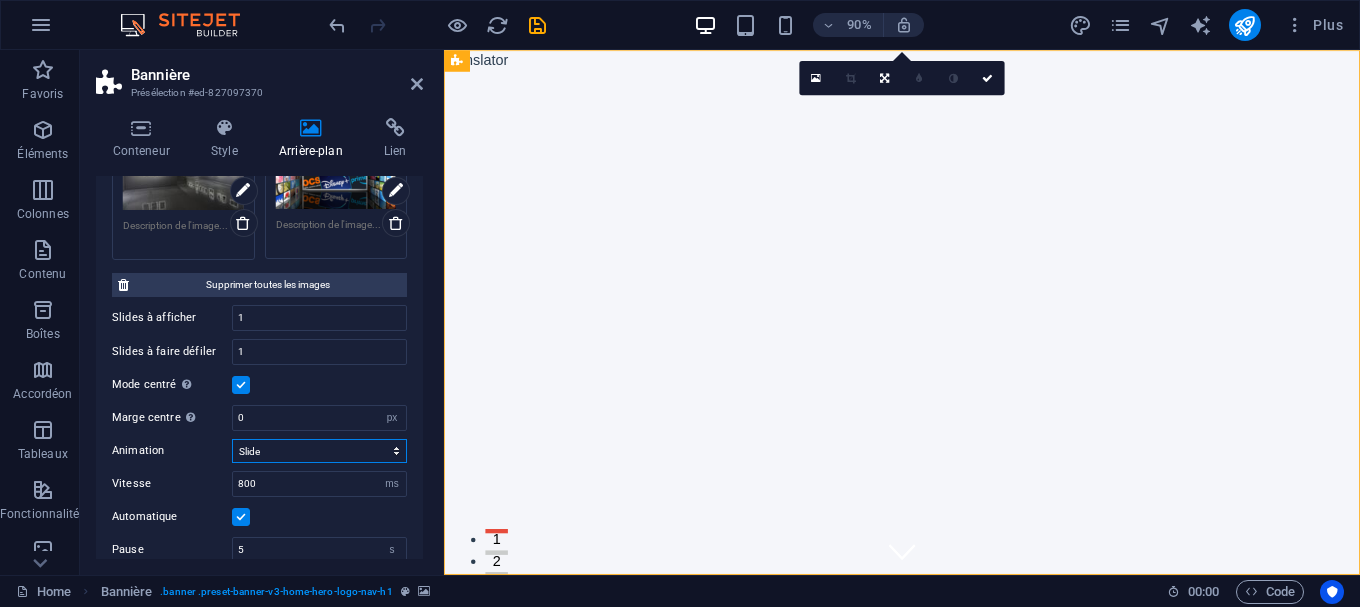 click on "Slide Fondu" at bounding box center [319, 451] 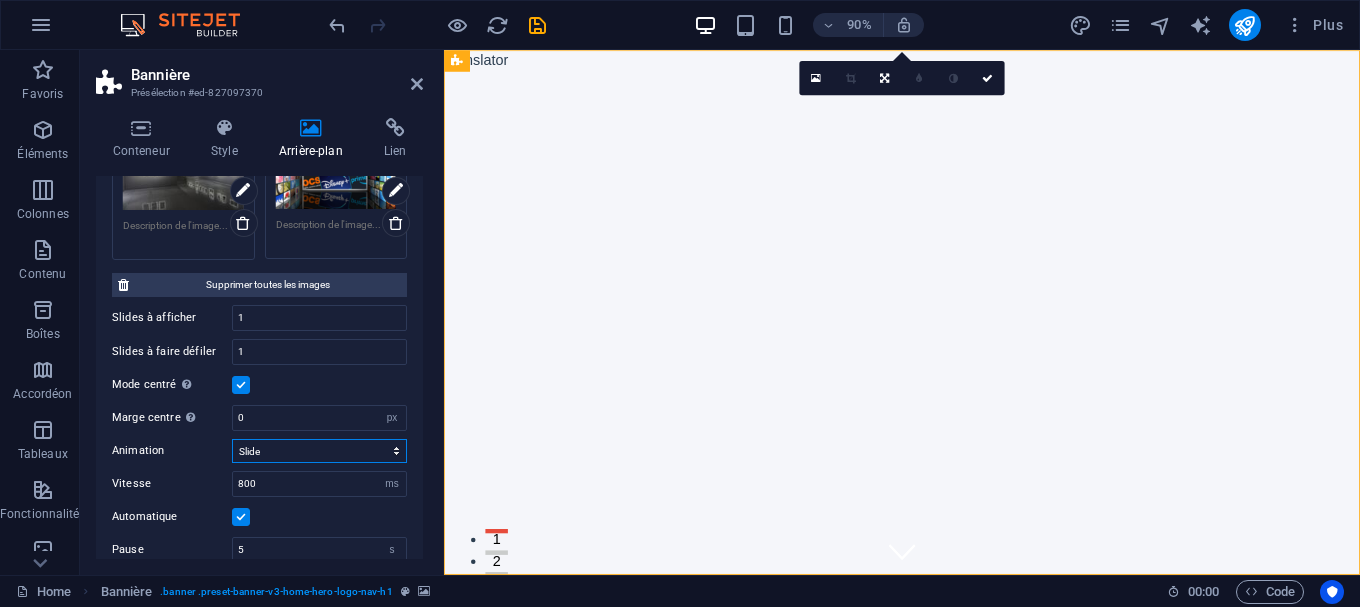 select on "fade" 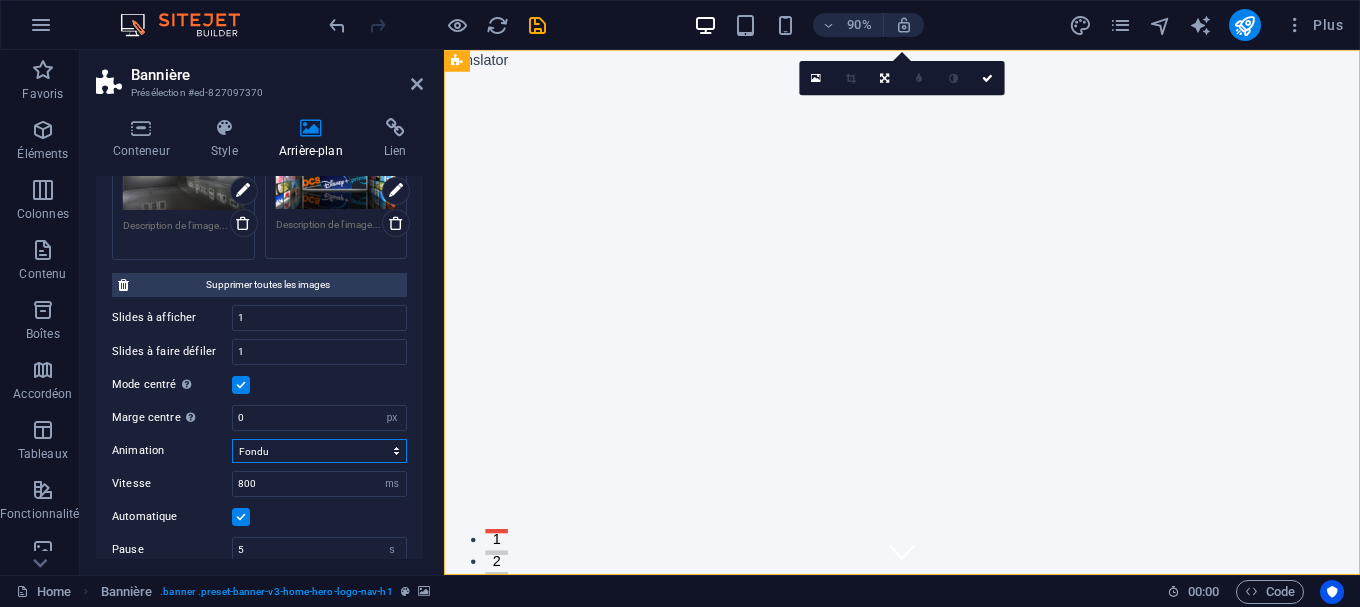 click on "Fondu" at bounding box center [0, 0] 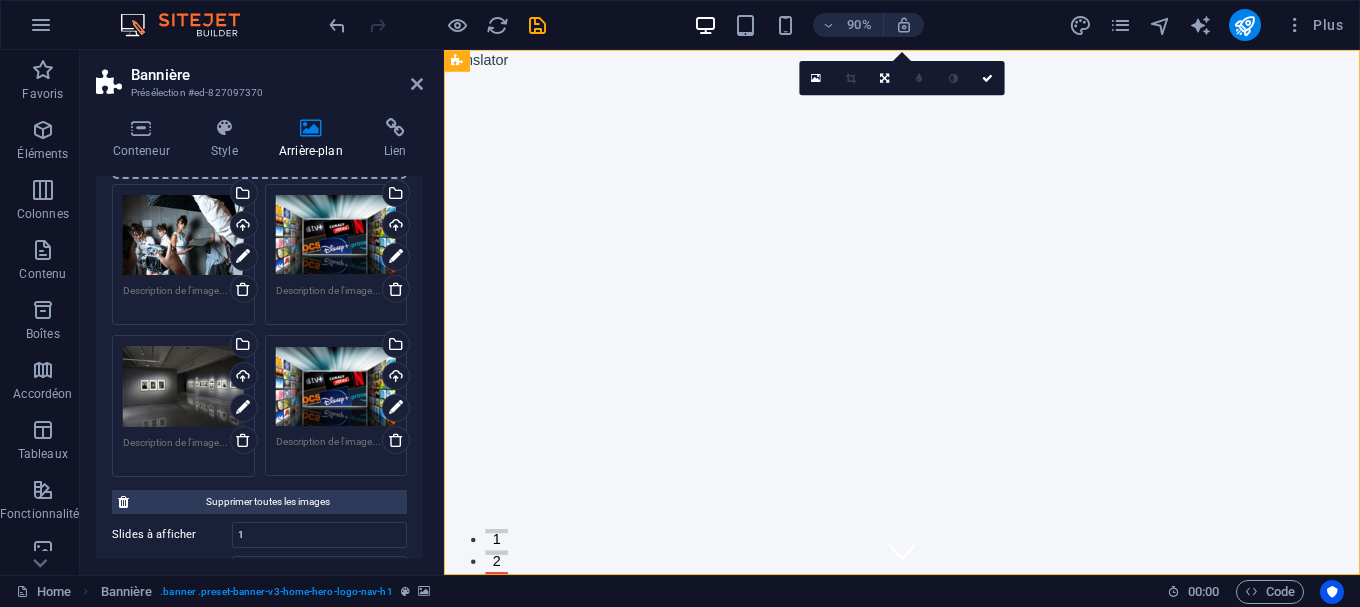 scroll, scrollTop: 180, scrollLeft: 0, axis: vertical 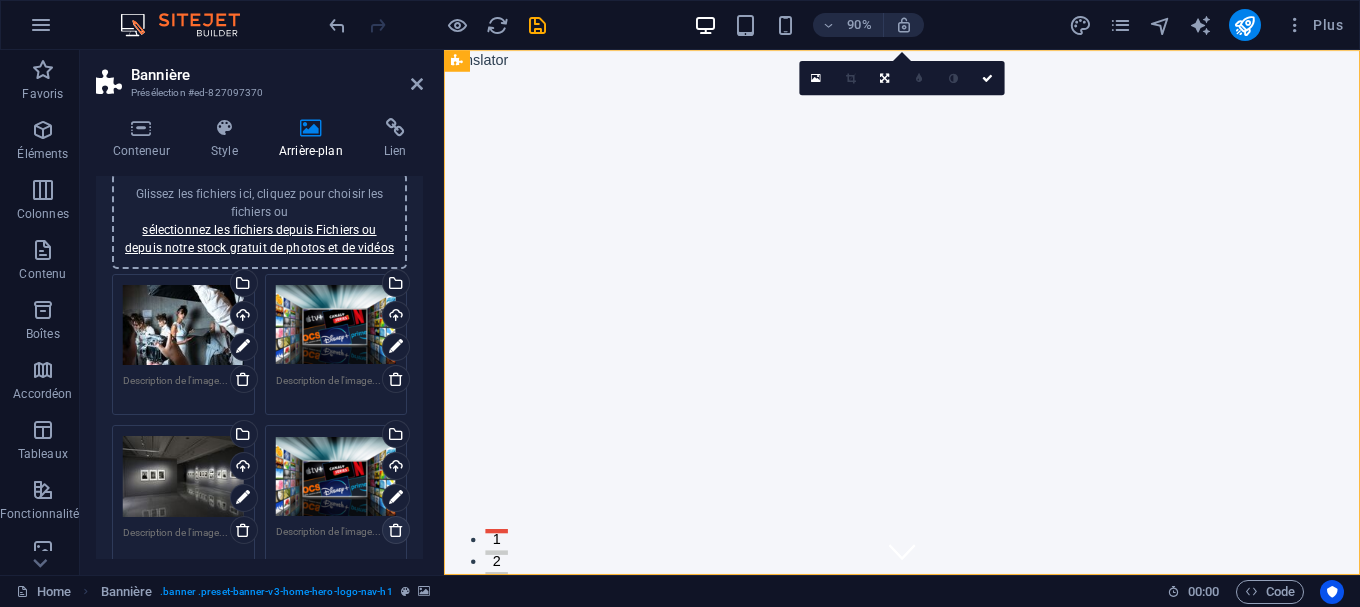 click at bounding box center (396, 530) 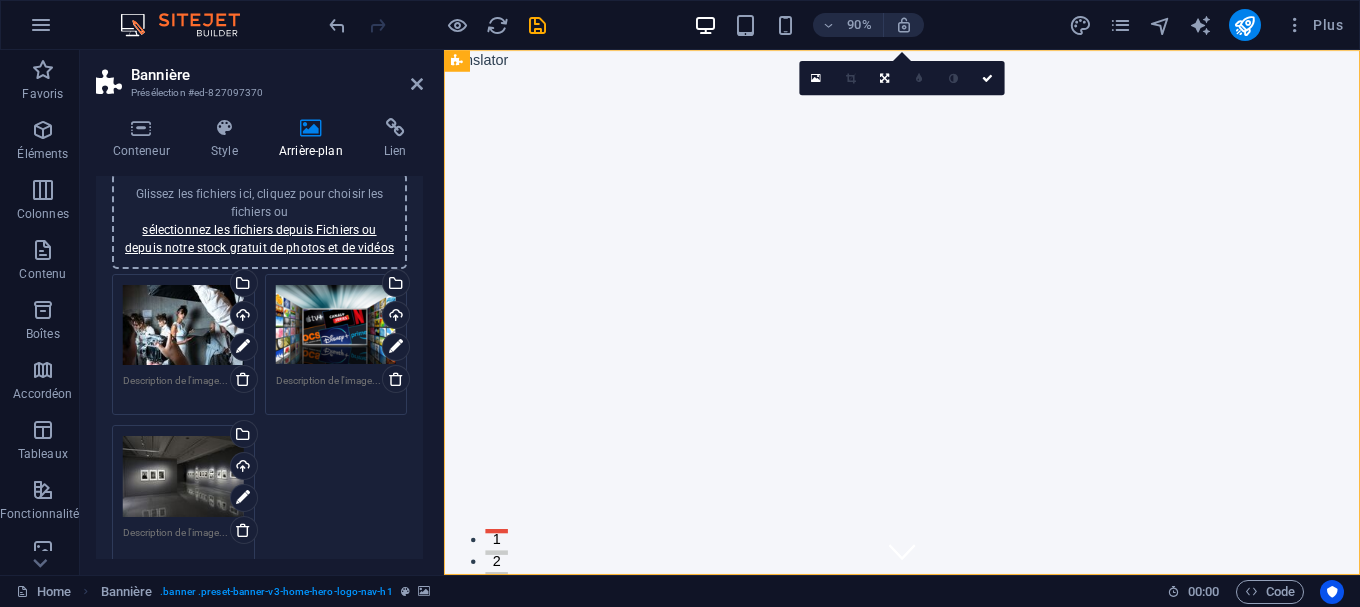 click on "Glissez les fichiers ici, cliquez pour choisir les fichiers ou  sélectionnez les fichiers depuis Fichiers ou depuis notre stock gratuit de photos et de vidéos Sélectionnez les fichiers depuis le Gestionnaire de fichiers, les photos du stock ou téléversez un ou plusieurs fichiers Téléverser Glissez les fichiers ici, cliquez pour choisir les fichiers ou  sélectionnez les fichiers depuis Fichiers ou depuis notre stock gratuit de photos et de vidéos Sélectionnez les fichiers depuis le Gestionnaire de fichiers, les photos du stock ou téléversez un ou plusieurs fichiers Téléverser Glissez les fichiers ici, cliquez pour choisir les fichiers ou  sélectionnez les fichiers depuis Fichiers ou depuis notre stock gratuit de photos et de vidéos Sélectionnez les fichiers depuis le Gestionnaire de fichiers, les photos du stock ou téléversez un ou plusieurs fichiers Téléverser" at bounding box center (259, 420) 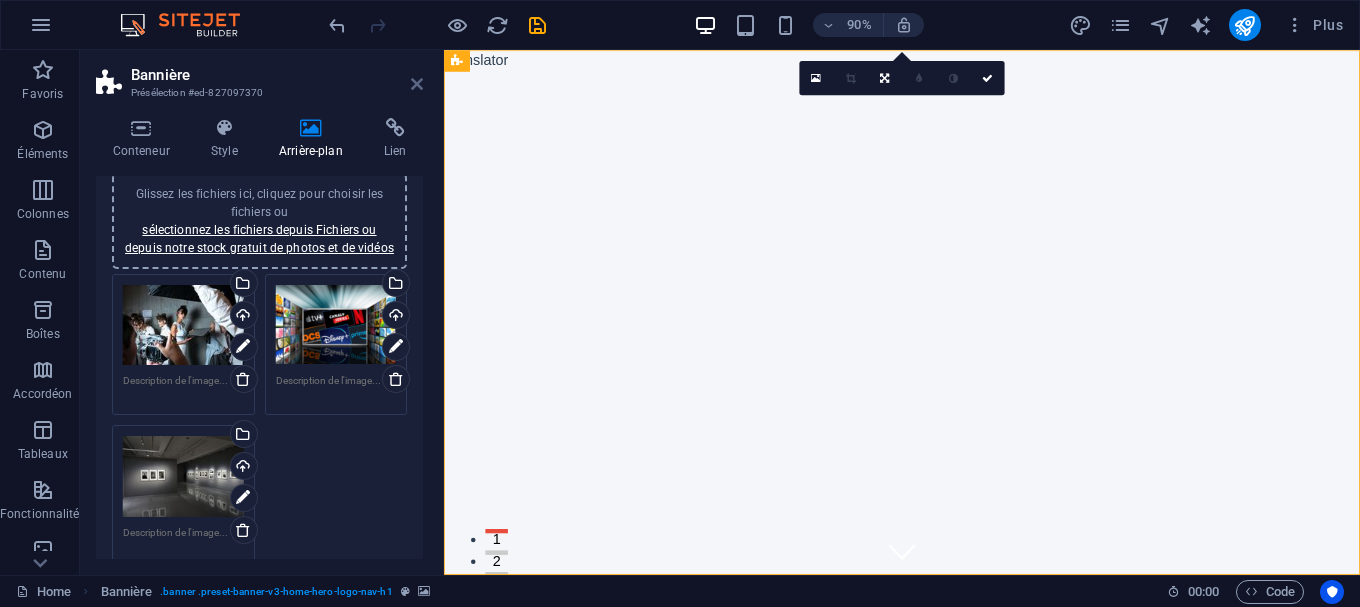 click at bounding box center [417, 84] 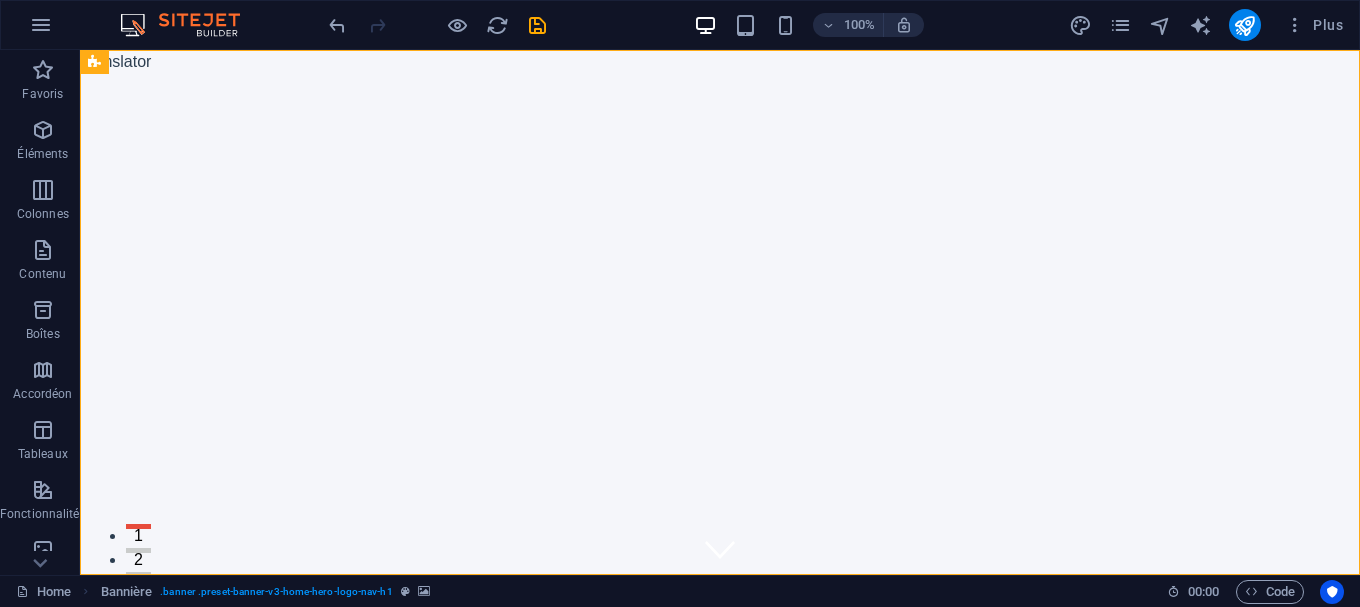 click on "100% Plus" at bounding box center [838, 25] 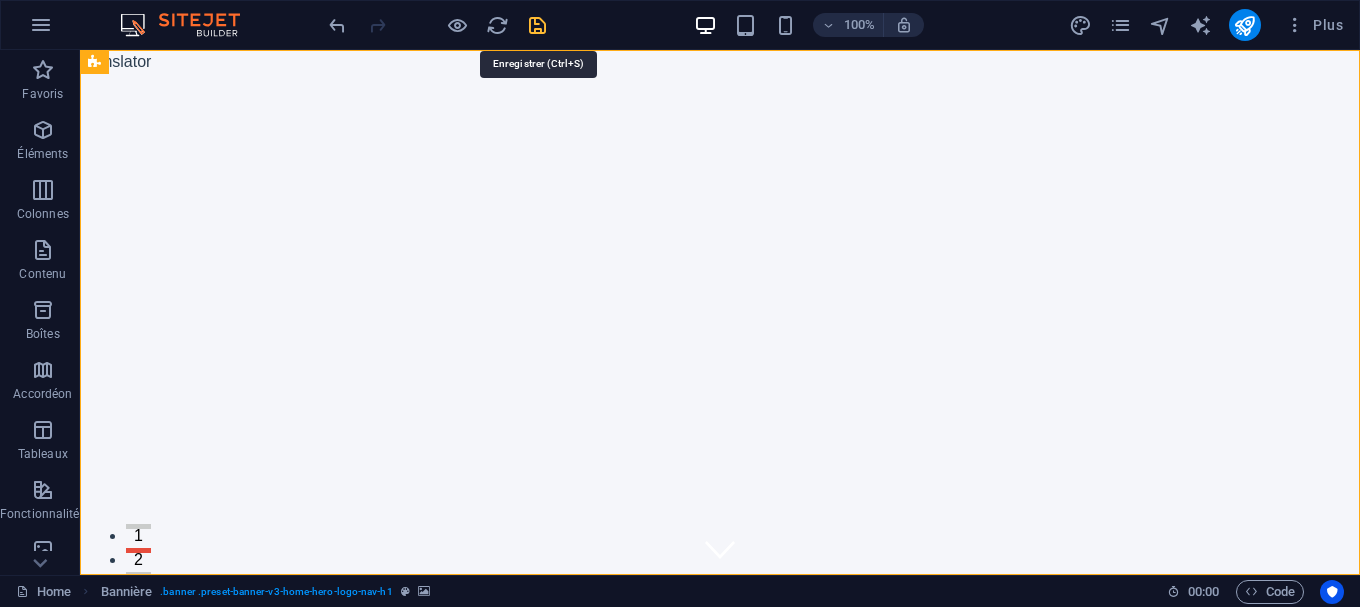 click at bounding box center (537, 25) 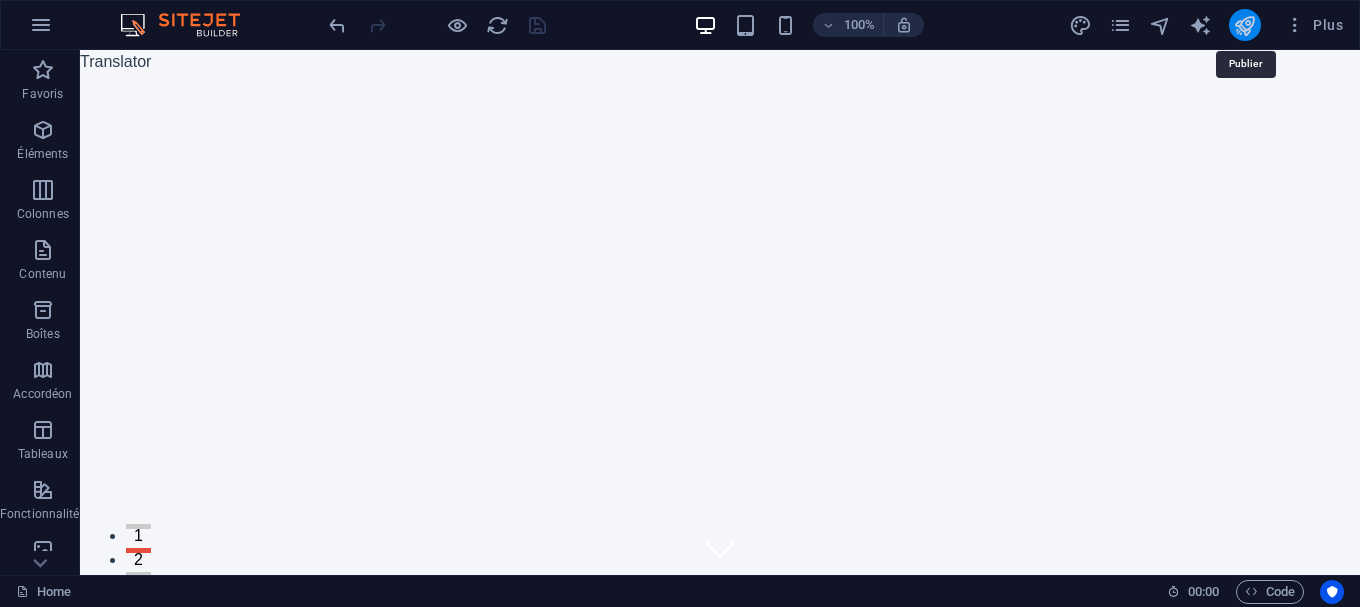 click at bounding box center (1244, 25) 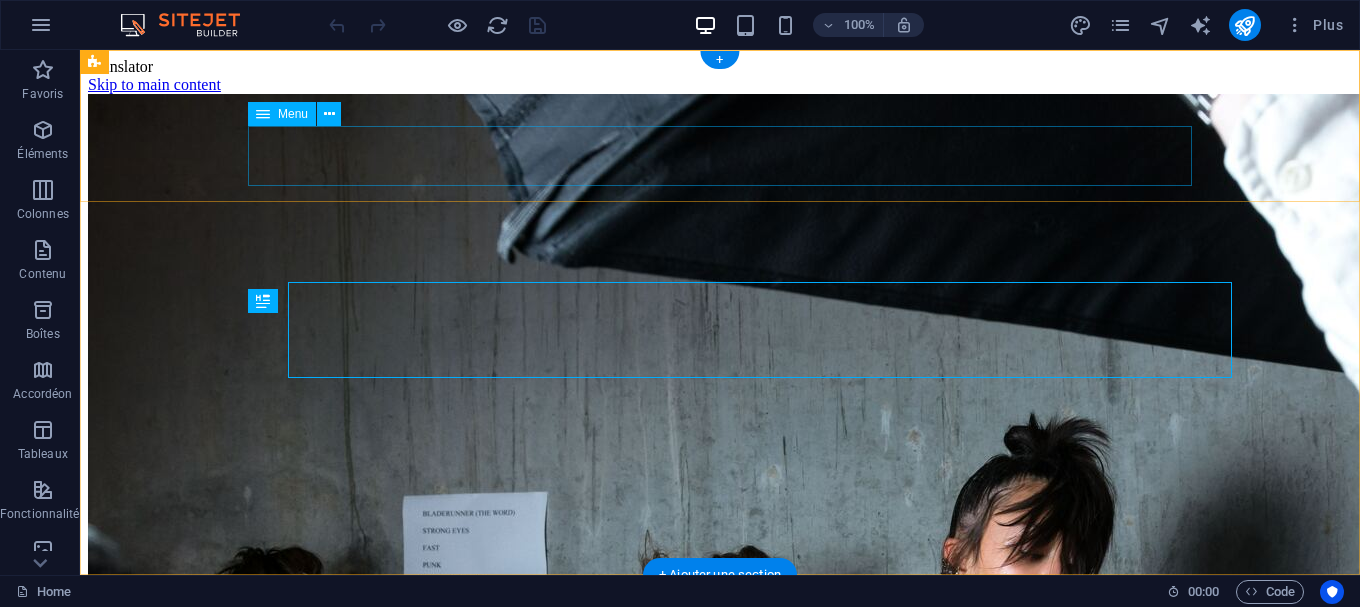 scroll, scrollTop: 0, scrollLeft: 0, axis: both 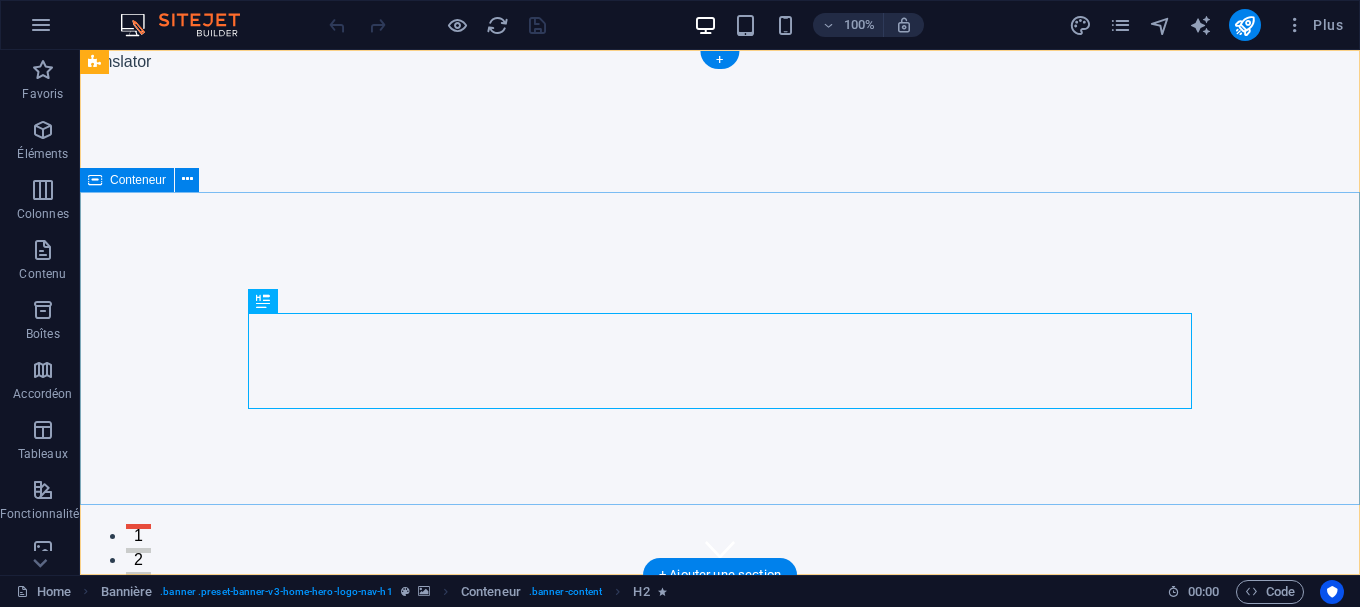 click on "Bienvenue sur Roots Algérie - votre spécialiste en production cinématographique" at bounding box center (720, 877) 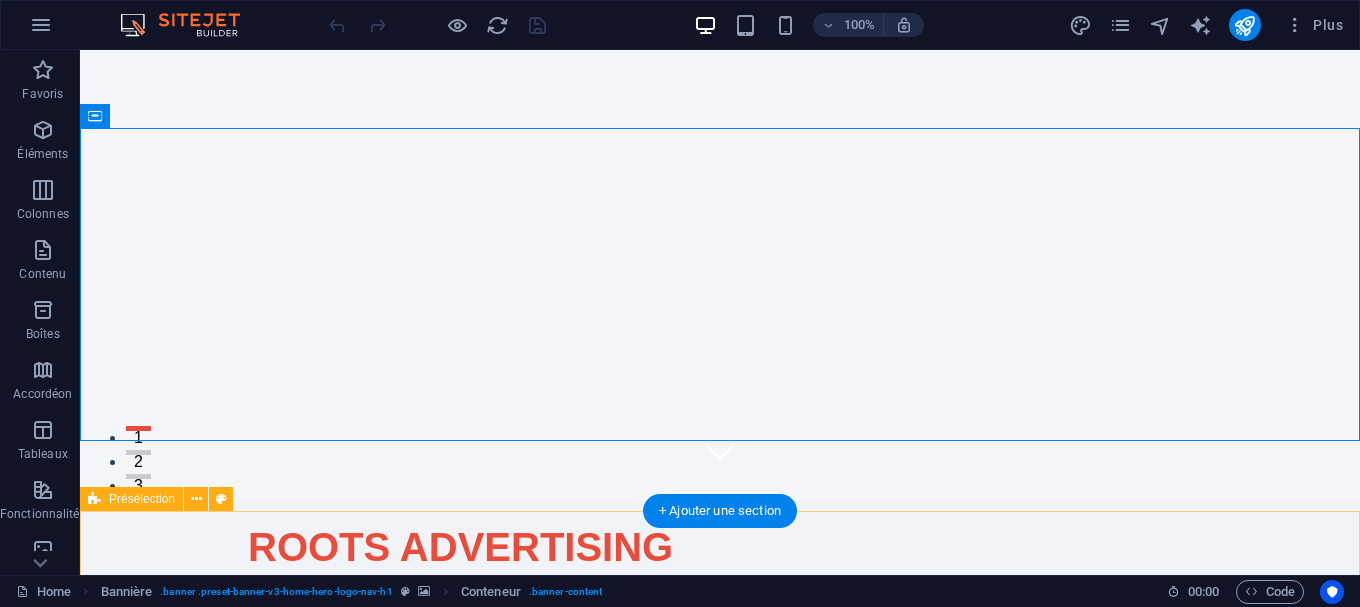 scroll, scrollTop: 102, scrollLeft: 0, axis: vertical 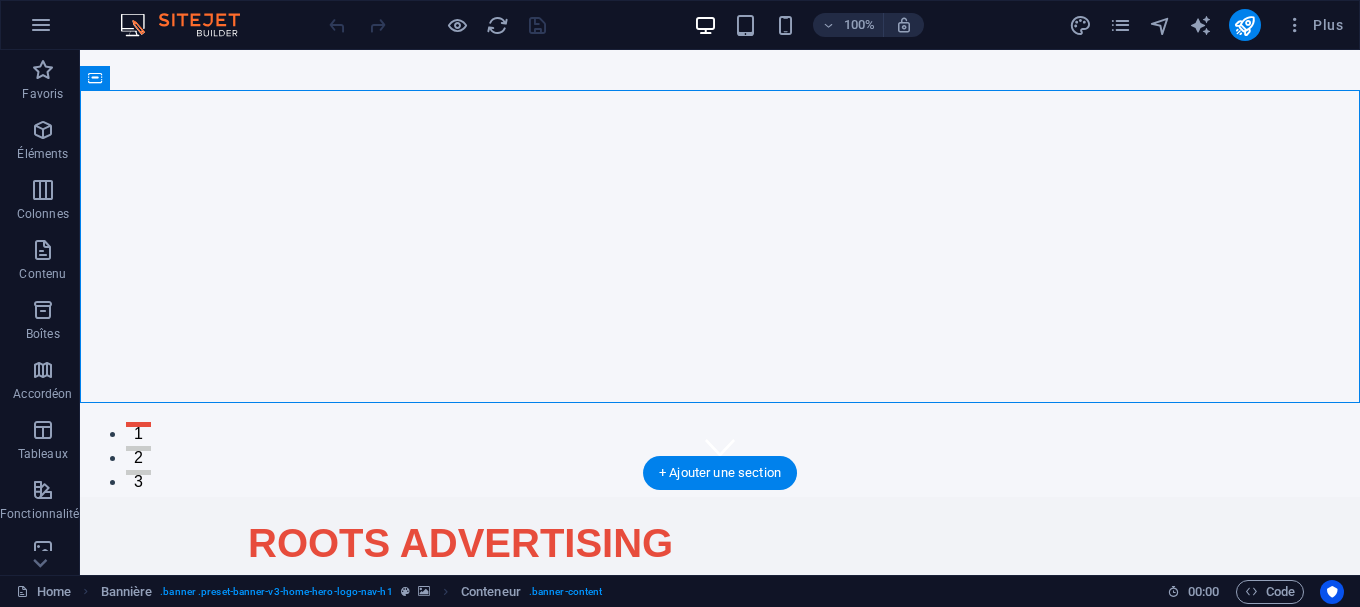 click at bounding box center [720, -28] 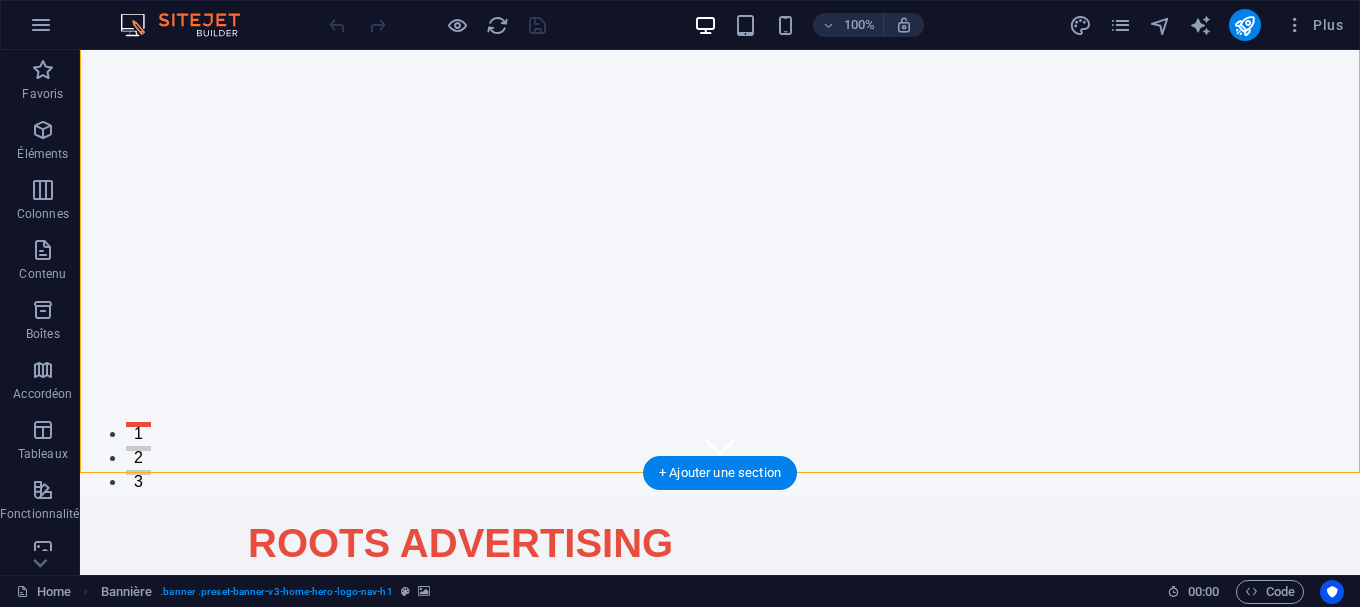click at bounding box center [720, -28] 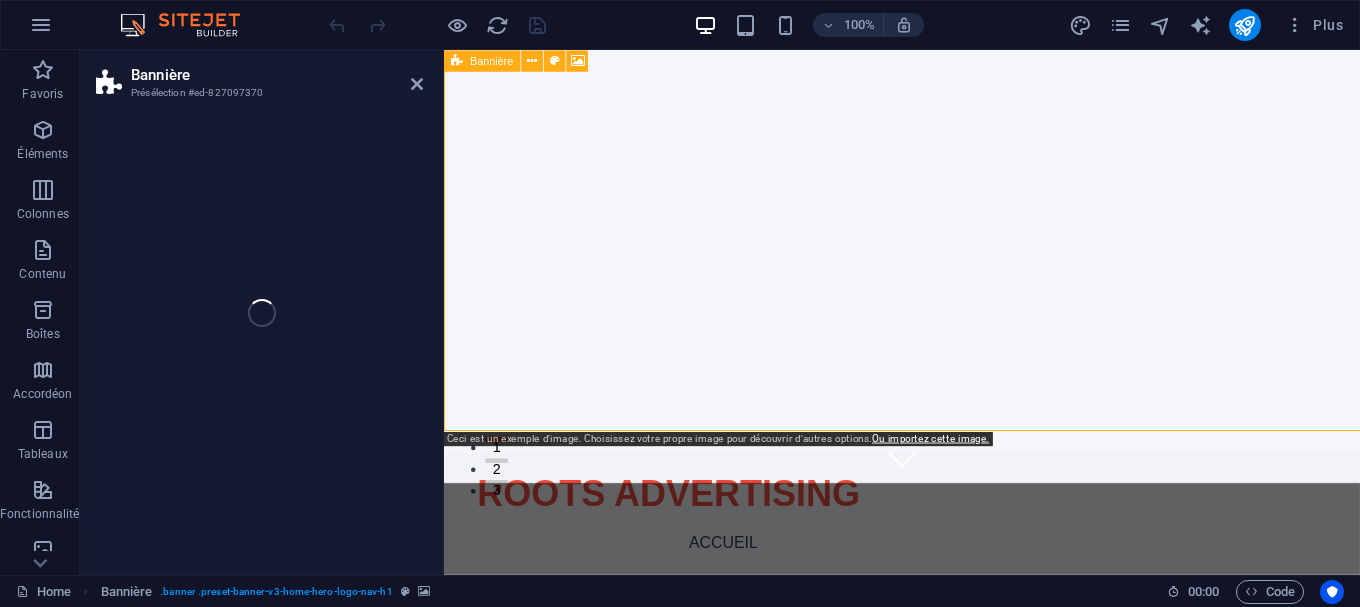 select on "vh" 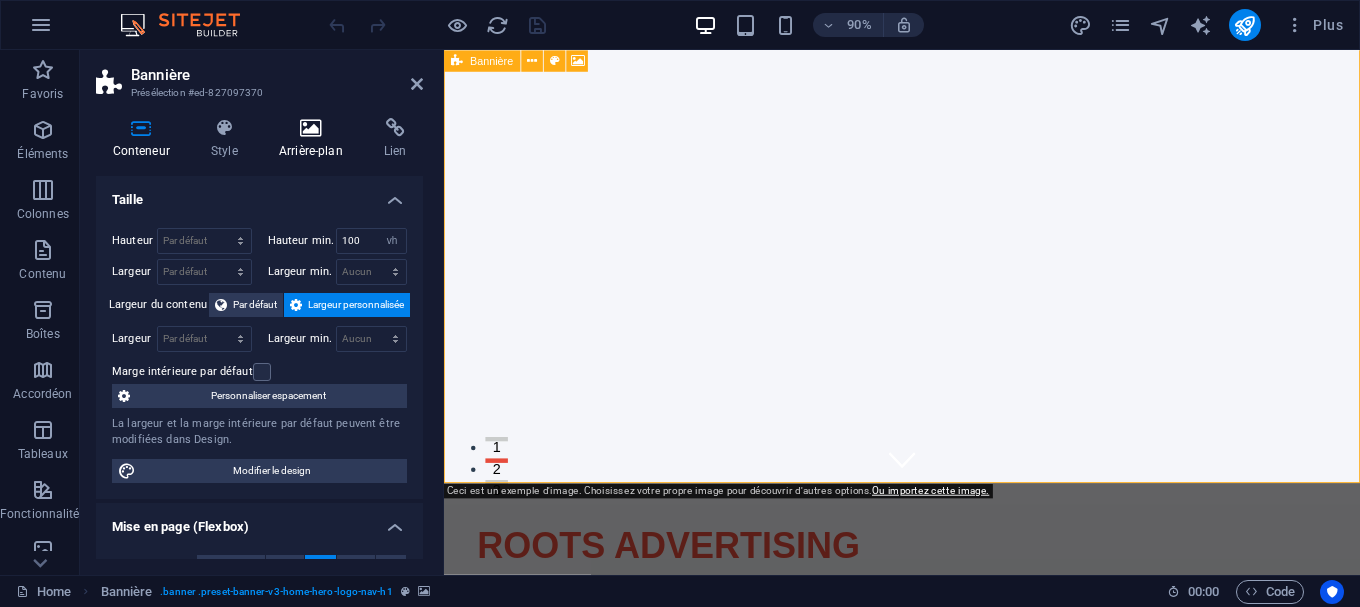 click on "Arrière-plan" at bounding box center (314, 139) 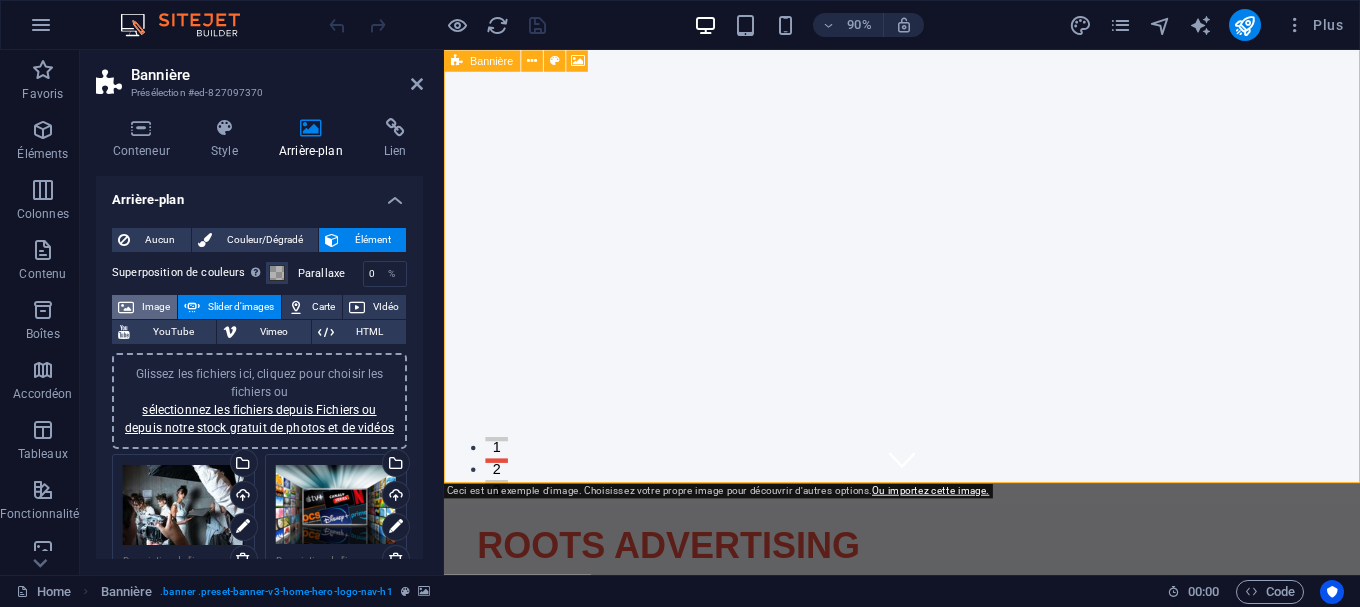 click on "Image" at bounding box center (155, 307) 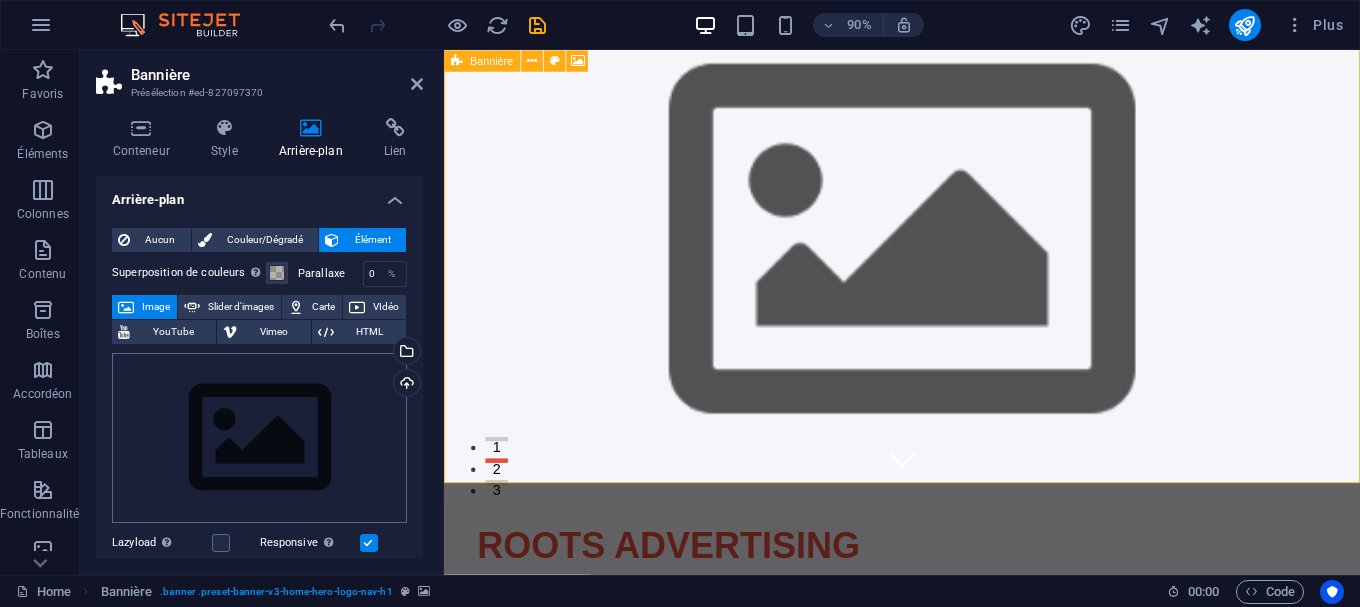 scroll, scrollTop: 90, scrollLeft: 0, axis: vertical 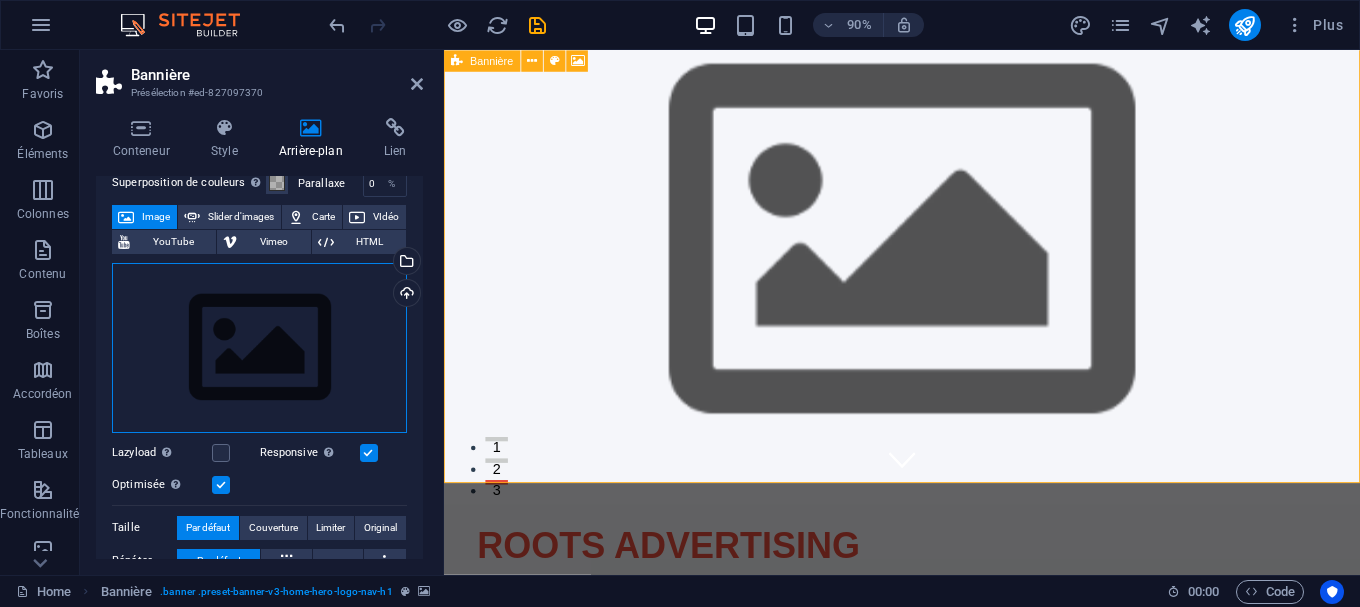 click on "Glissez les fichiers ici, cliquez pour choisir les fichiers ou  sélectionnez les fichiers depuis Fichiers ou depuis notre stock gratuit de photos et de vidéos" at bounding box center (259, 348) 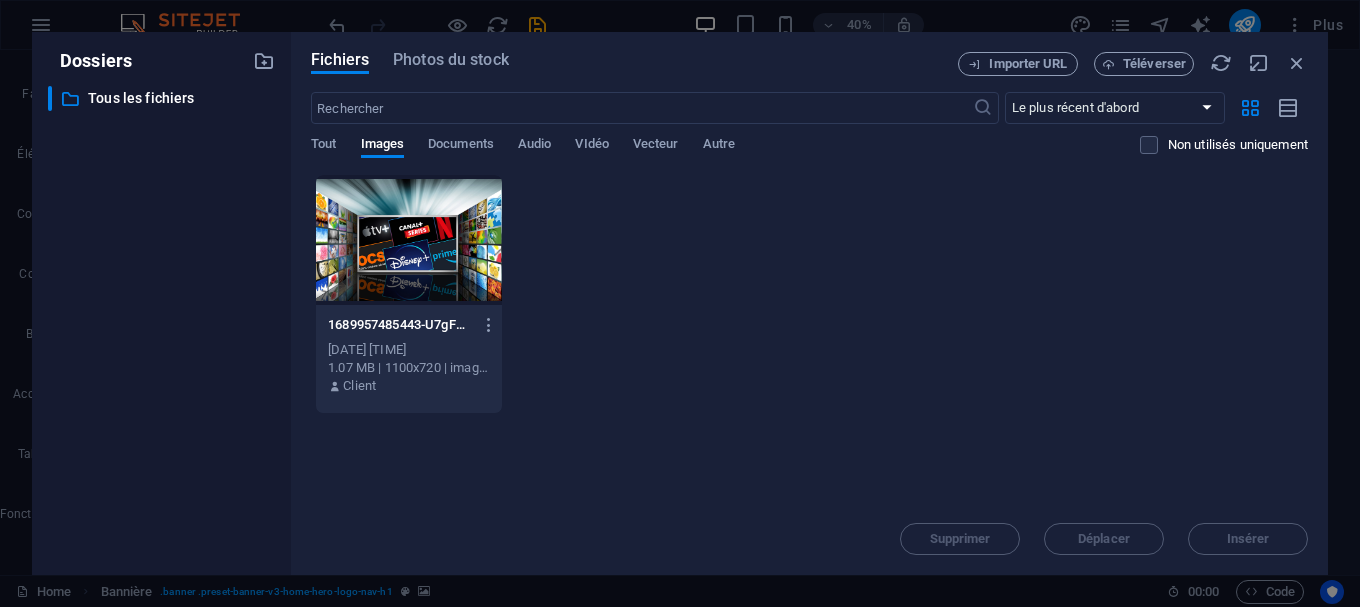 click at bounding box center (409, 240) 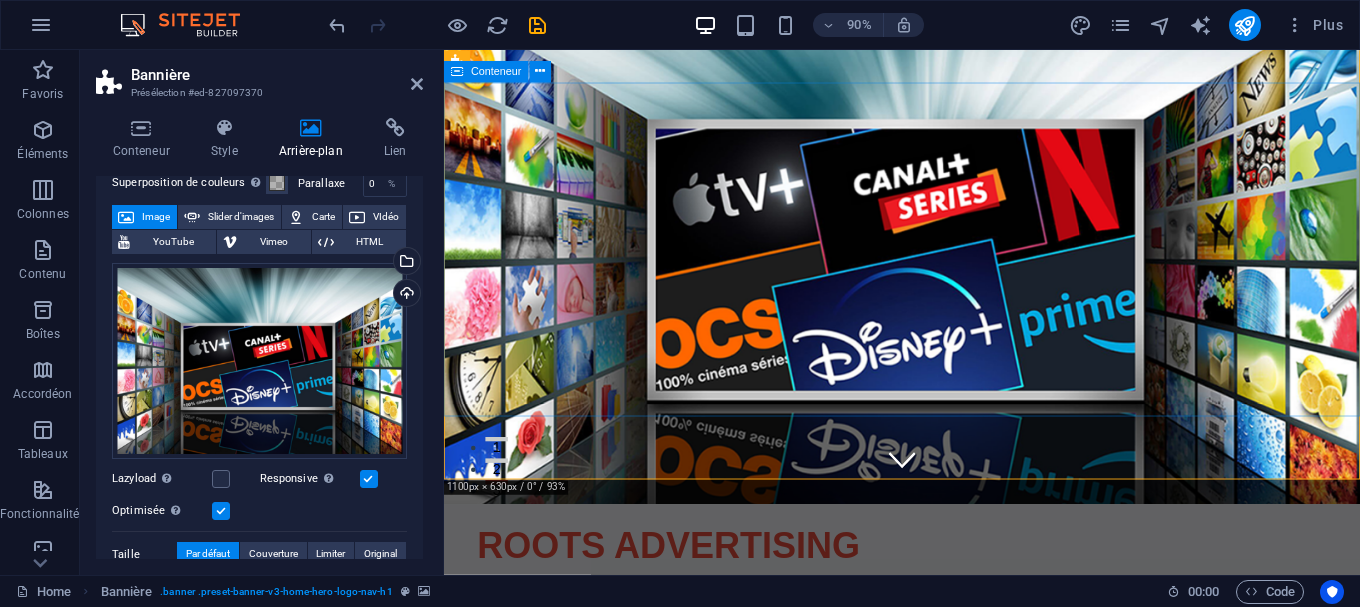 scroll, scrollTop: 306, scrollLeft: 0, axis: vertical 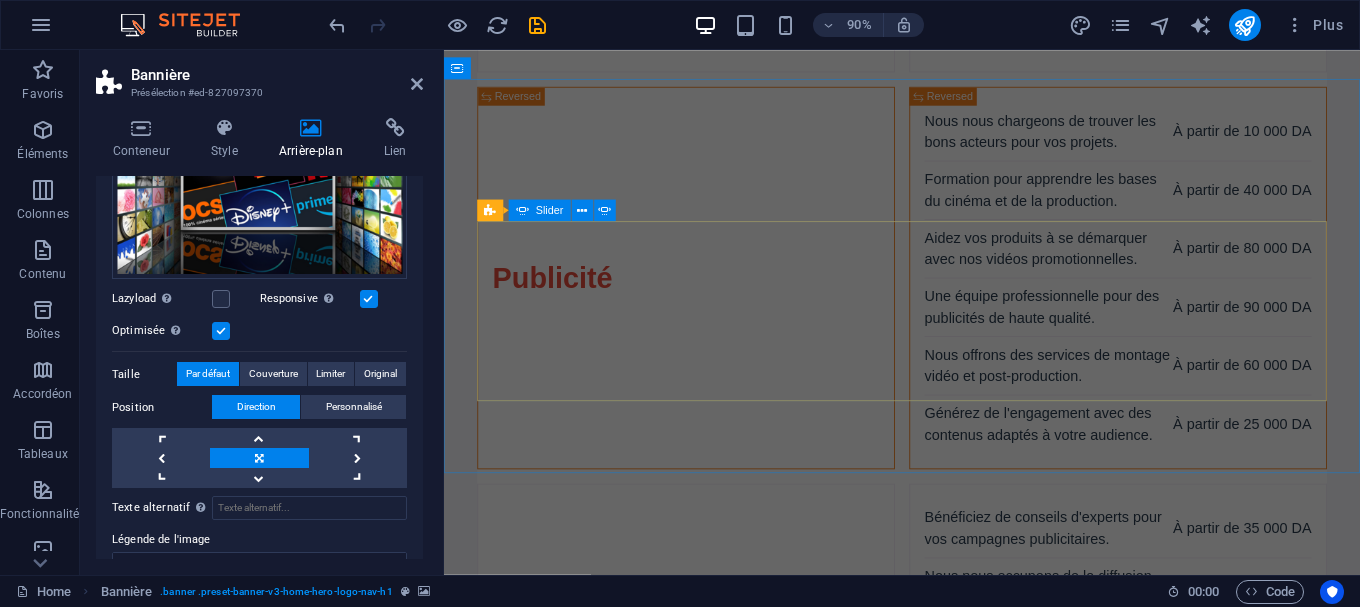 click on "Leur créativité a apporté une véritable valeur à notre projet. Ce que nos clients disent Une équipe exceptionnelle qui a compris notre vision dès le départ. Une production de qualité qui a dépassé nos attentes! Leur créativité a apporté une véritable valeur à notre projet. Ce que nos clients disent Une équipe exceptionnelle qui a compris notre vision dès le départ. 1 2 3" at bounding box center (953, 1335) 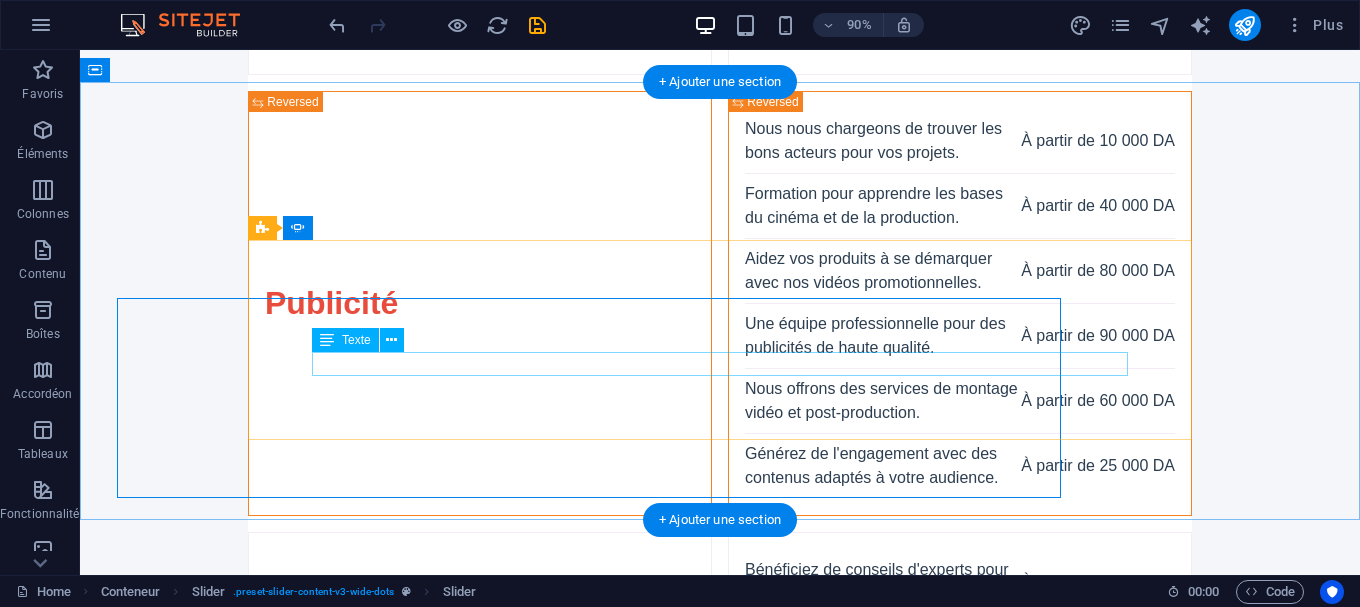 scroll, scrollTop: 2593, scrollLeft: 0, axis: vertical 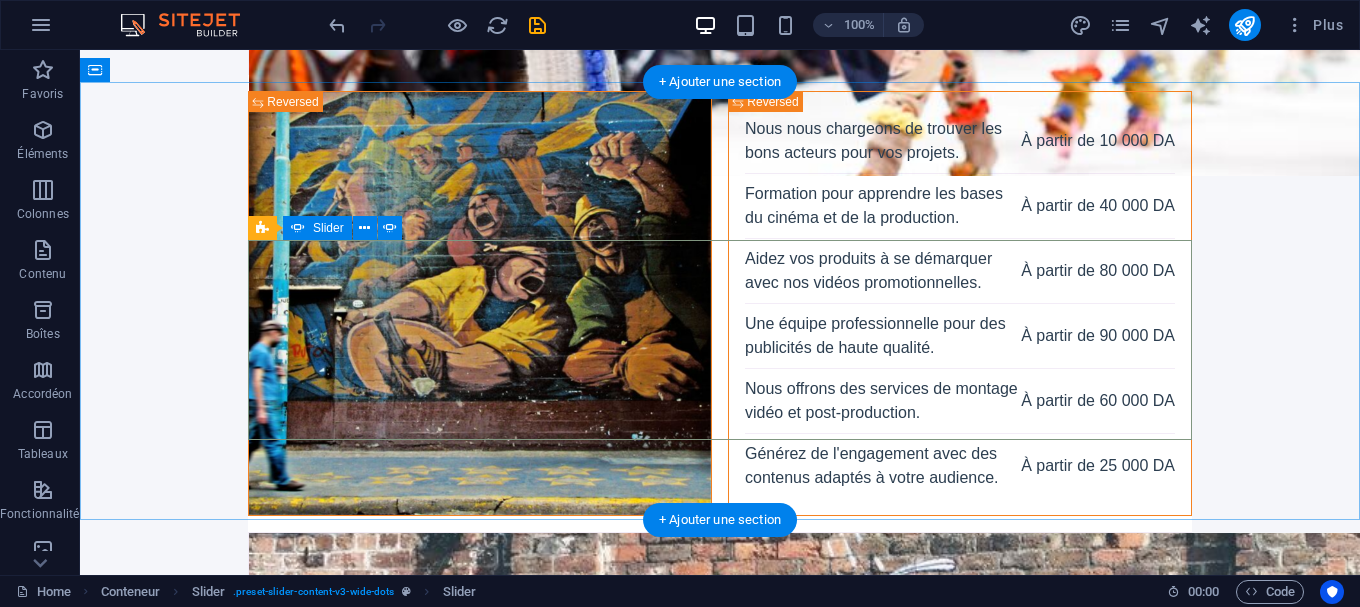 click on "Leur créativité a apporté une véritable valeur à notre projet. Ce que nos clients disent Une équipe exceptionnelle qui a compris notre vision dès le départ. Une production de qualité qui a dépassé nos attentes! Leur créativité a apporté une véritable valeur à notre projet. Ce que nos clients disent Une équipe exceptionnelle qui a compris notre vision dès le départ. 1 2 3" at bounding box center [720, 1335] 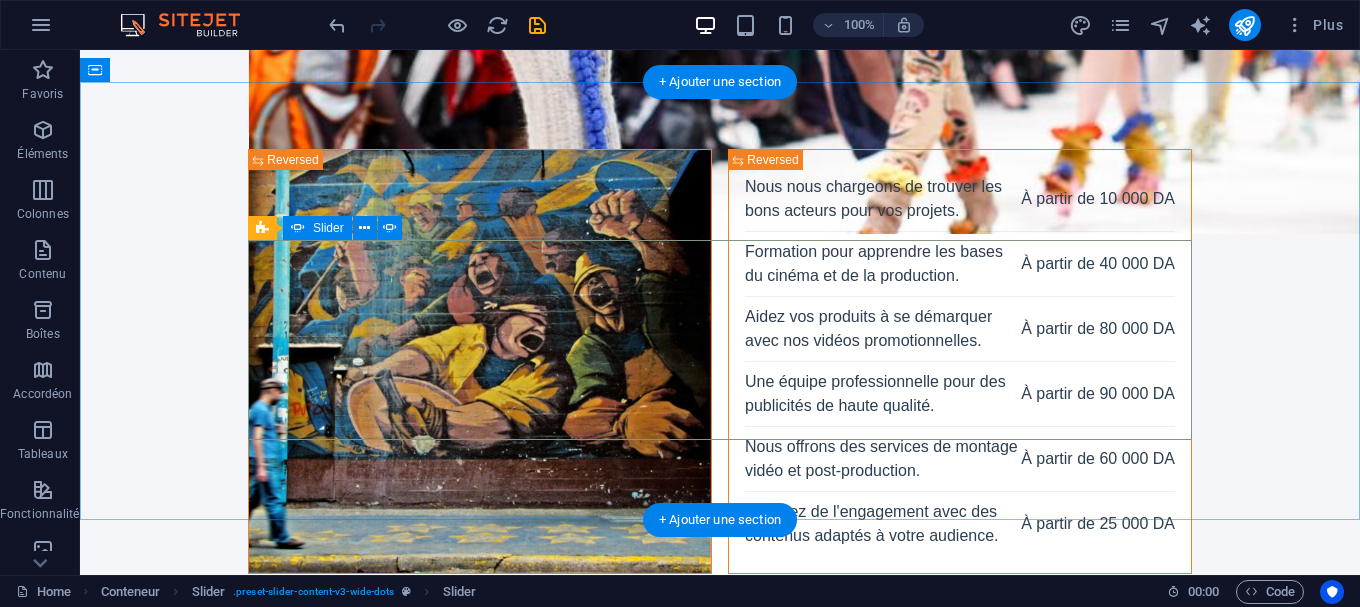 select on "ms" 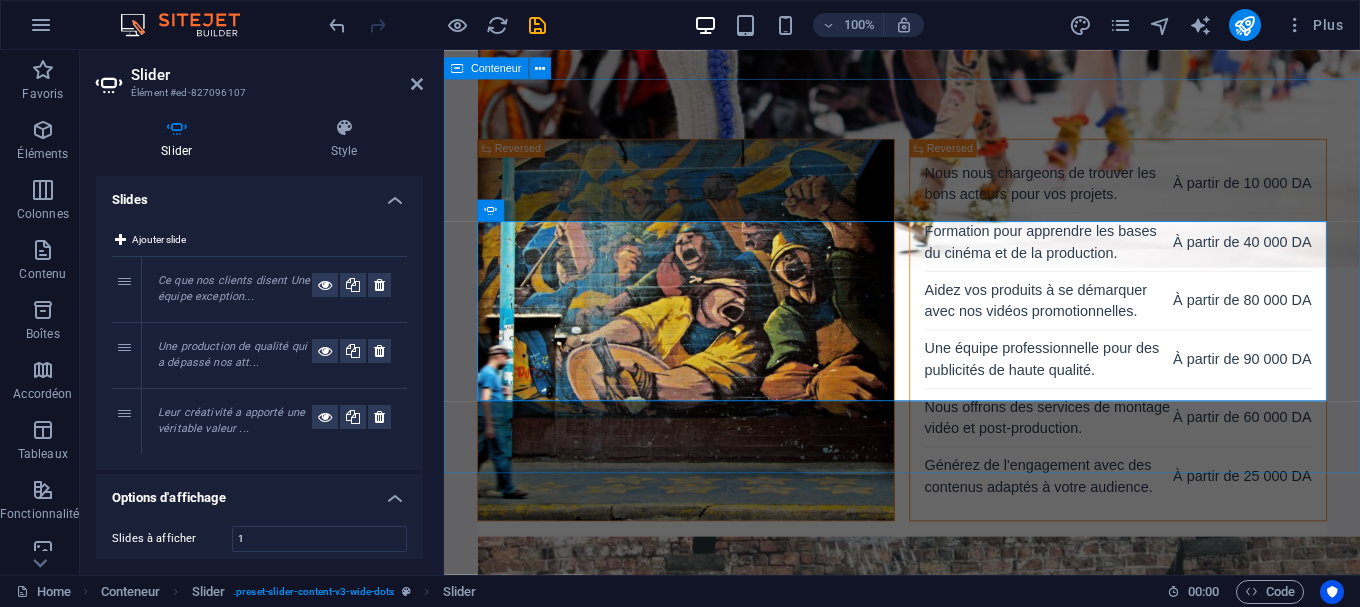 scroll, scrollTop: 2651, scrollLeft: 0, axis: vertical 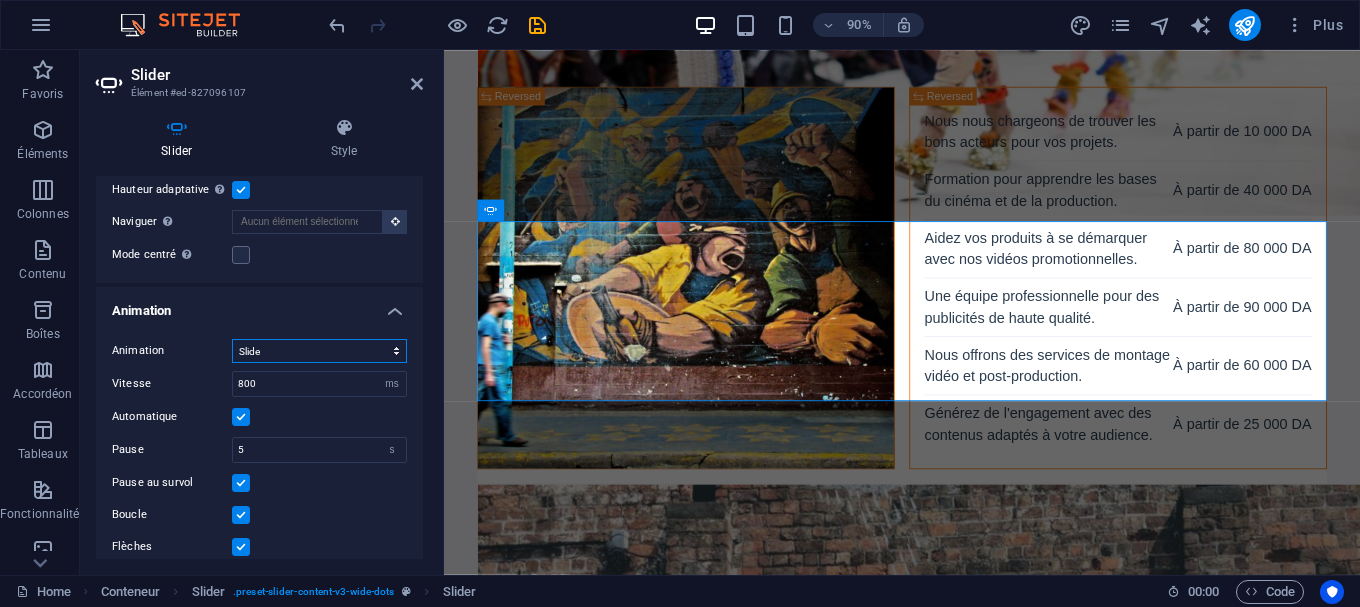 click on "Slide Fondu" at bounding box center [319, 351] 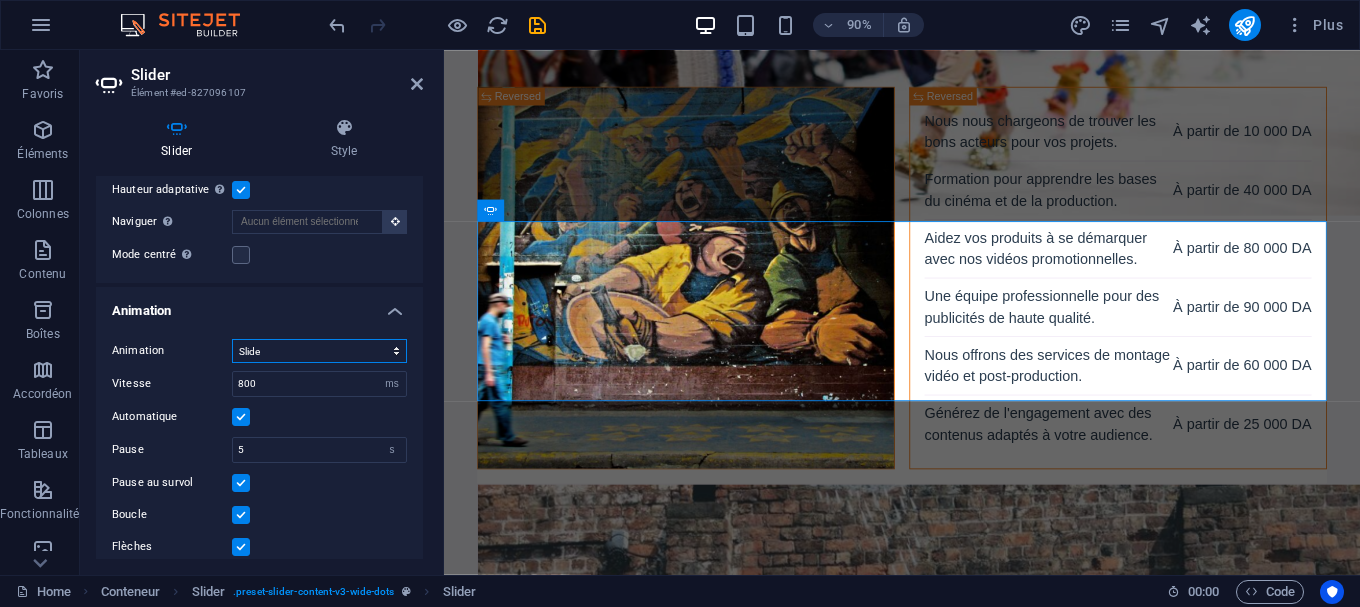 select on "fade" 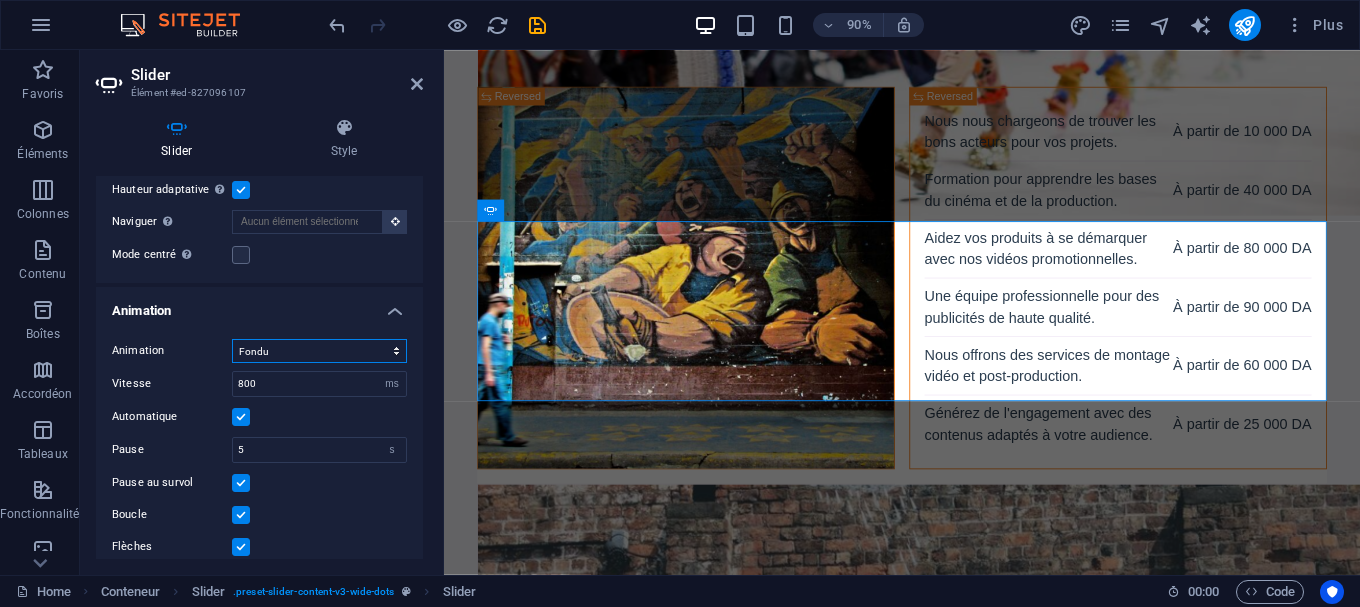 click on "Fondu" at bounding box center [0, 0] 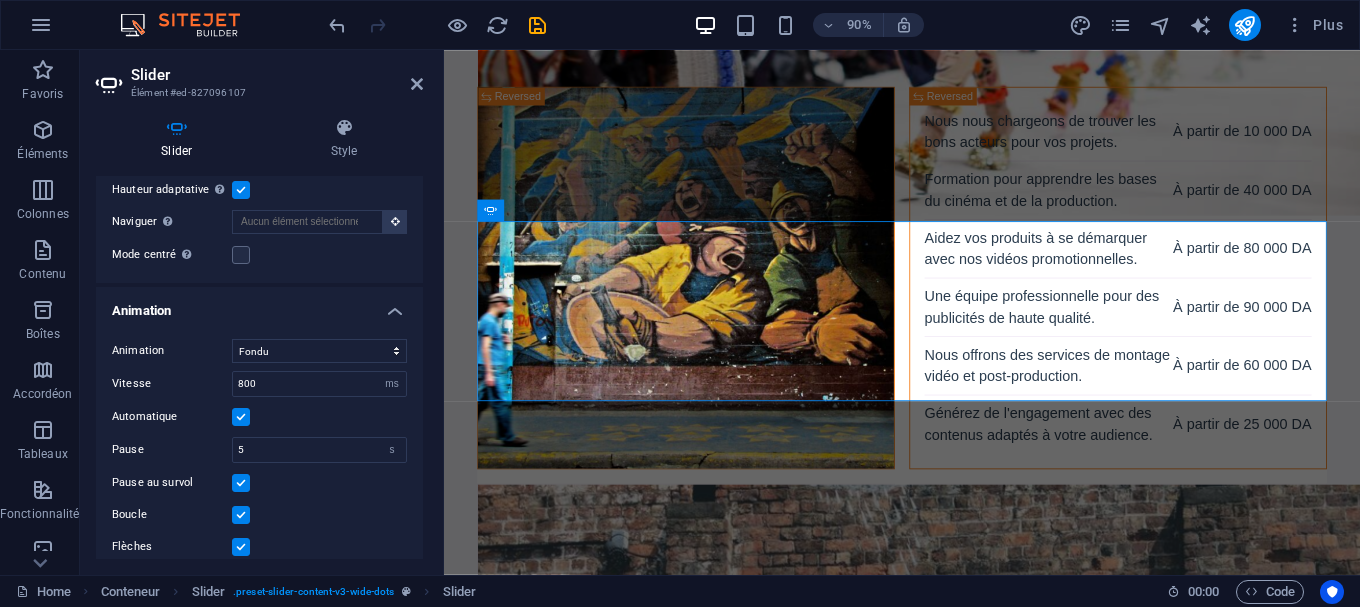 click on "Animation" at bounding box center (259, 305) 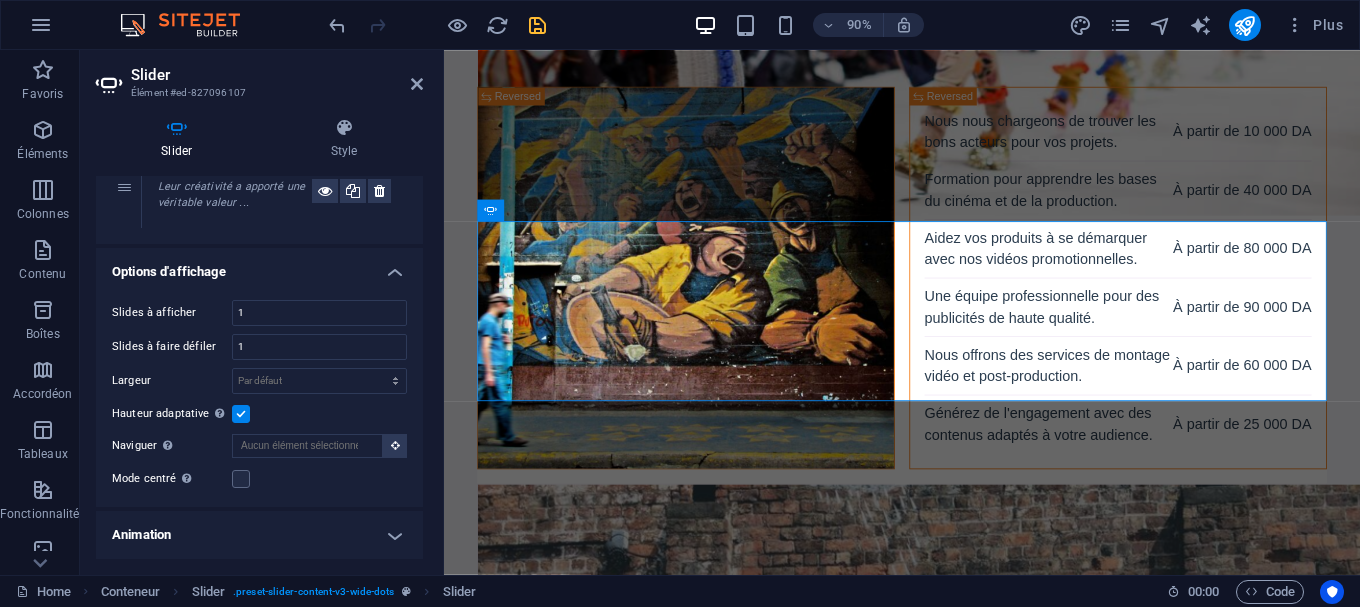 click at bounding box center [537, 25] 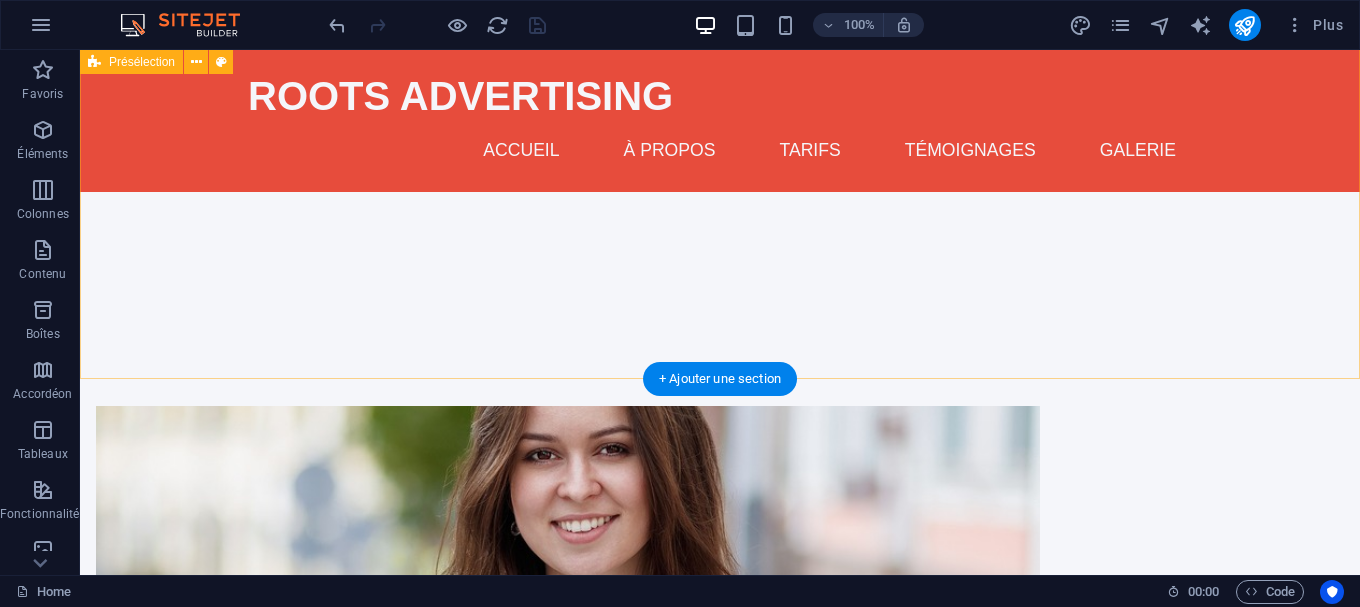 scroll, scrollTop: 451, scrollLeft: 0, axis: vertical 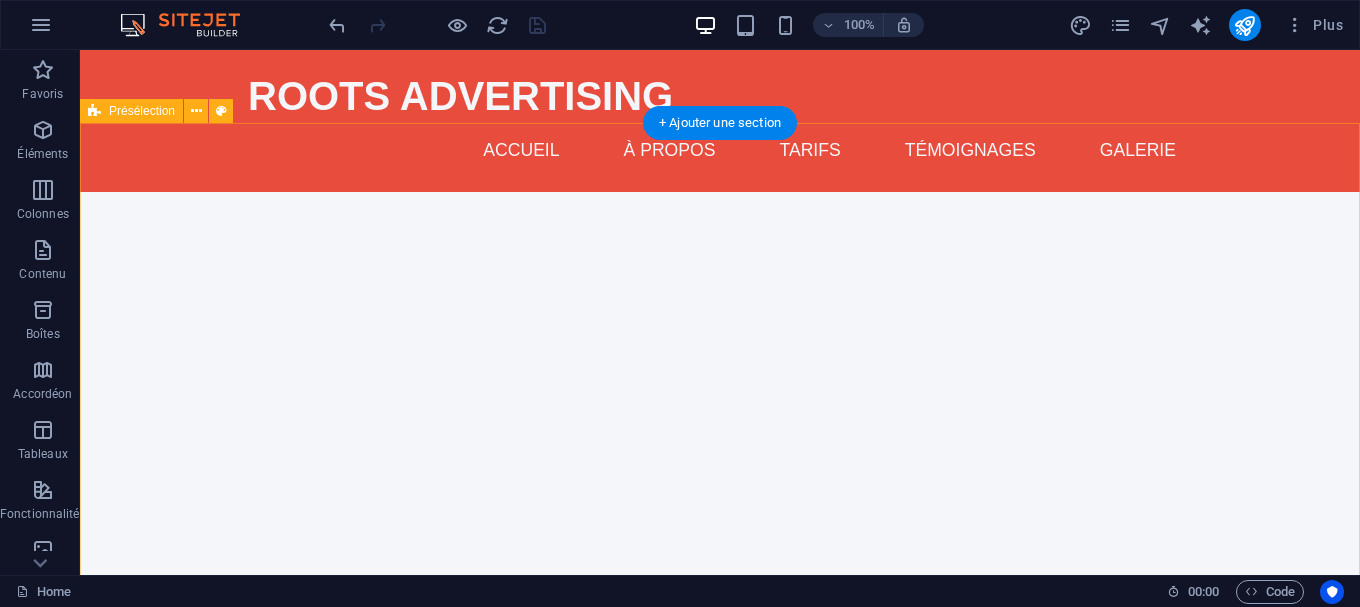 click on "Déposer le contenu ici ou  Ajouter les éléments  Coller le presse-papiers À propos de nous Roots Algérie se spécialise dans la production cinématographique et la publicité à l'échelle nationale. Notre équipe passionnée utilise son expertise pour donner vie à des projets mémorables qui captivent le public. Que vous ayez besoin d'une publicité créative ou d'une production cinématographique immersive, nous sommes là pour vous aider à raconter votre histoire. Découvrez notre univers et laissez-nous vous accompagner dans votre aventure artistique. En savoir plus" at bounding box center (720, 1133) 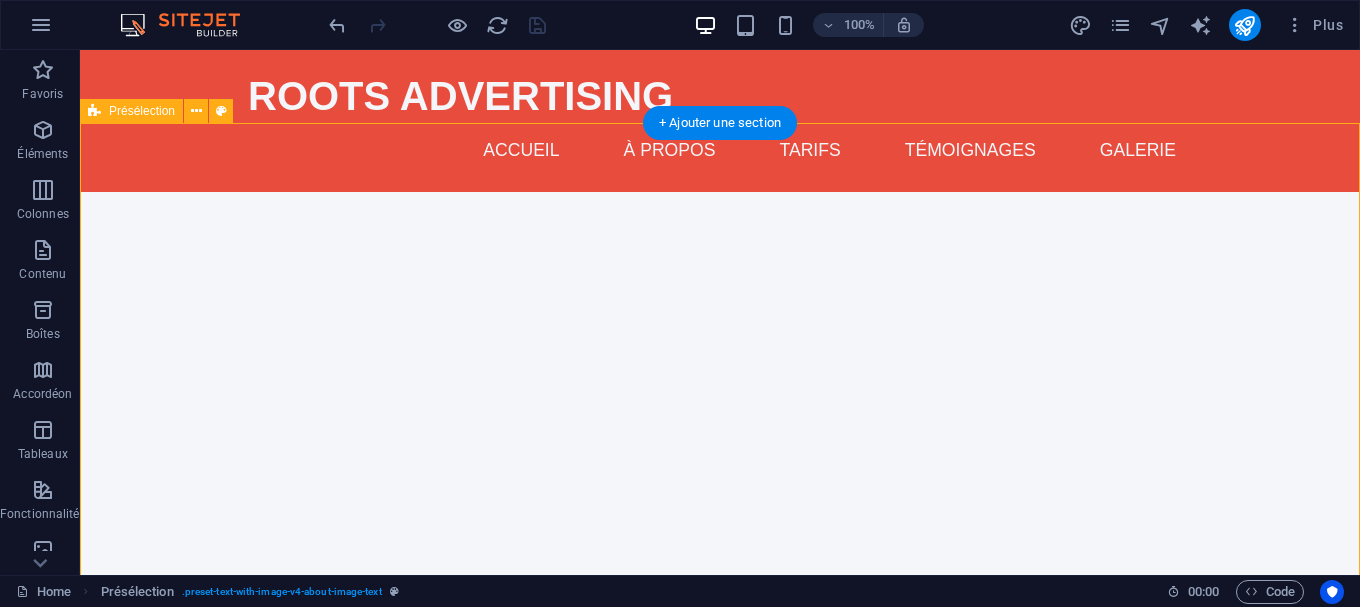 click on "Déposer le contenu ici ou  Ajouter les éléments  Coller le presse-papiers À propos de nous Roots Algérie se spécialise dans la production cinématographique et la publicité à l'échelle nationale. Notre équipe passionnée utilise son expertise pour donner vie à des projets mémorables qui captivent le public. Que vous ayez besoin d'une publicité créative ou d'une production cinématographique immersive, nous sommes là pour vous aider à raconter votre histoire. Découvrez notre univers et laissez-nous vous accompagner dans votre aventure artistique. En savoir plus" at bounding box center (720, 1133) 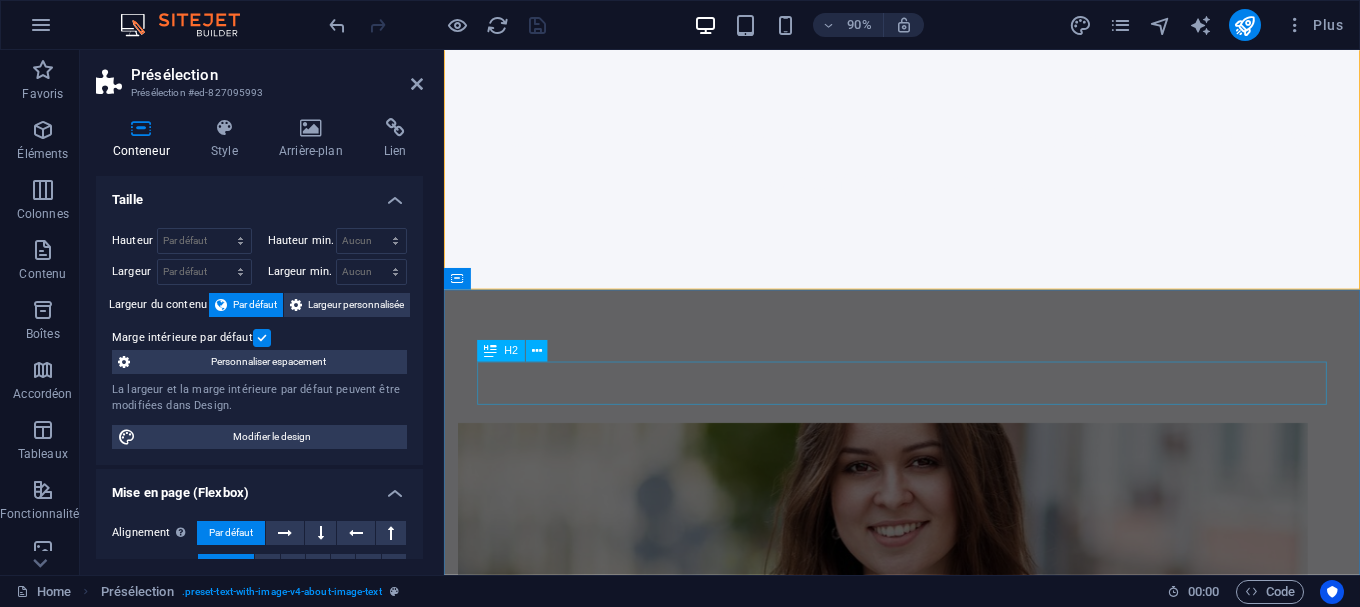 scroll, scrollTop: 1064, scrollLeft: 0, axis: vertical 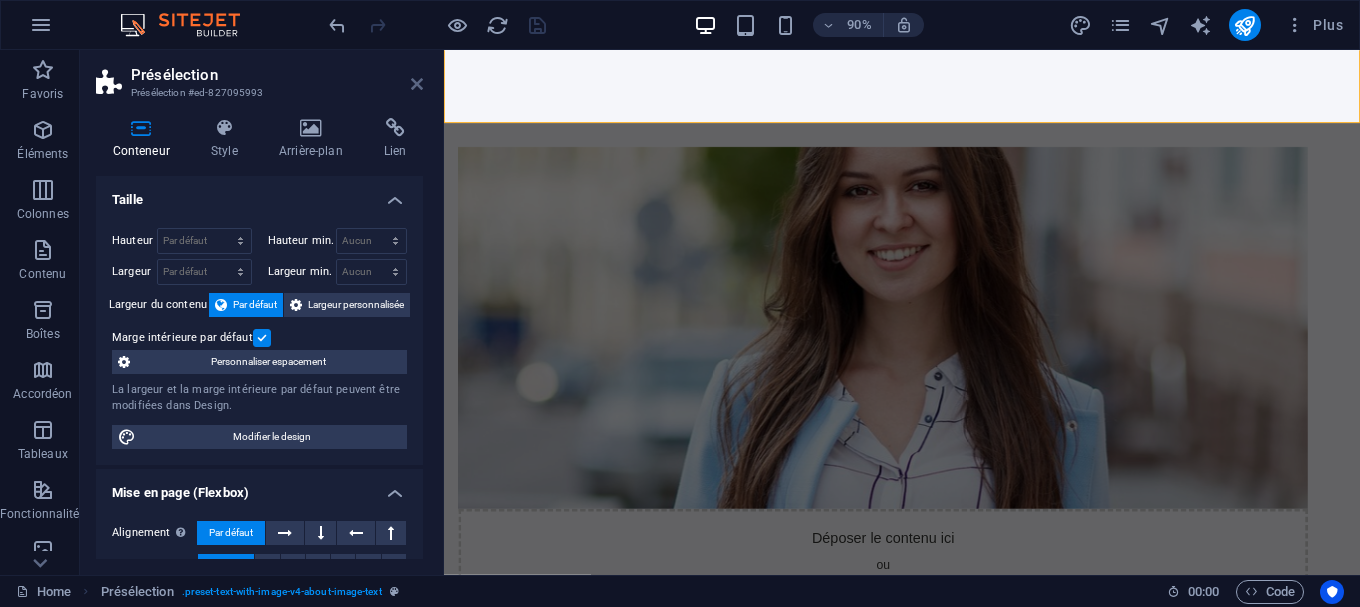 click at bounding box center [417, 84] 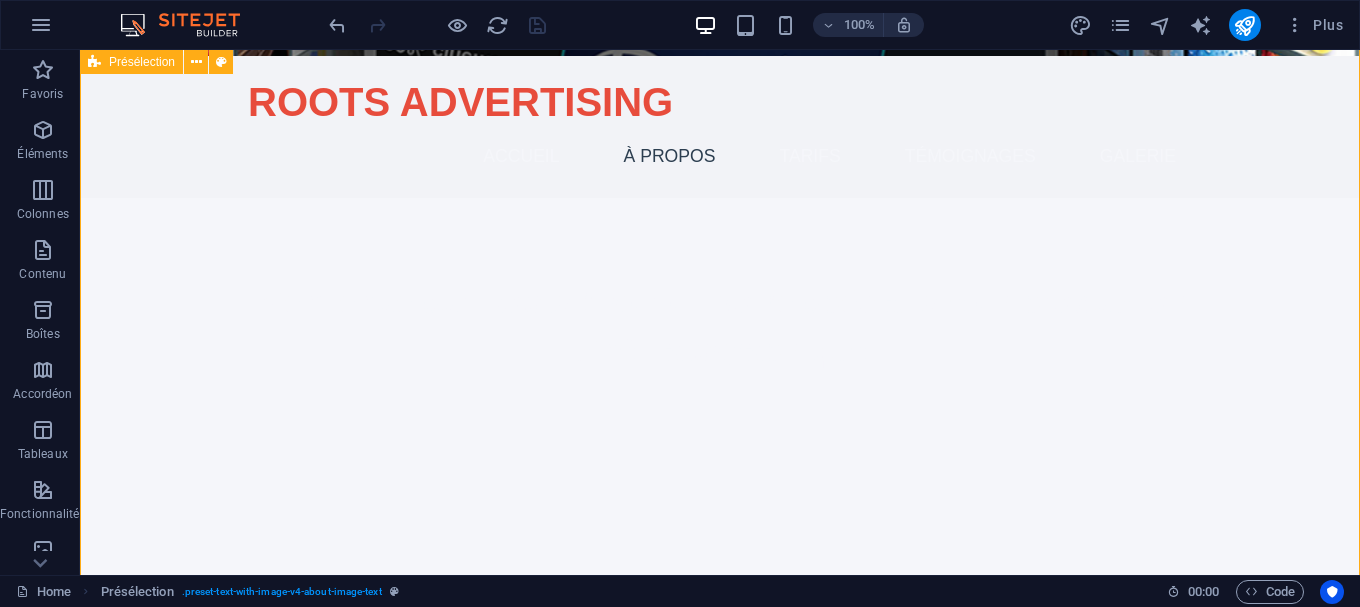 click on "Déposer le contenu ici ou  Ajouter les éléments  Coller le presse-papiers À propos de nous Roots Algérie se spécialise dans la production cinématographique et la publicité à l'échelle nationale. Notre équipe passionnée utilise son expertise pour donner vie à des projets mémorables qui captivent le public. Que vous ayez besoin d'une publicité créative ou d'une production cinématographique immersive, nous sommes là pour vous aider à raconter votre histoire. Découvrez notre univers et laissez-nous vous accompagner dans votre aventure artistique. En savoir plus" at bounding box center [720, 1041] 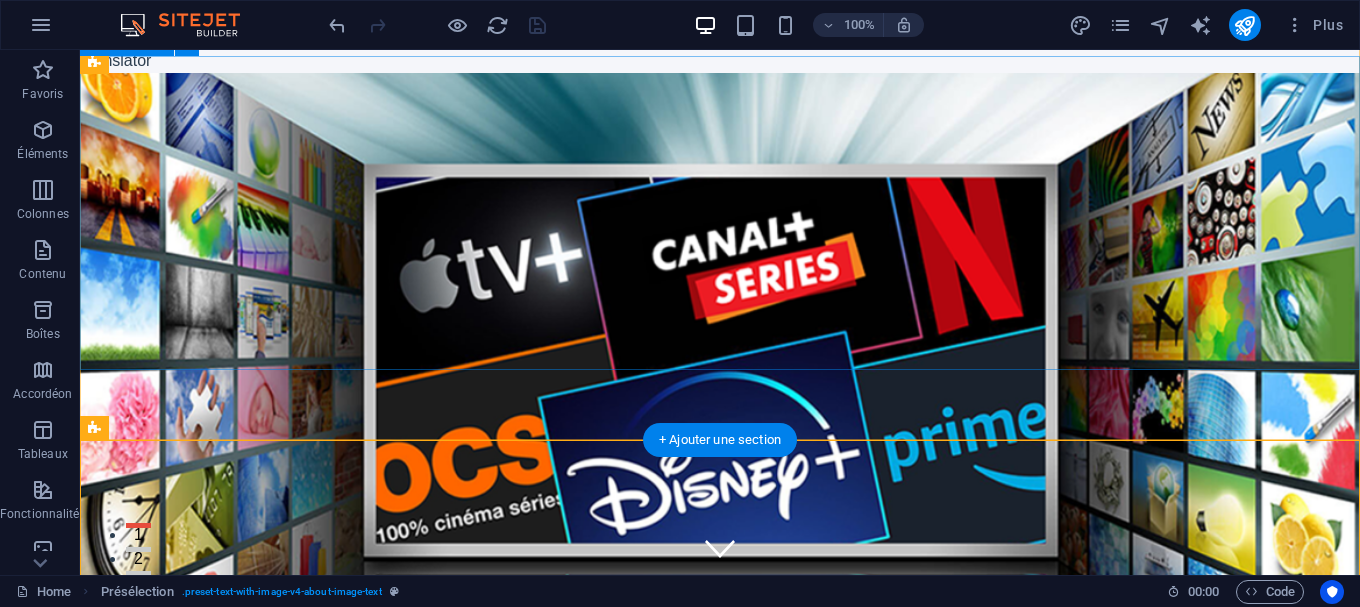 scroll, scrollTop: 0, scrollLeft: 0, axis: both 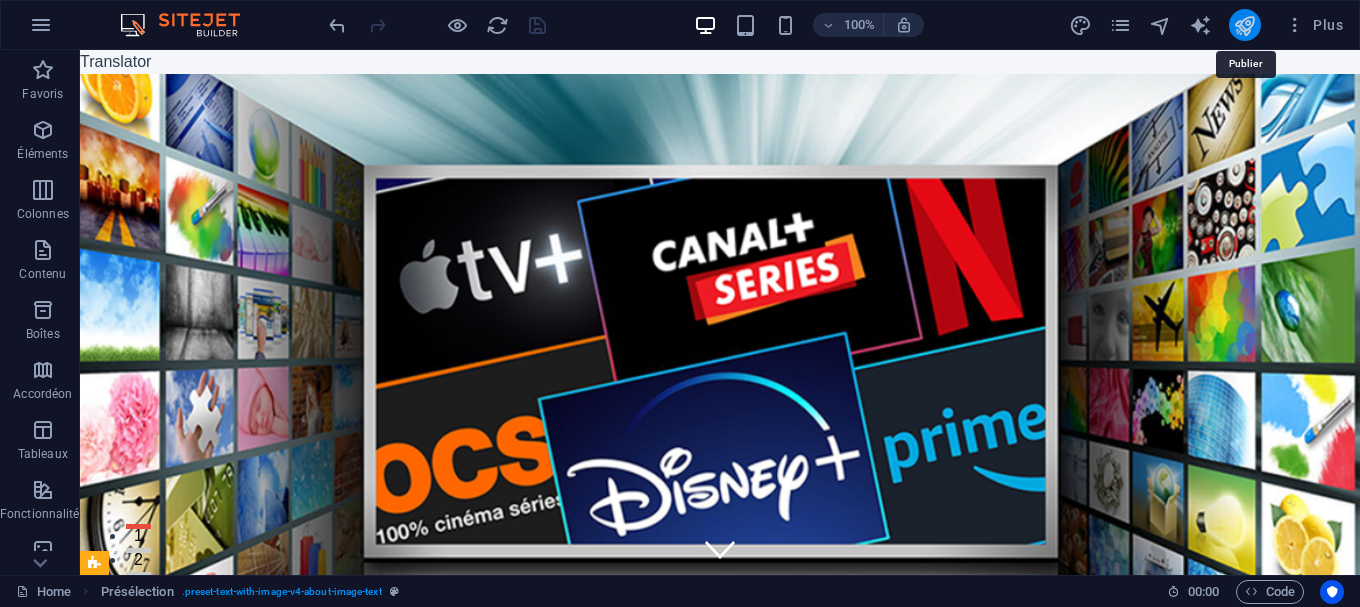 click at bounding box center [1244, 25] 